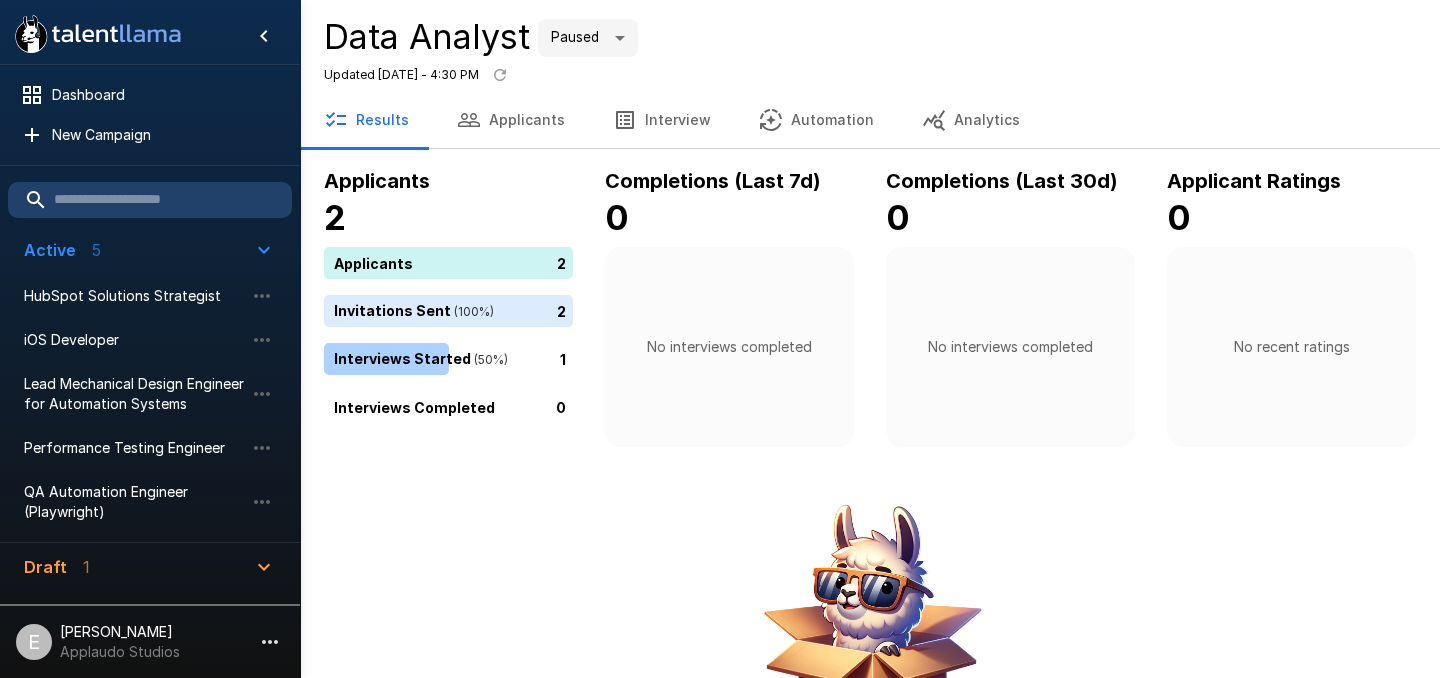 scroll, scrollTop: 0, scrollLeft: 0, axis: both 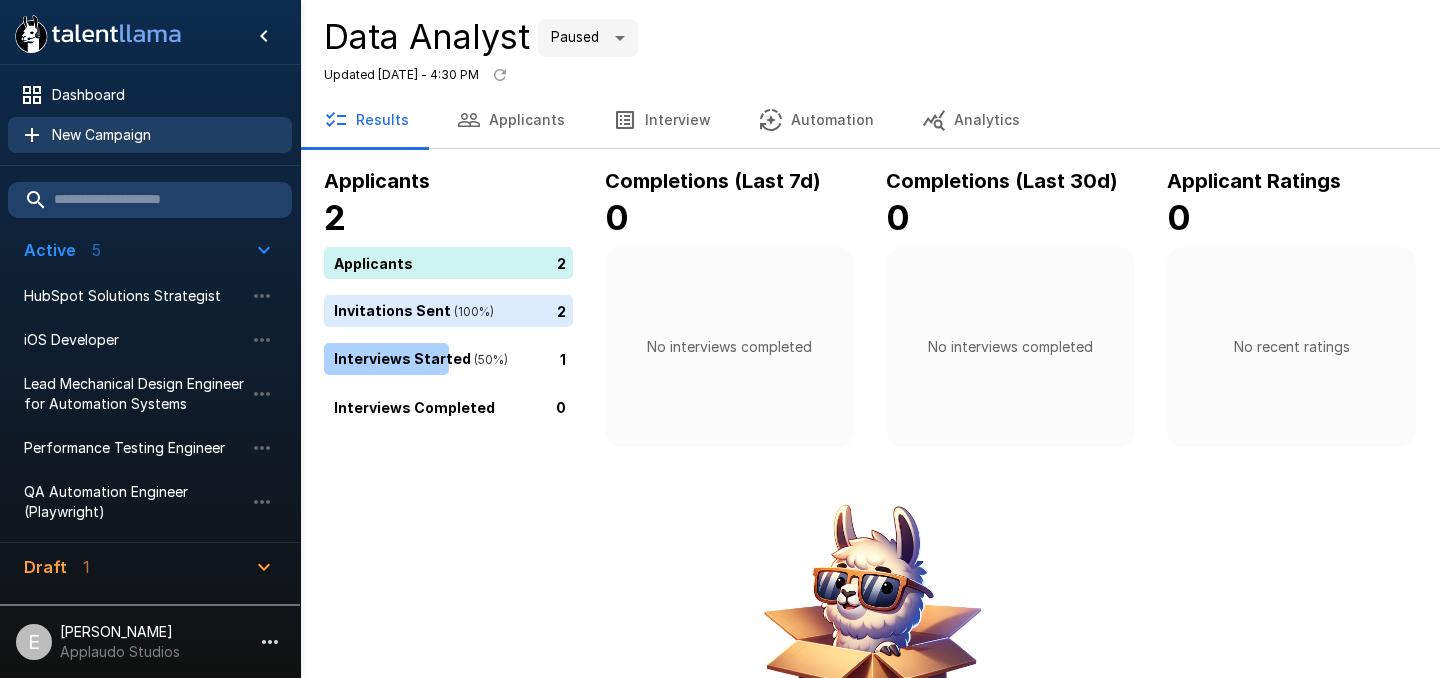 click on "New Campaign" at bounding box center [164, 135] 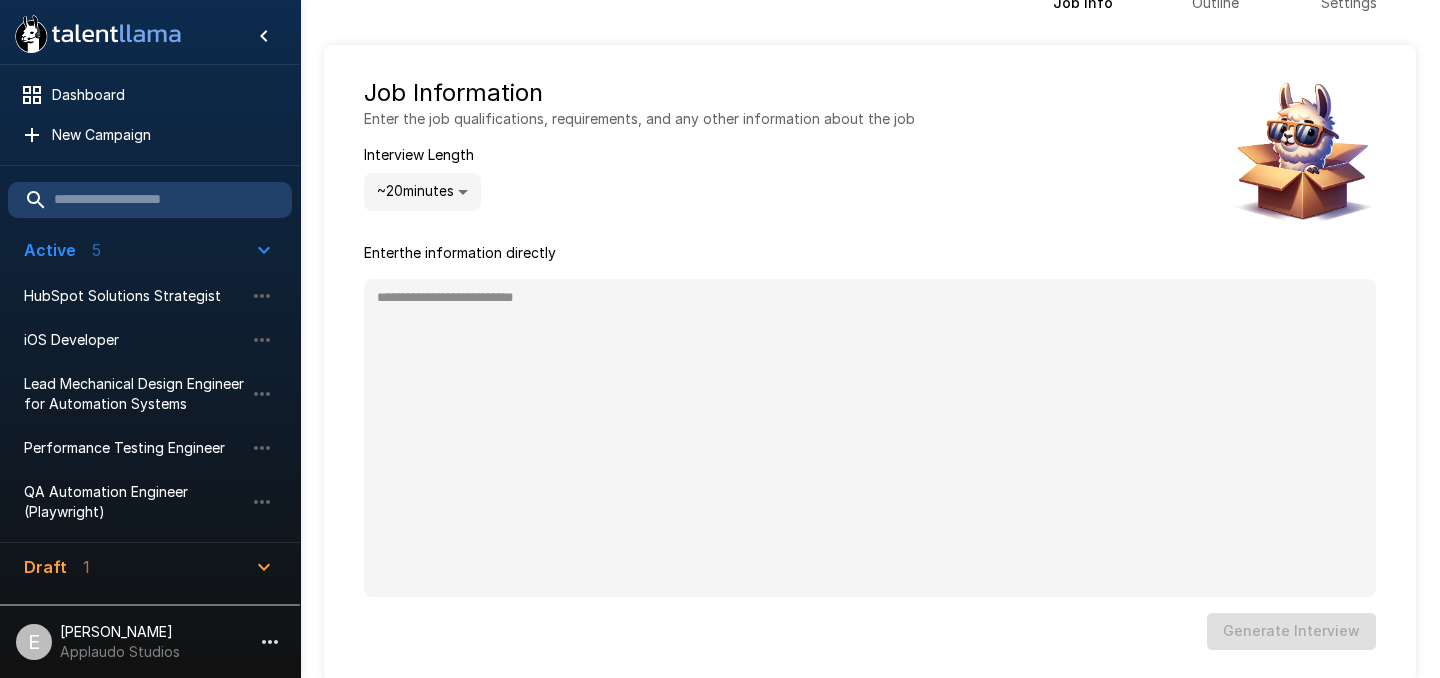 scroll, scrollTop: 55, scrollLeft: 0, axis: vertical 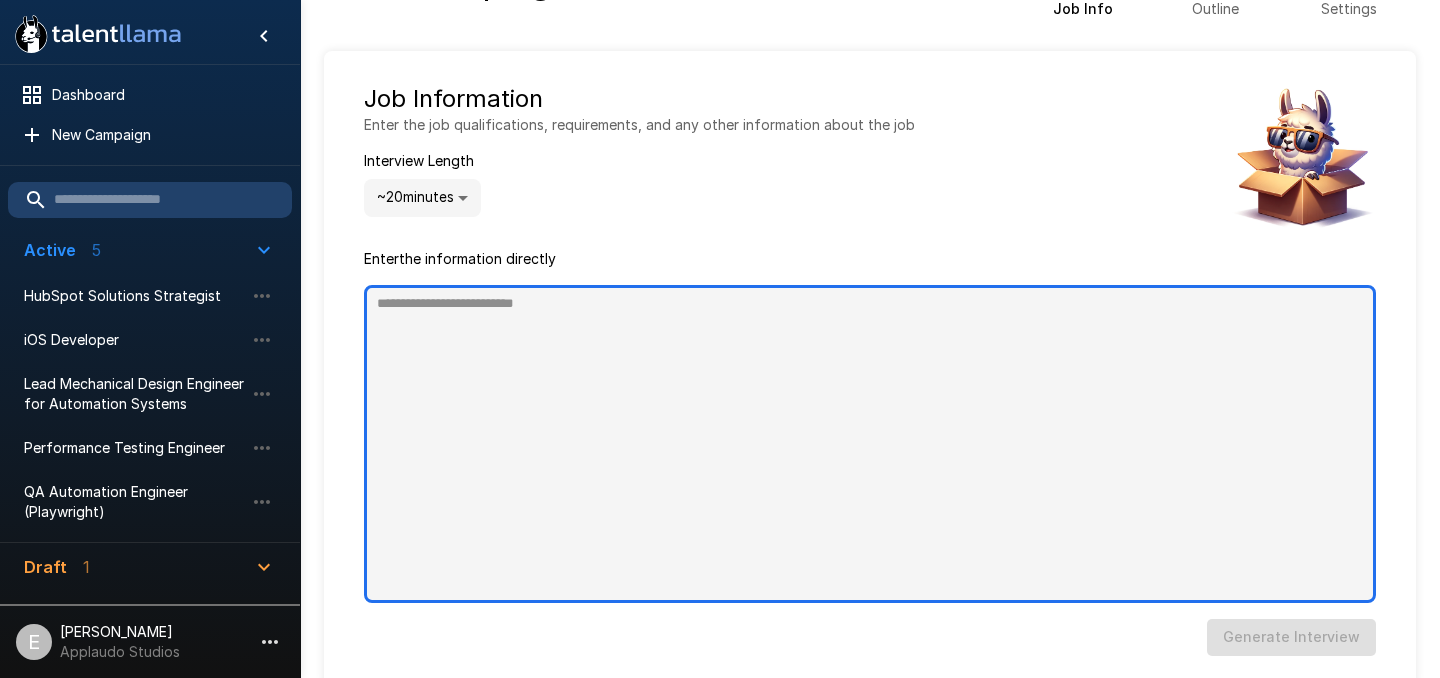 click at bounding box center [870, 444] 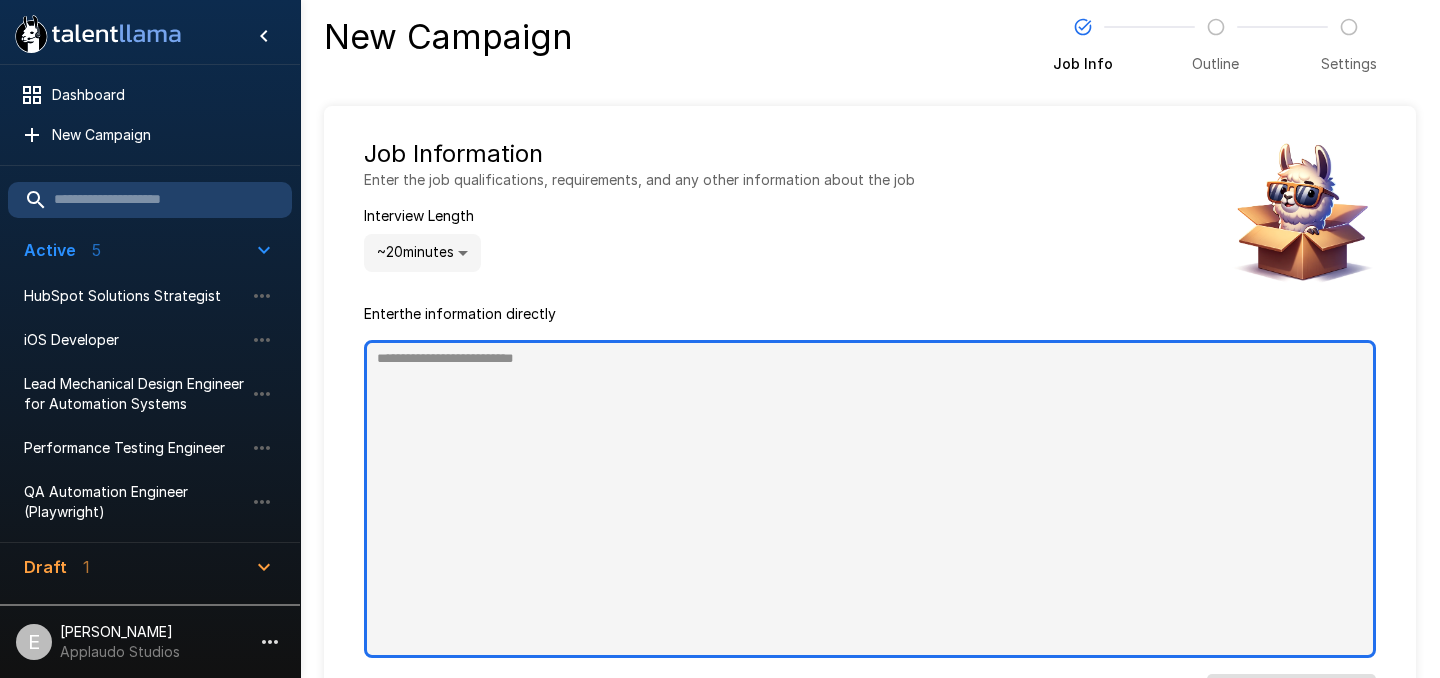 scroll, scrollTop: 2, scrollLeft: 0, axis: vertical 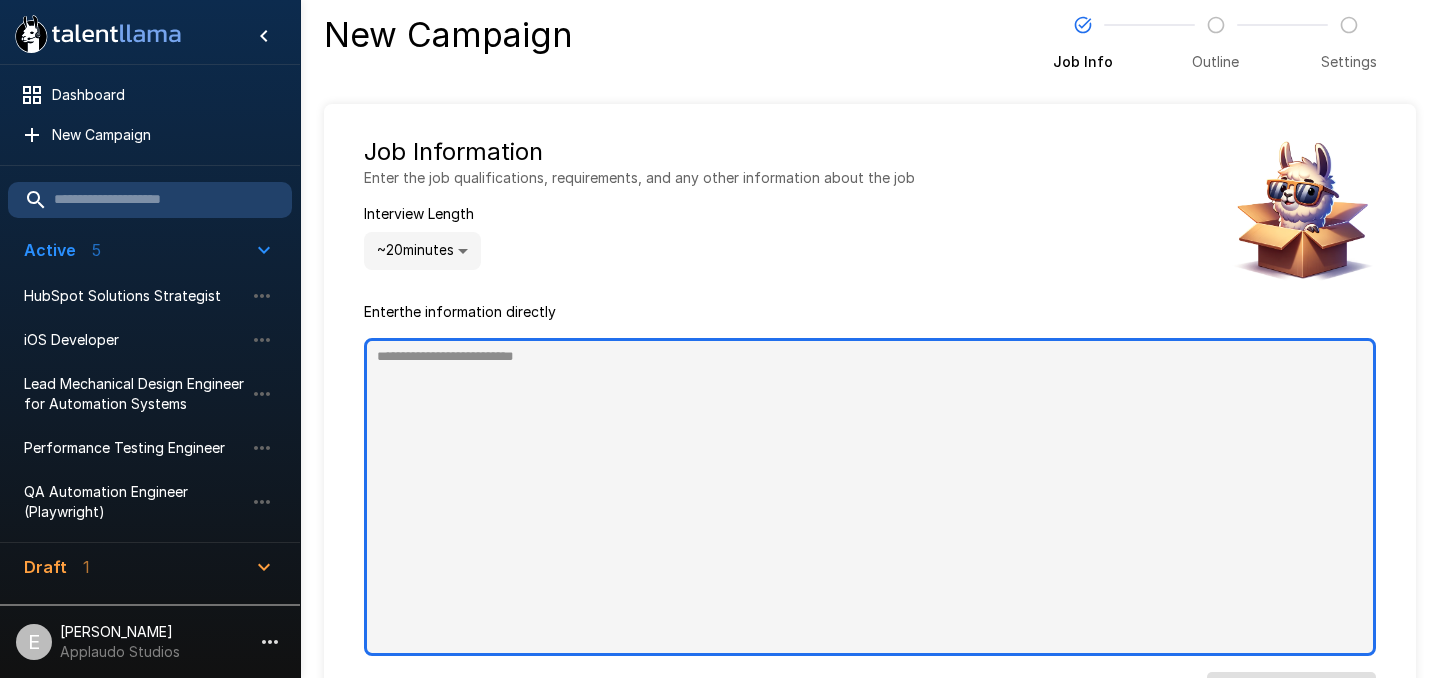 type on "*" 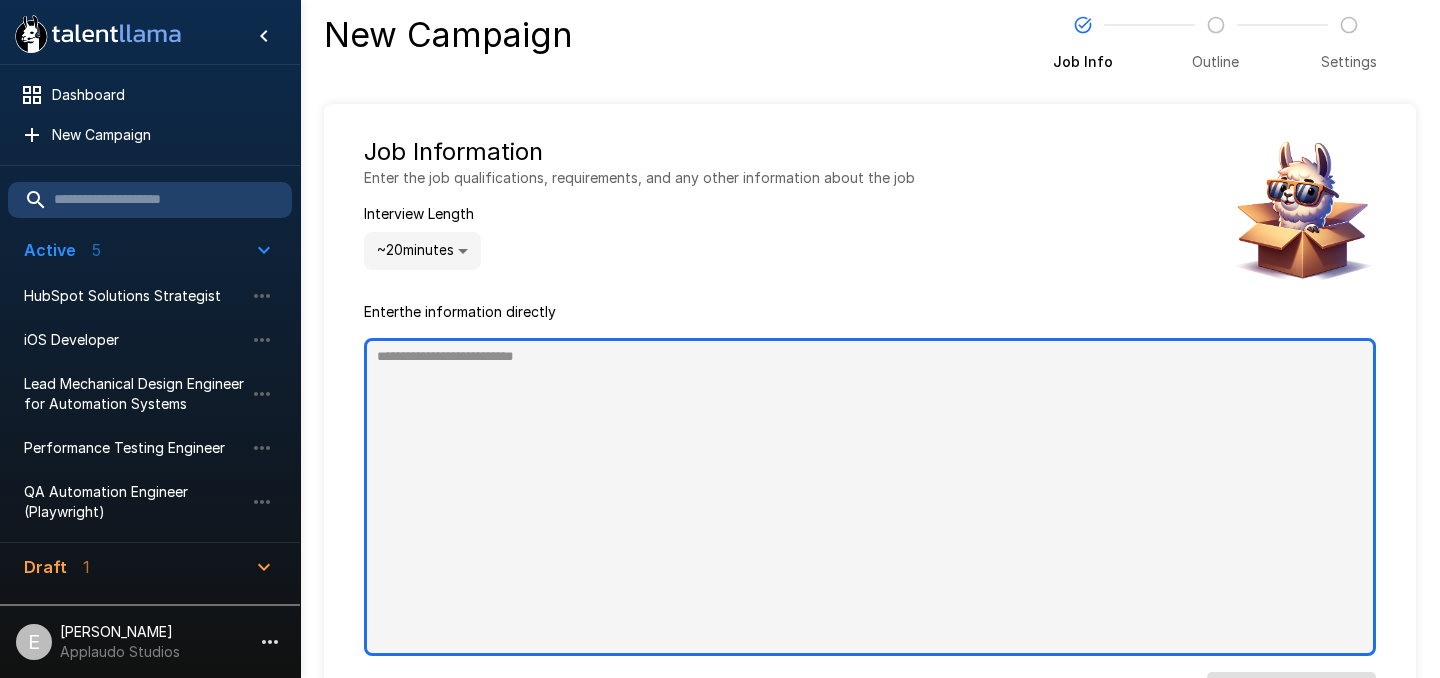 paste on "**********" 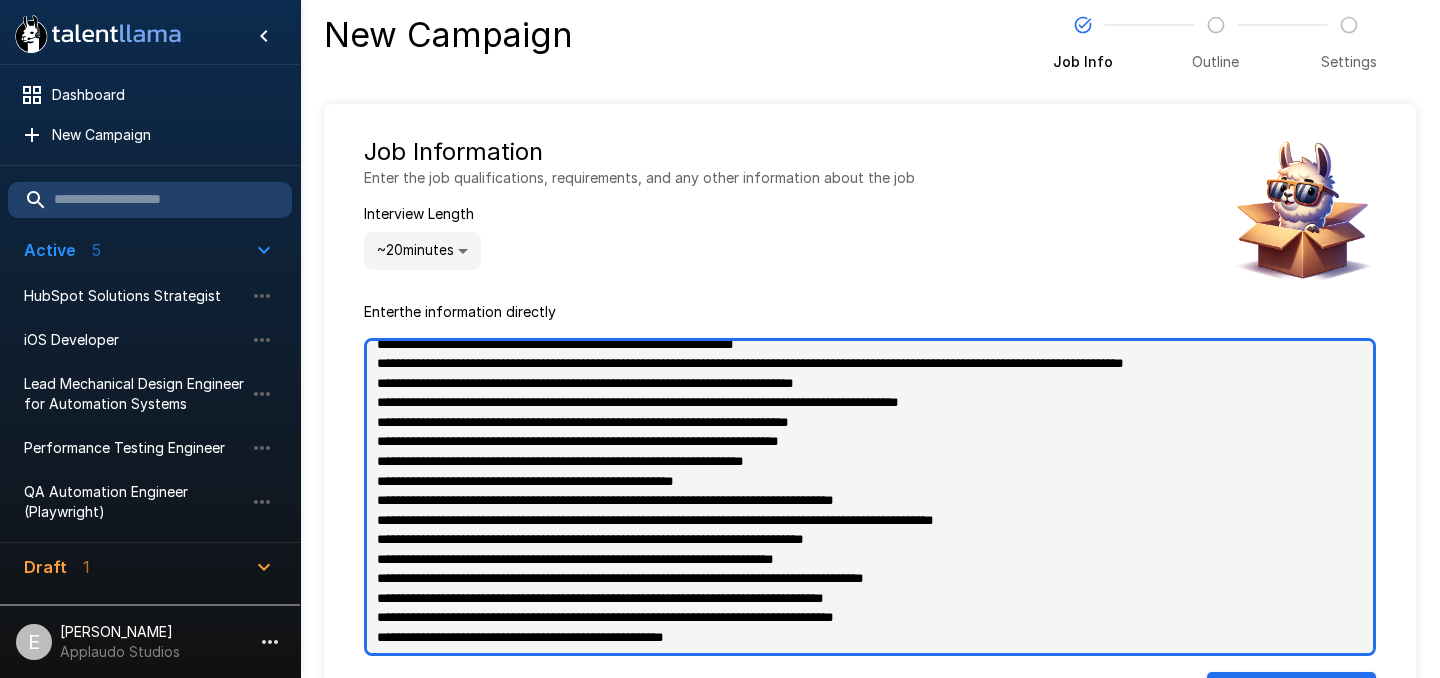 scroll, scrollTop: 91, scrollLeft: 0, axis: vertical 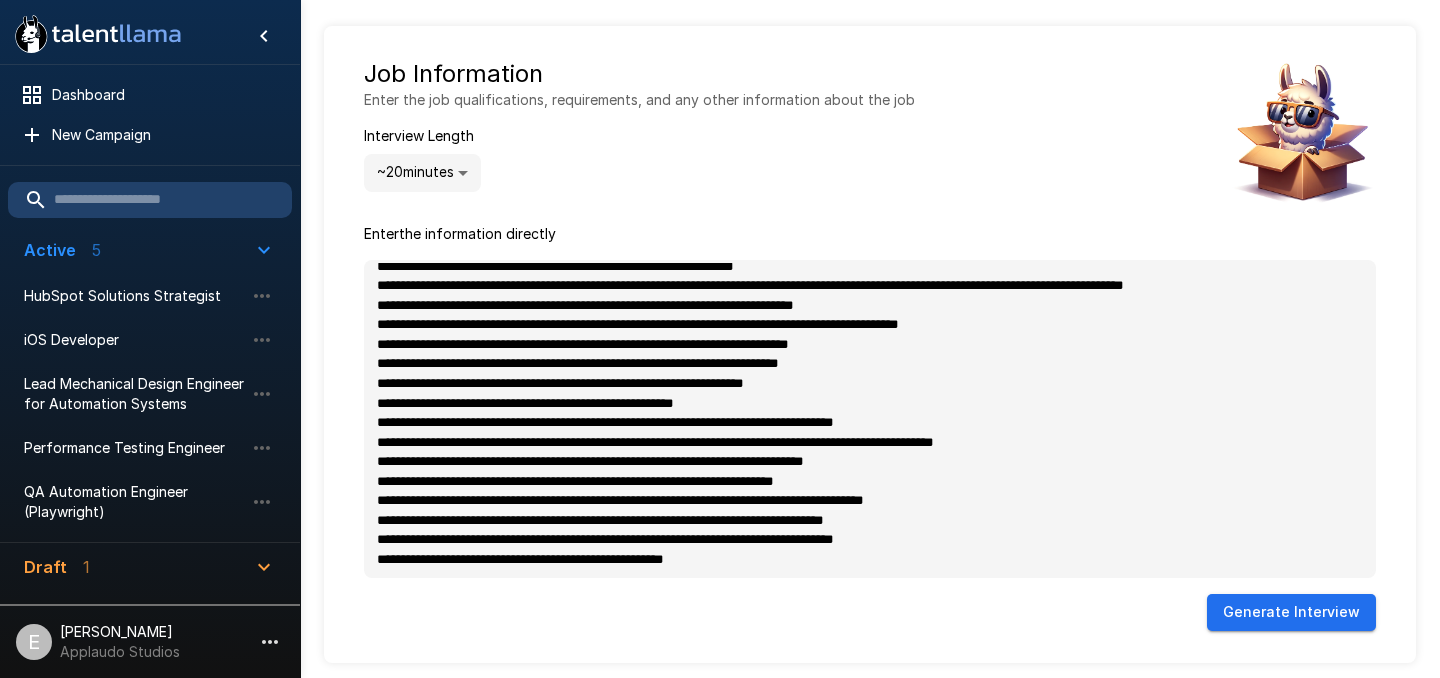 click on "Generate Interview" at bounding box center (1291, 612) 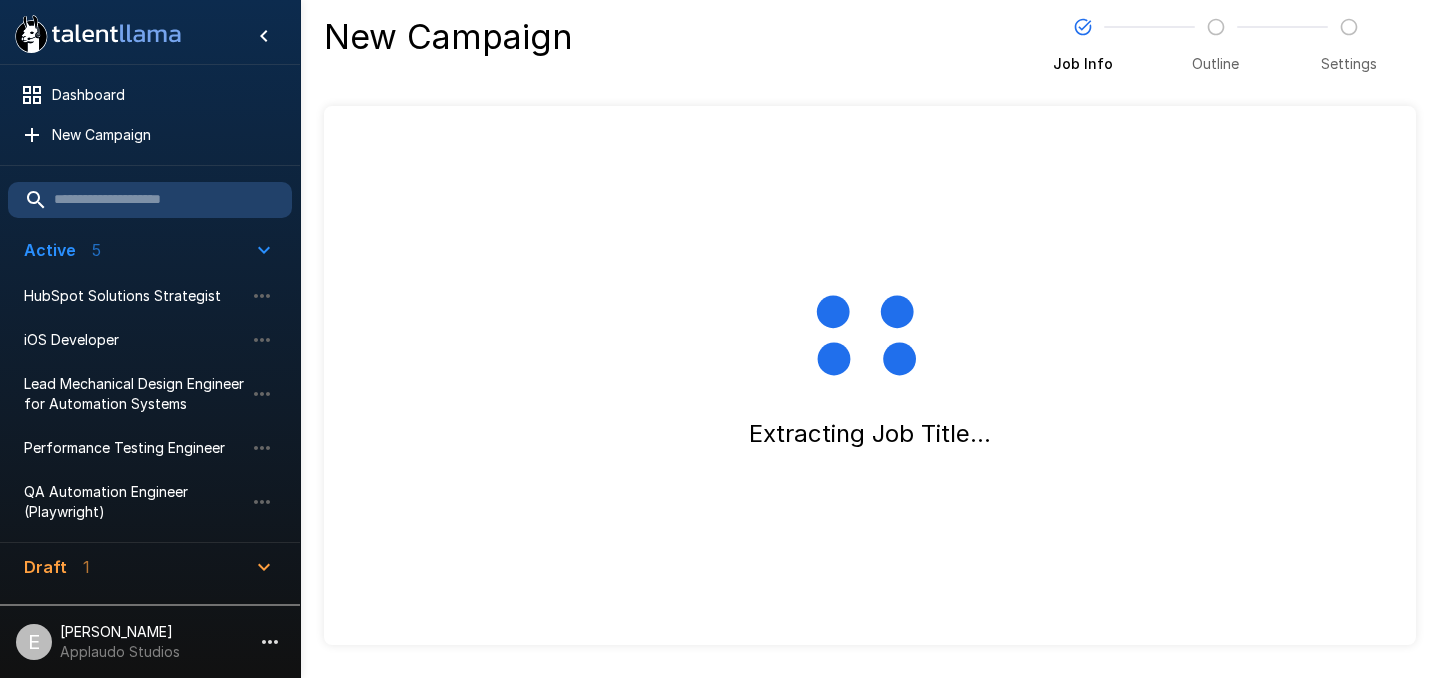 scroll, scrollTop: 0, scrollLeft: 0, axis: both 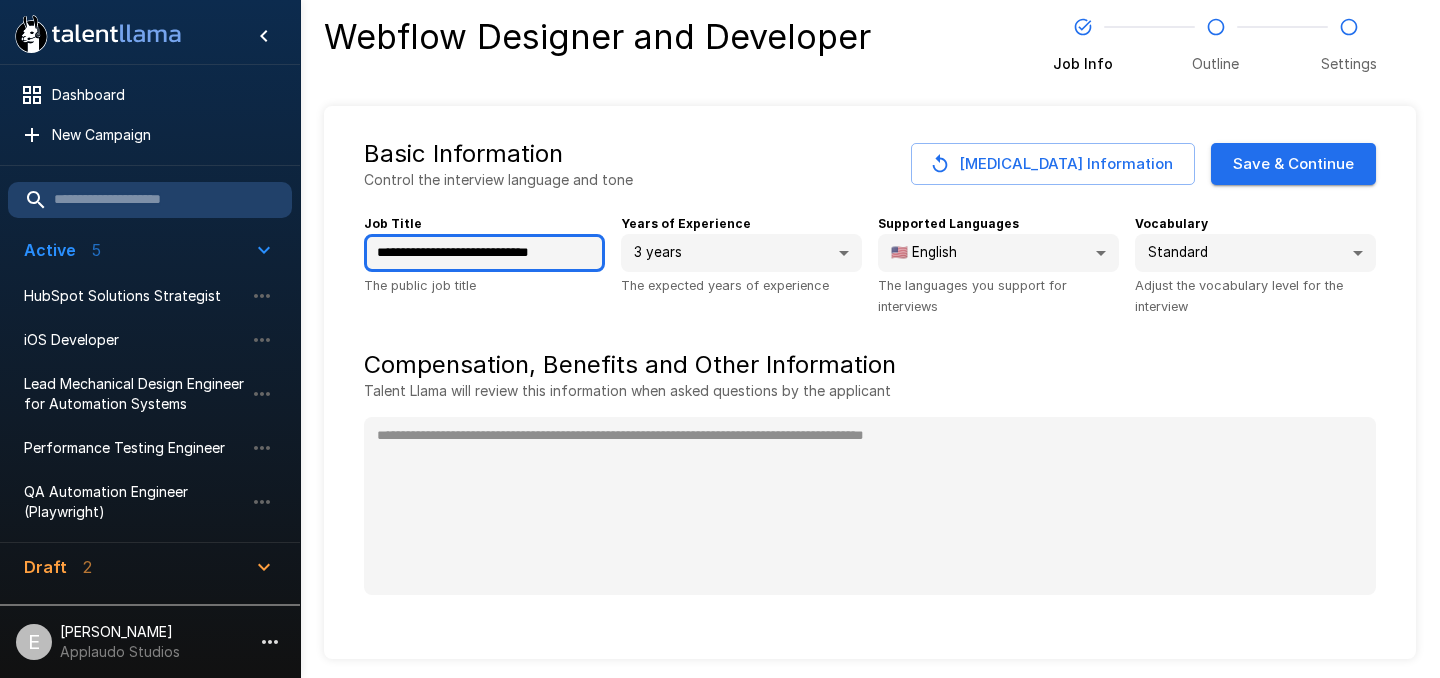 click on "**********" at bounding box center (484, 253) 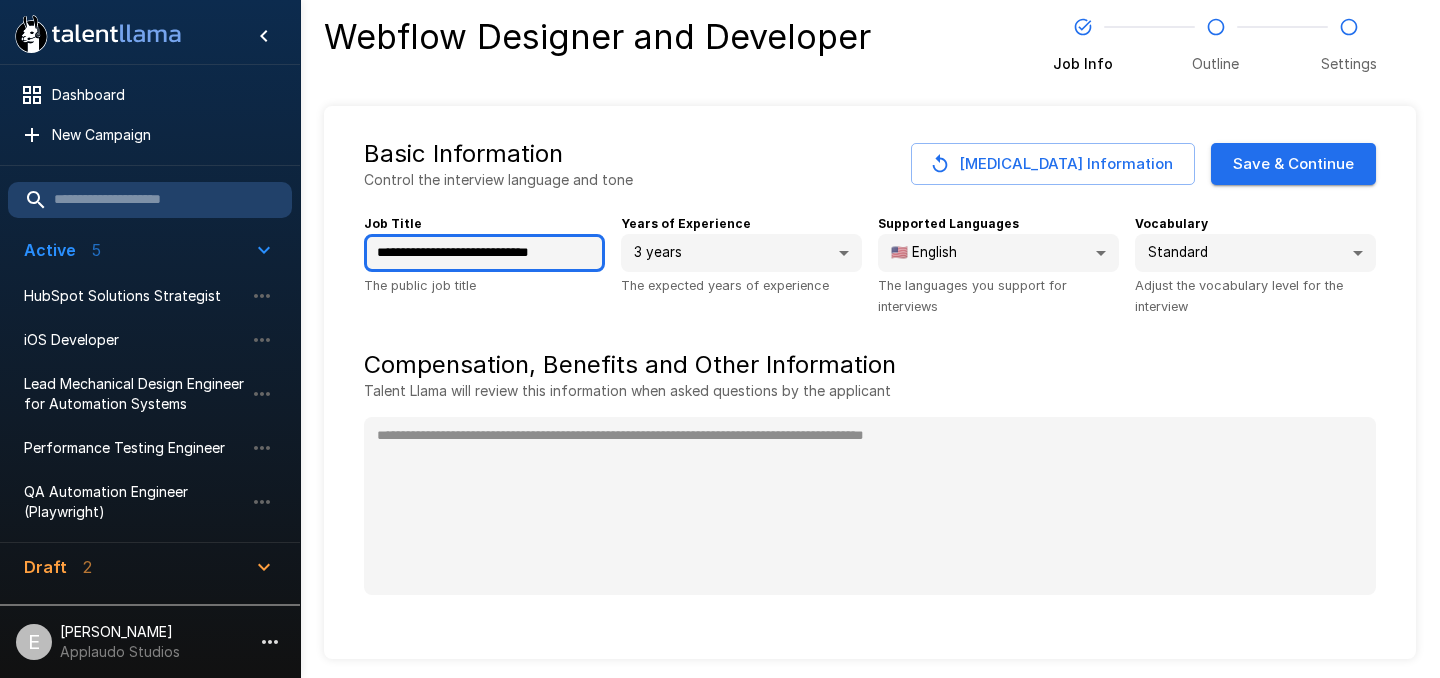 type on "*" 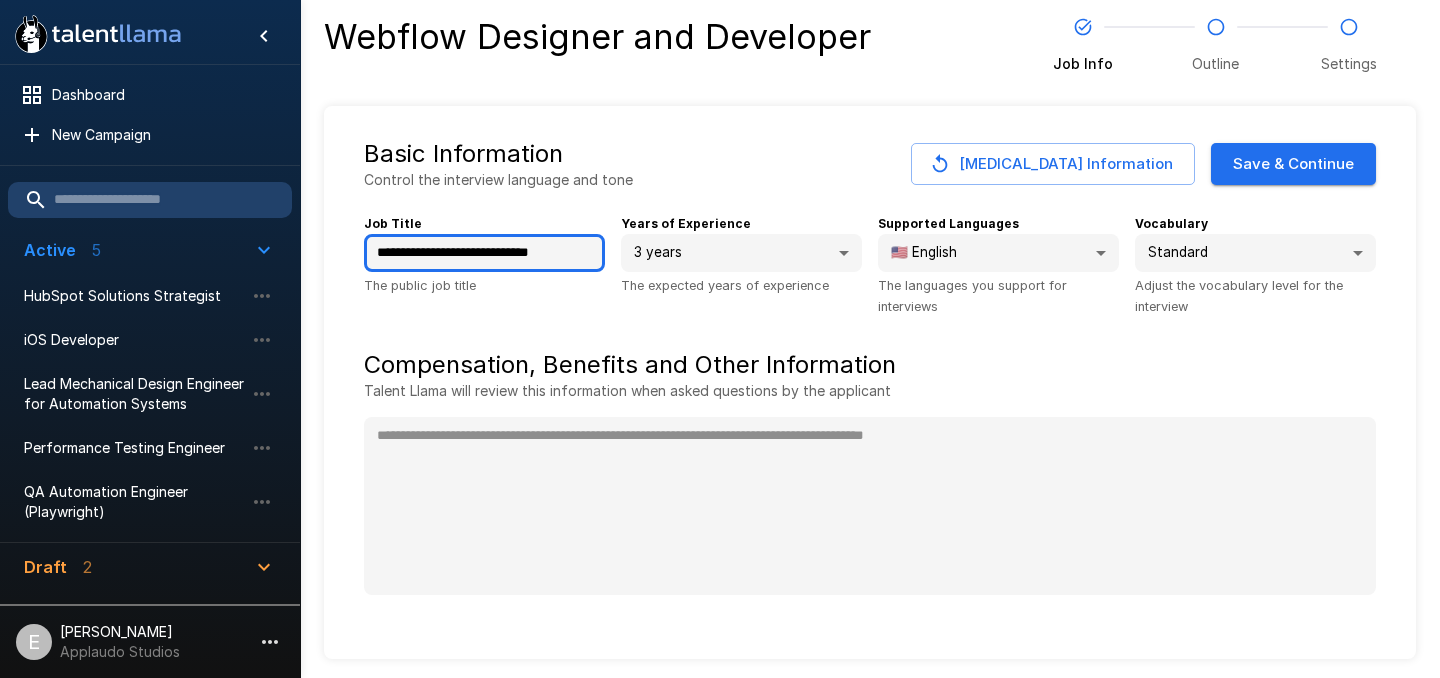 drag, startPoint x: 430, startPoint y: 252, endPoint x: 518, endPoint y: 253, distance: 88.005684 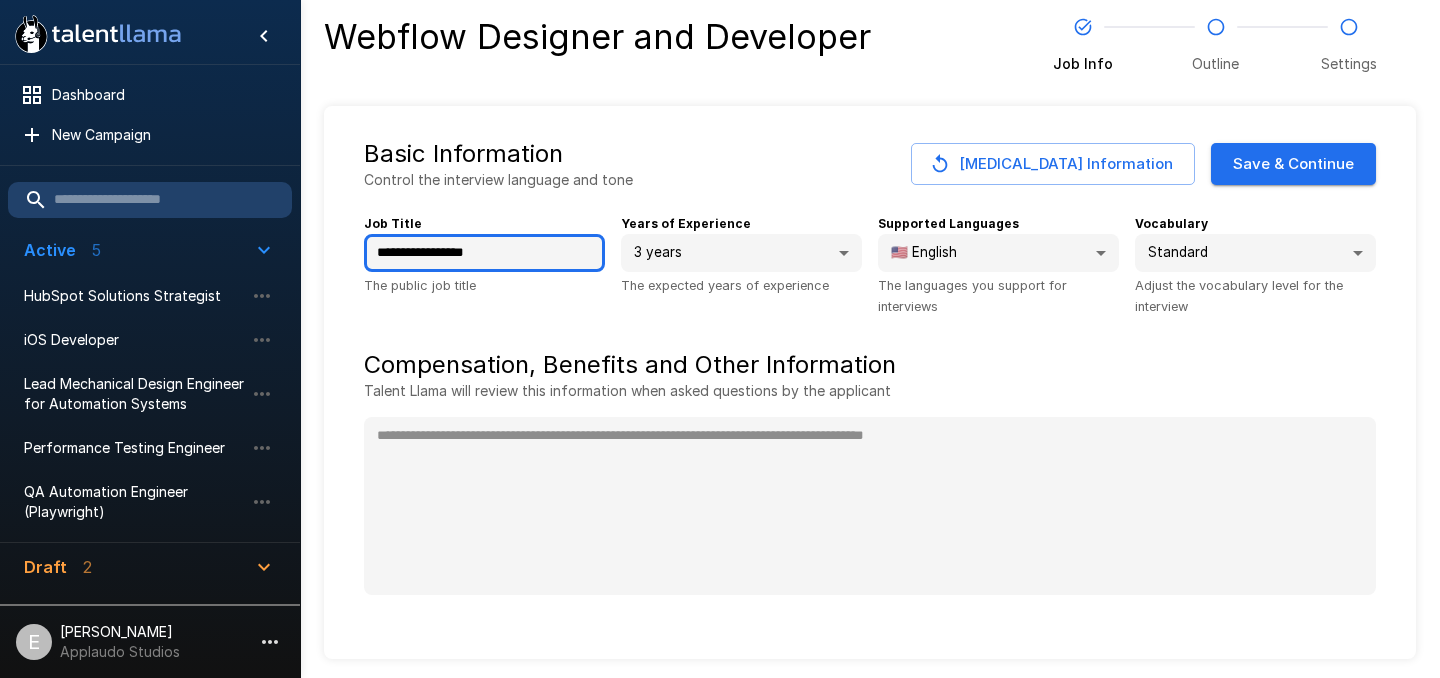 type on "*" 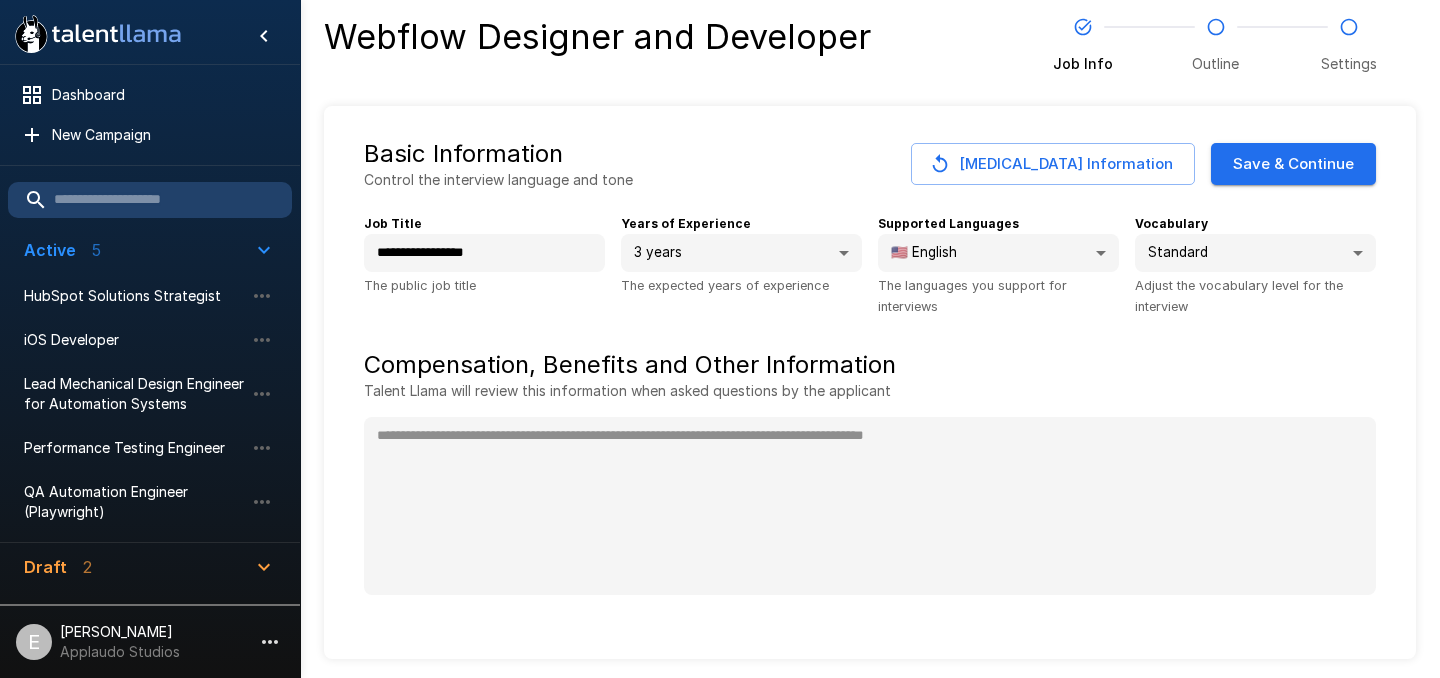 click on "Save & Continue" at bounding box center [1293, 164] 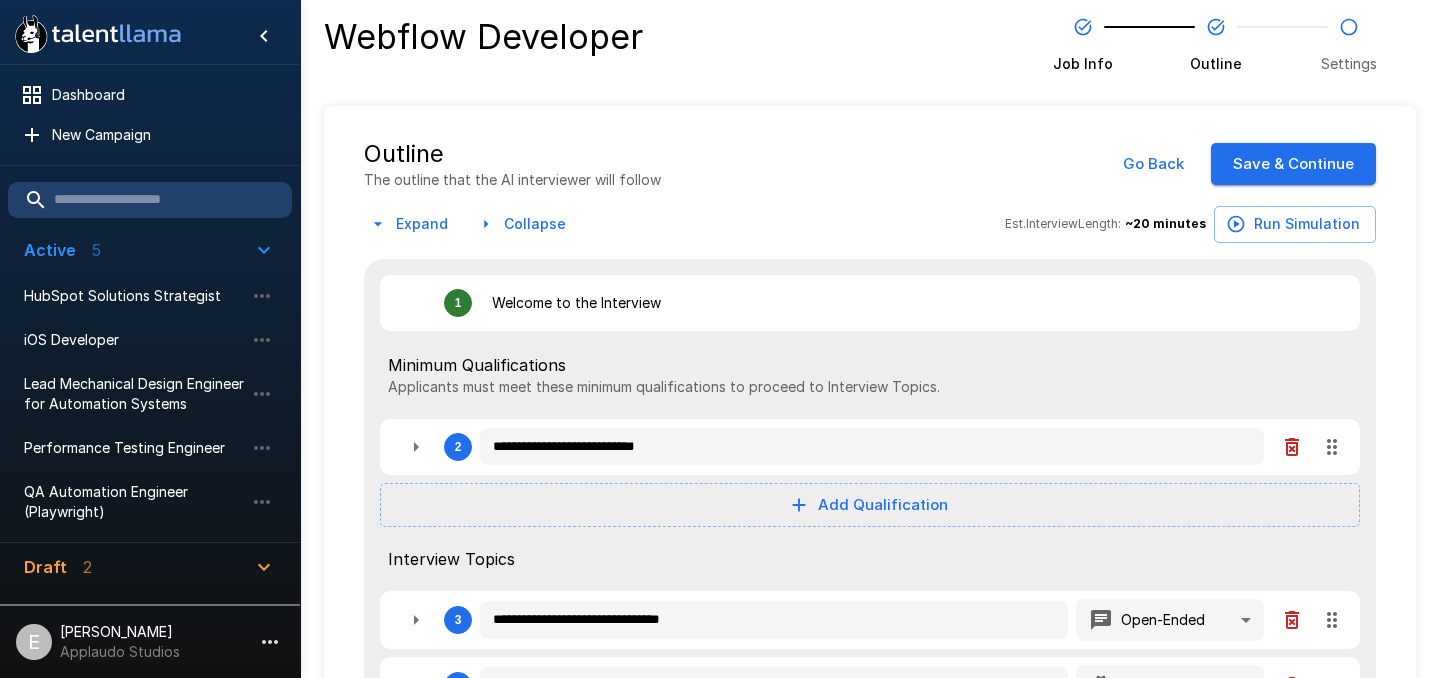 type on "*" 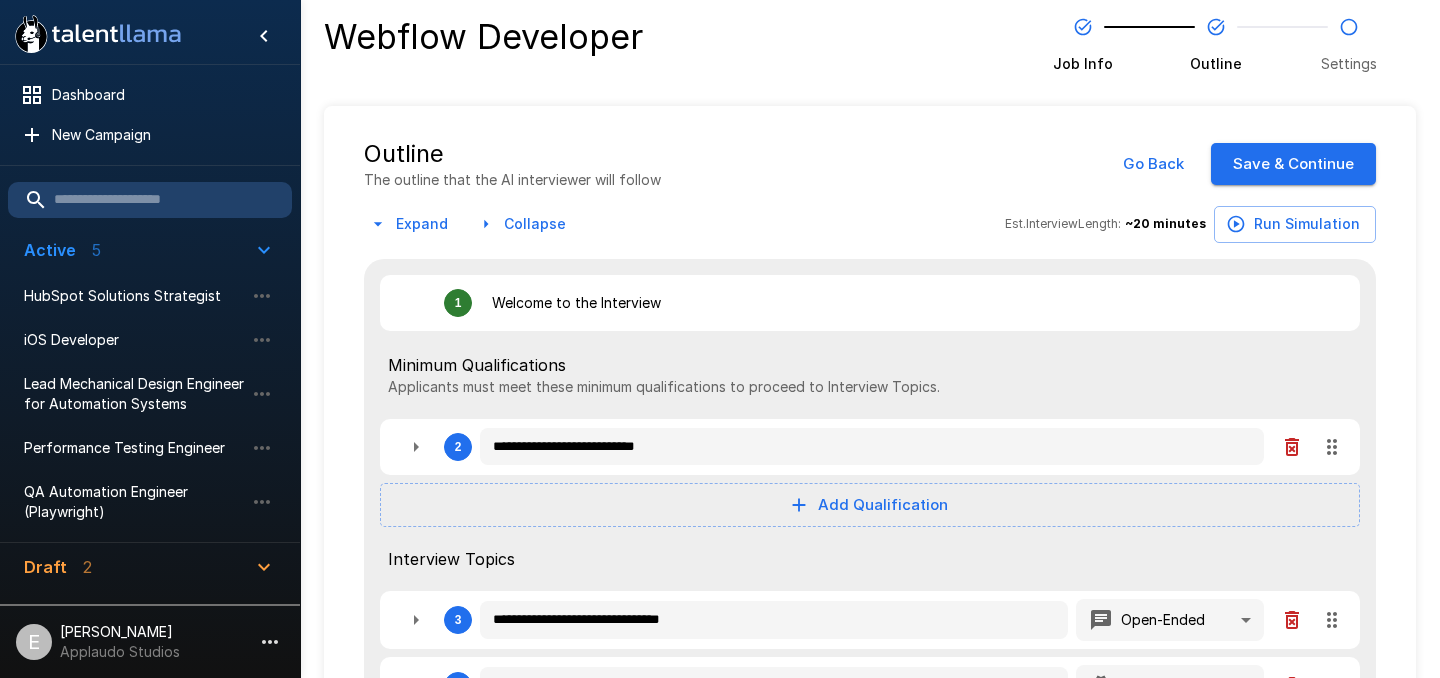type on "*" 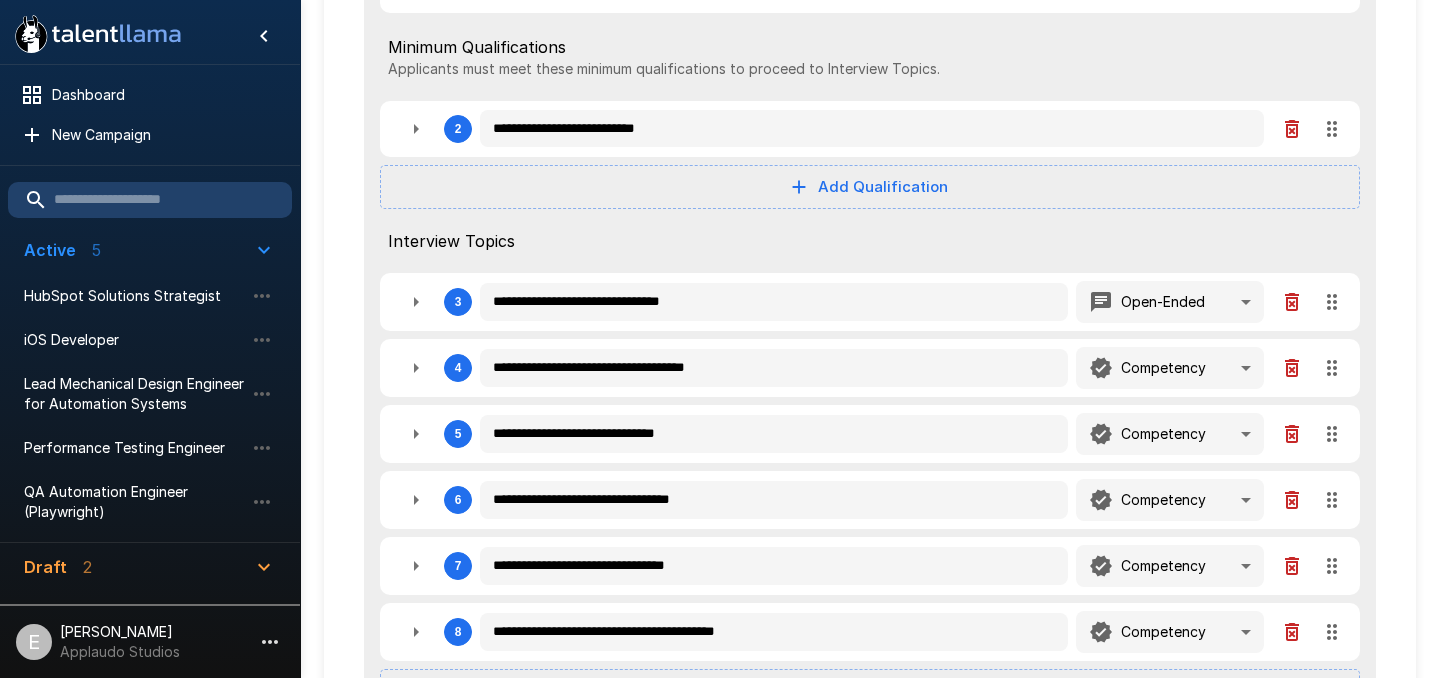 scroll, scrollTop: 320, scrollLeft: 0, axis: vertical 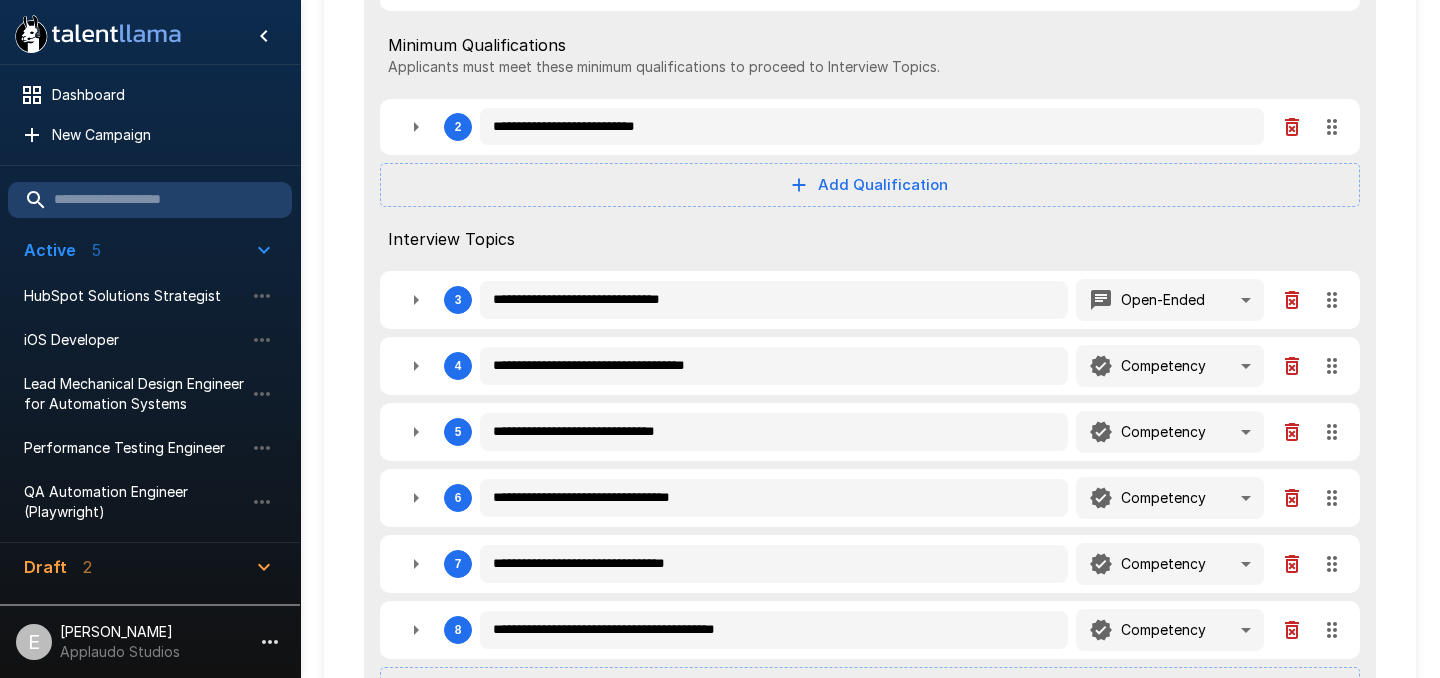 type on "*" 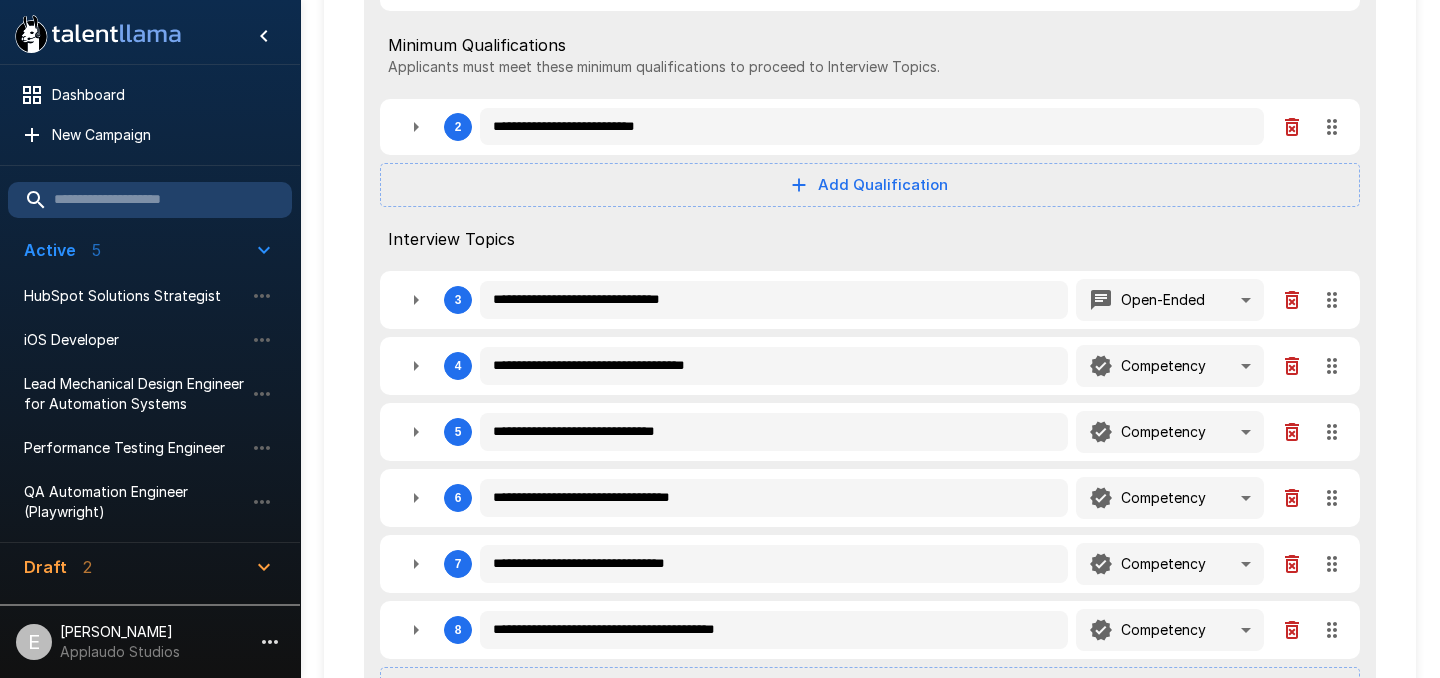 type on "*" 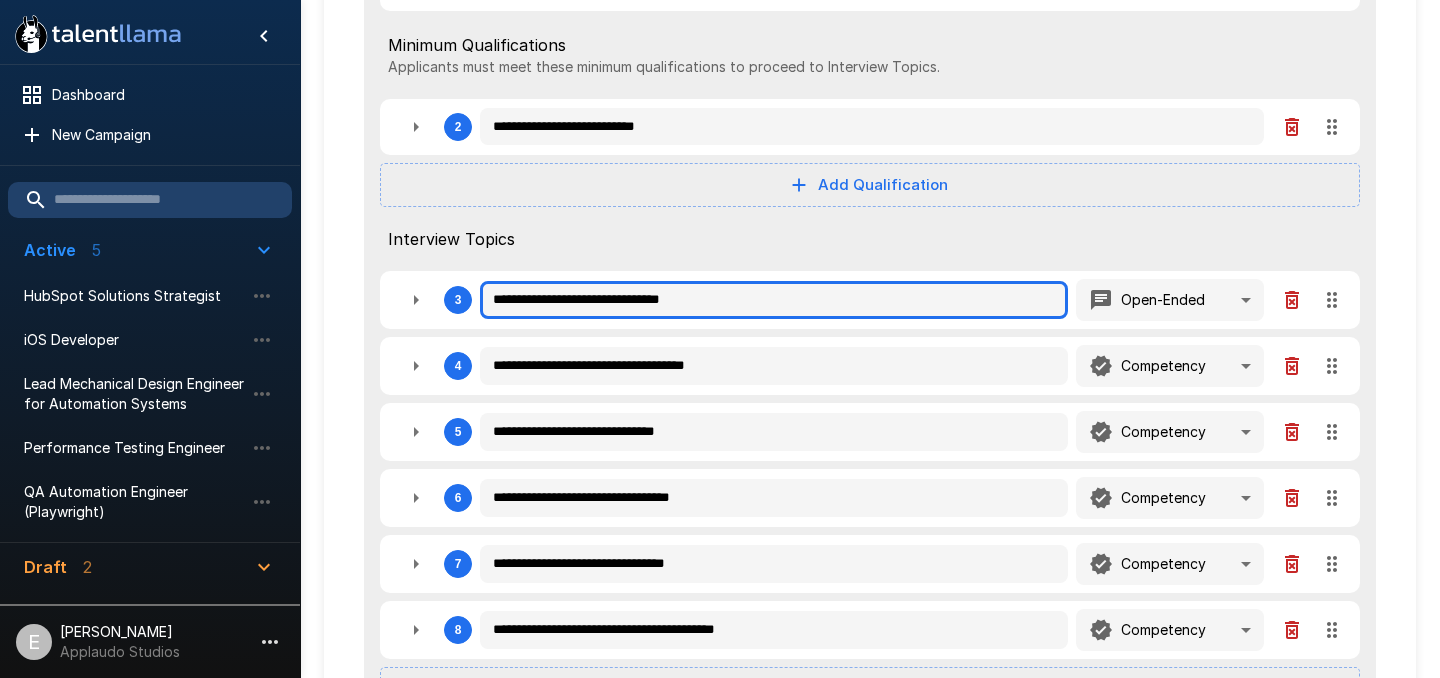 click on "**********" at bounding box center (774, 300) 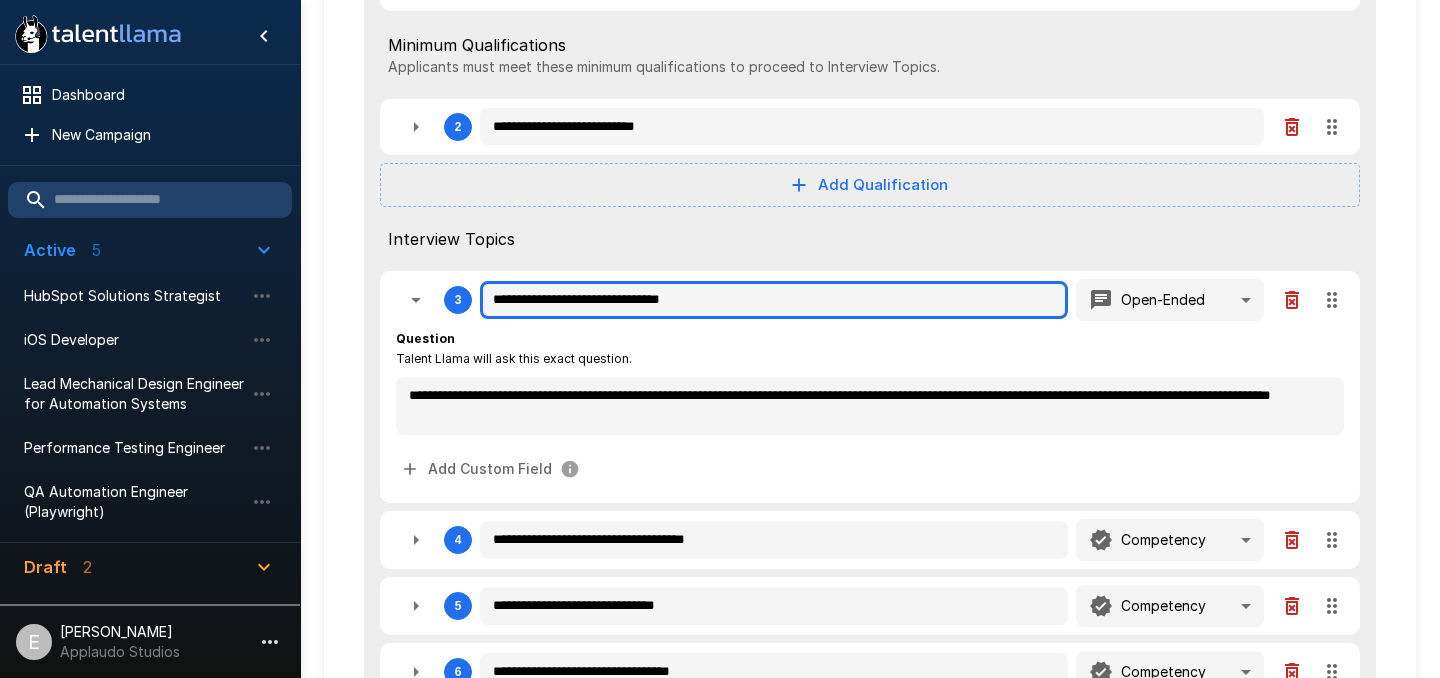 click on "**********" at bounding box center (774, 300) 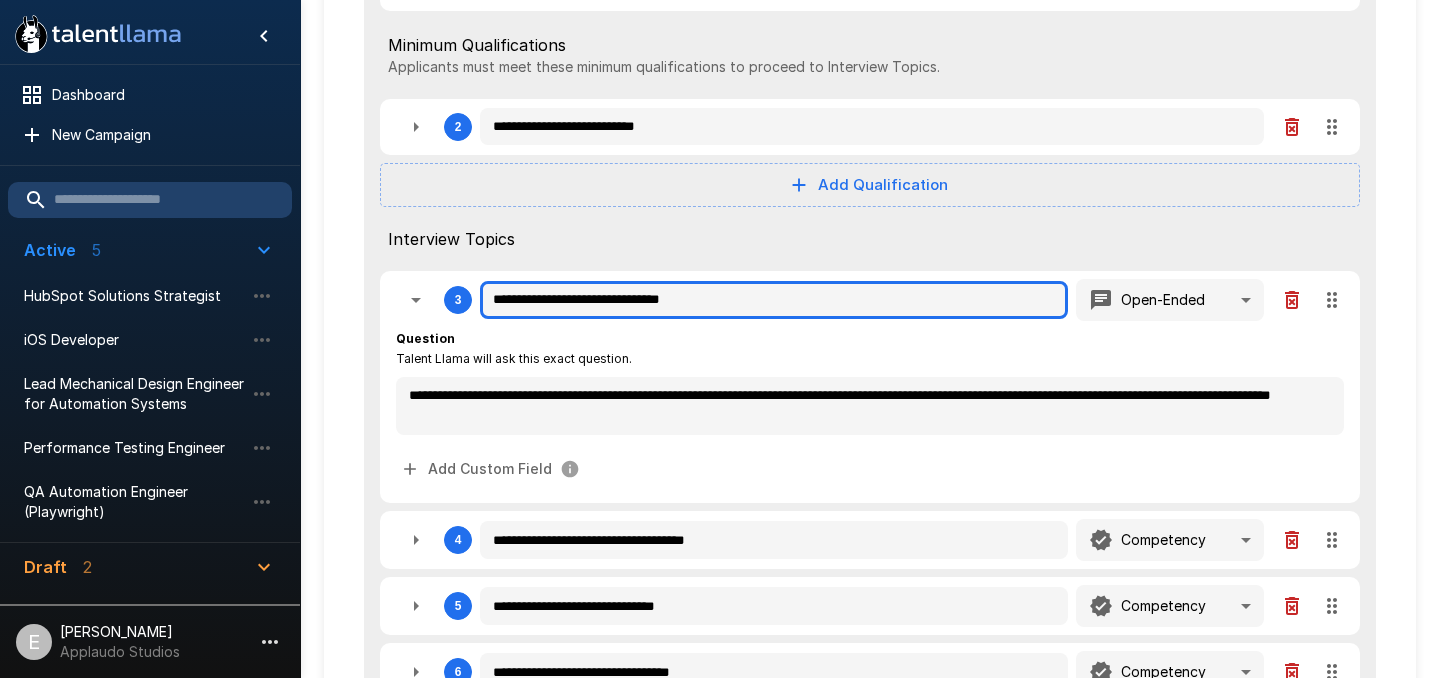 type 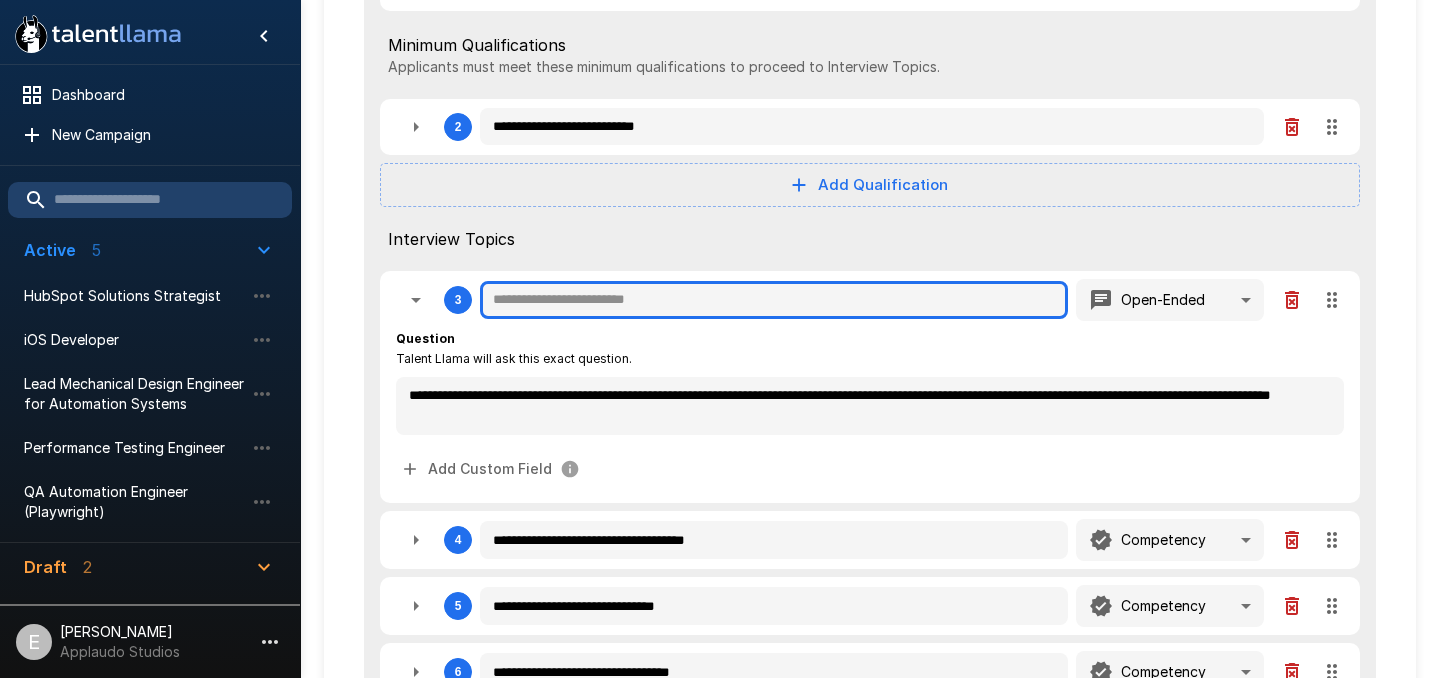 type on "*" 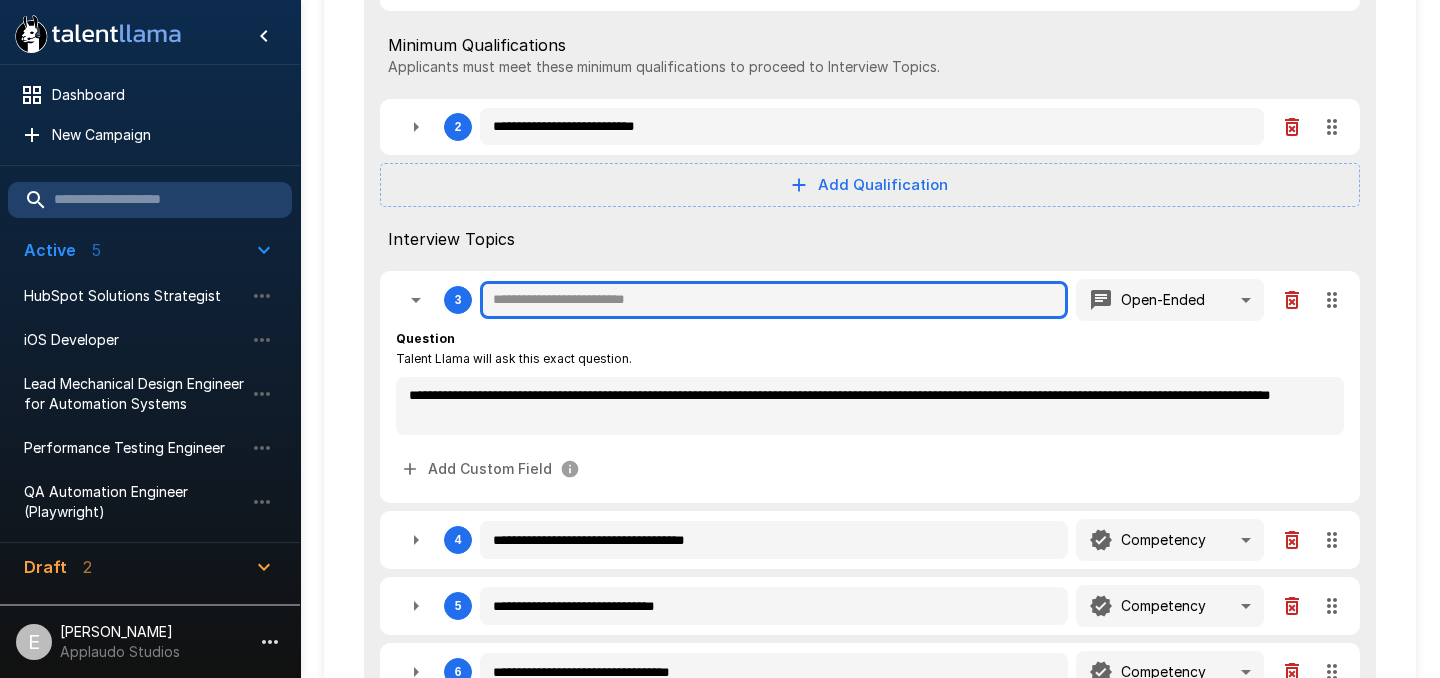 type on "*" 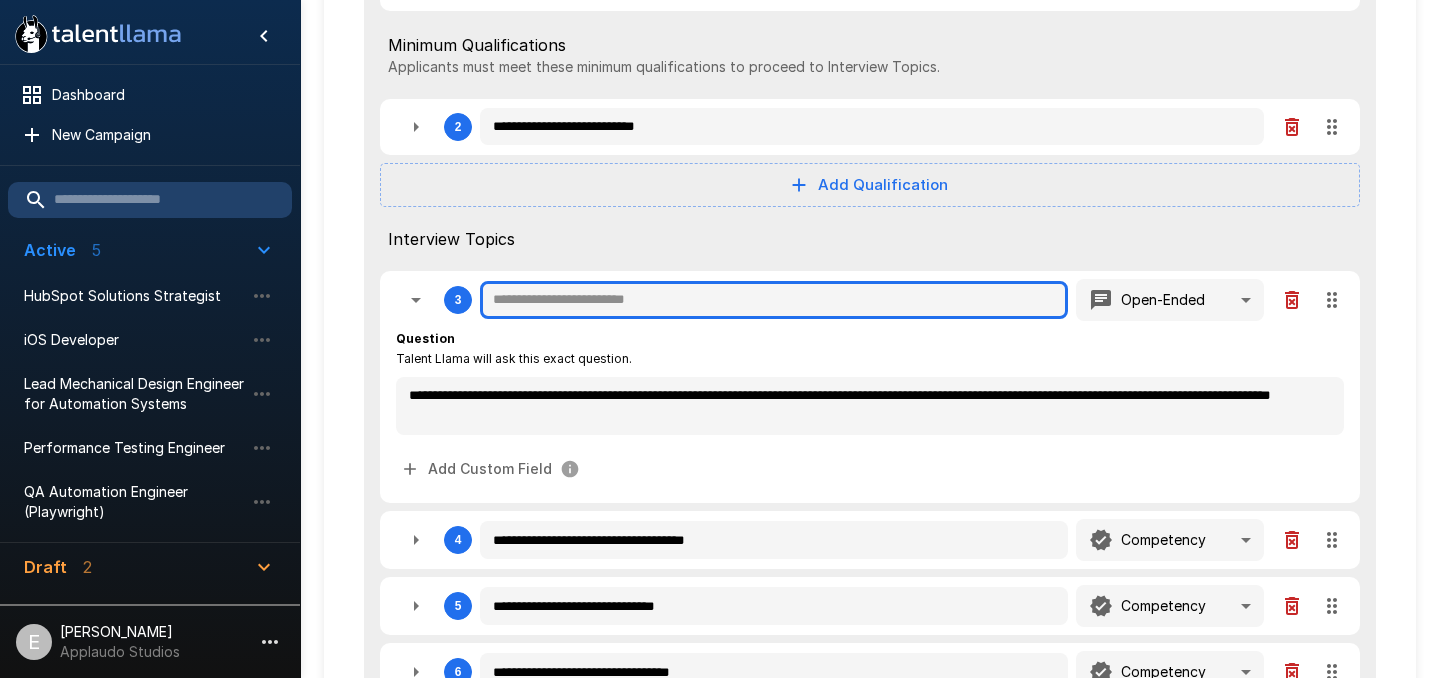 type 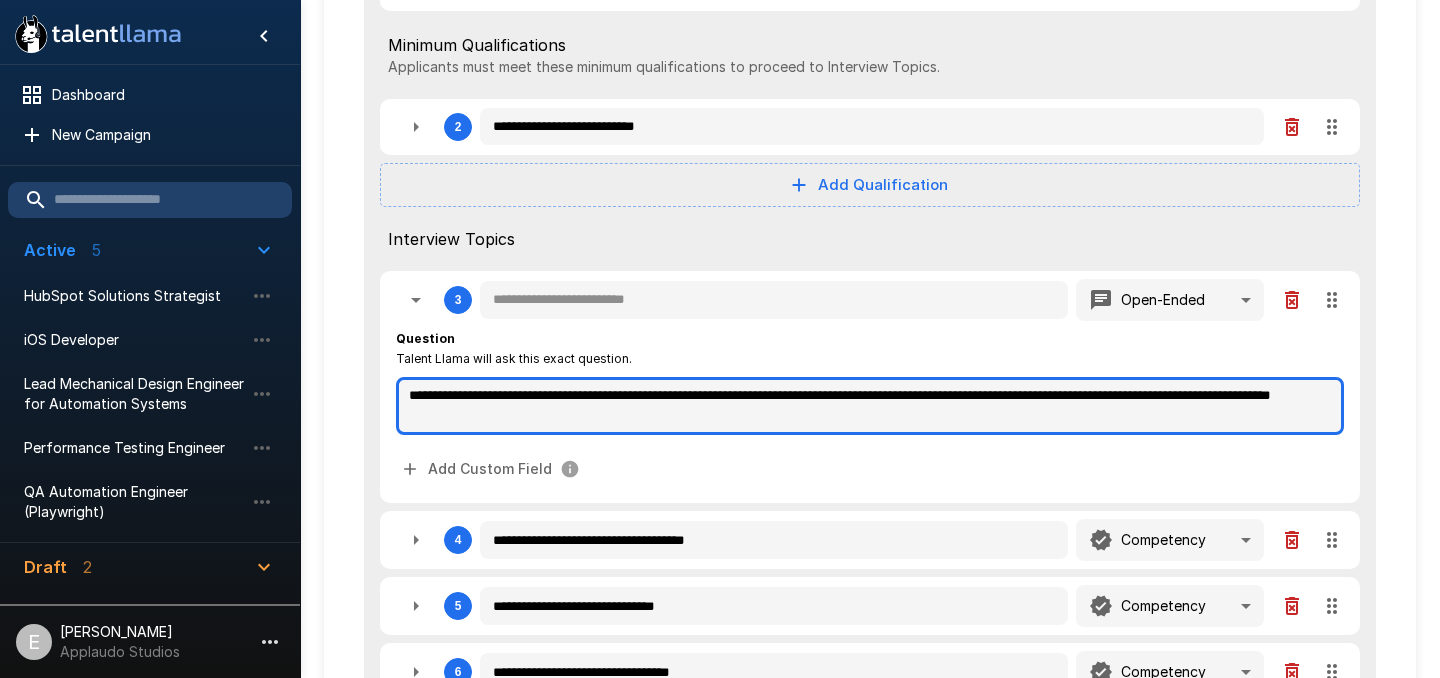 click on "**********" at bounding box center [870, 406] 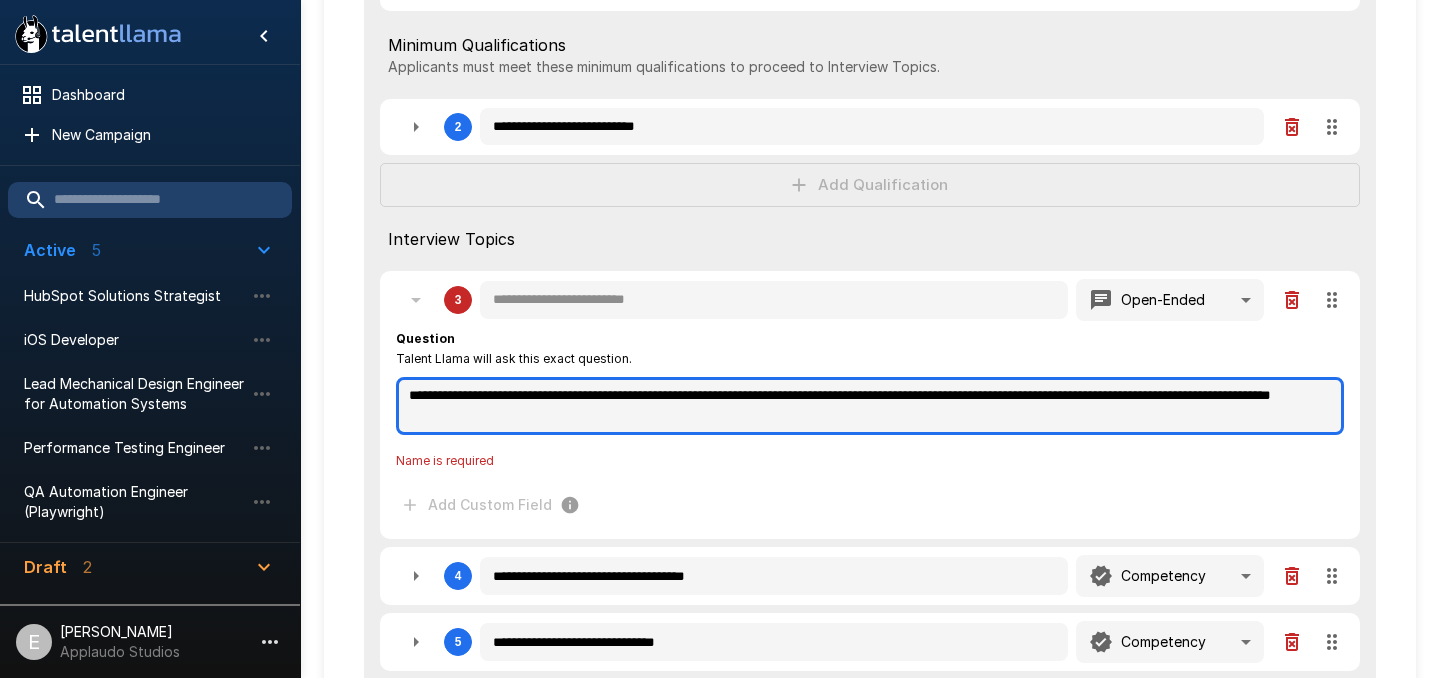 click on "**********" at bounding box center [870, 406] 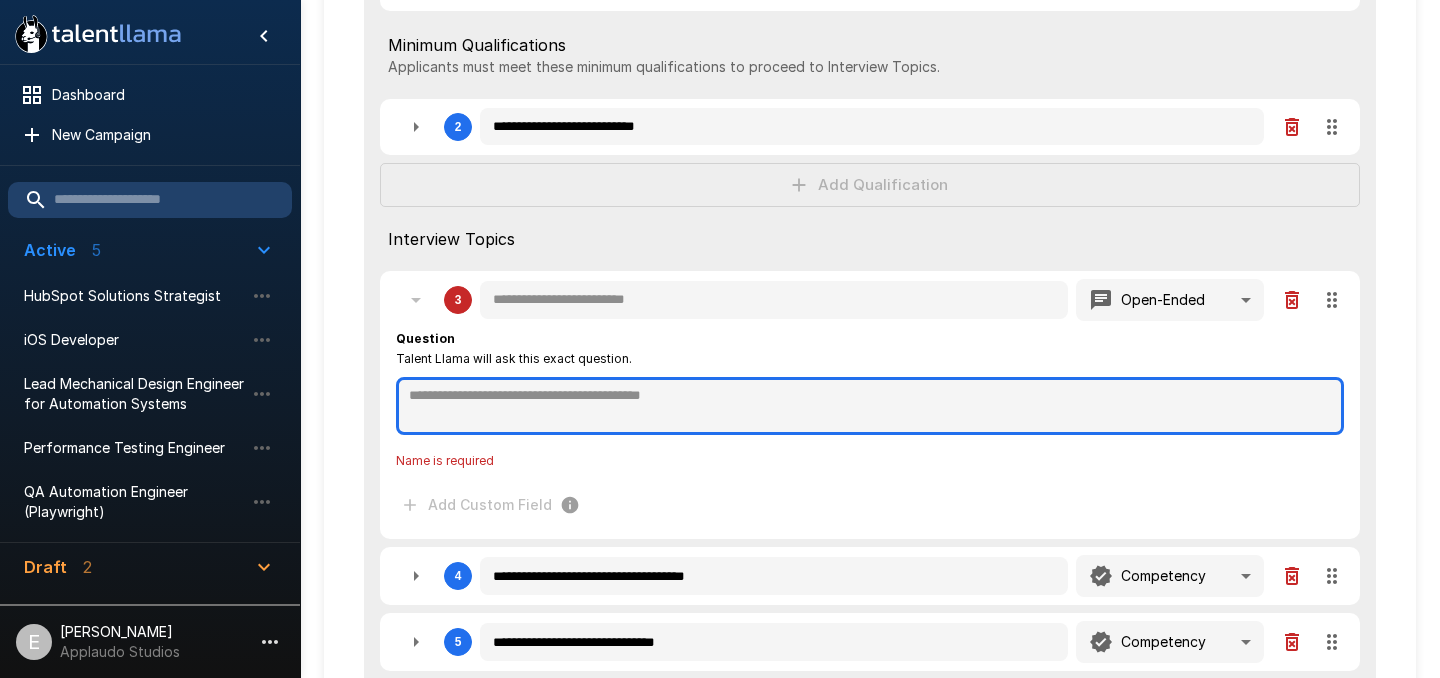 type on "*" 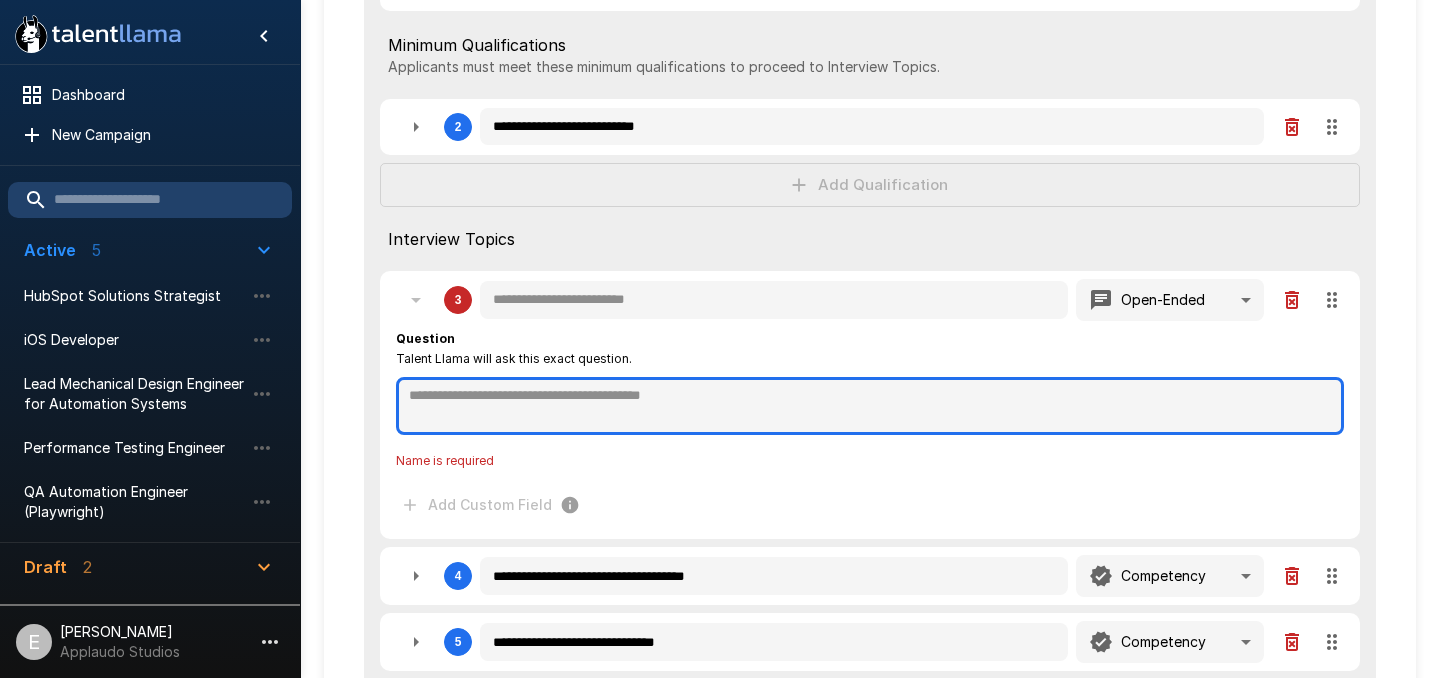 type on "*" 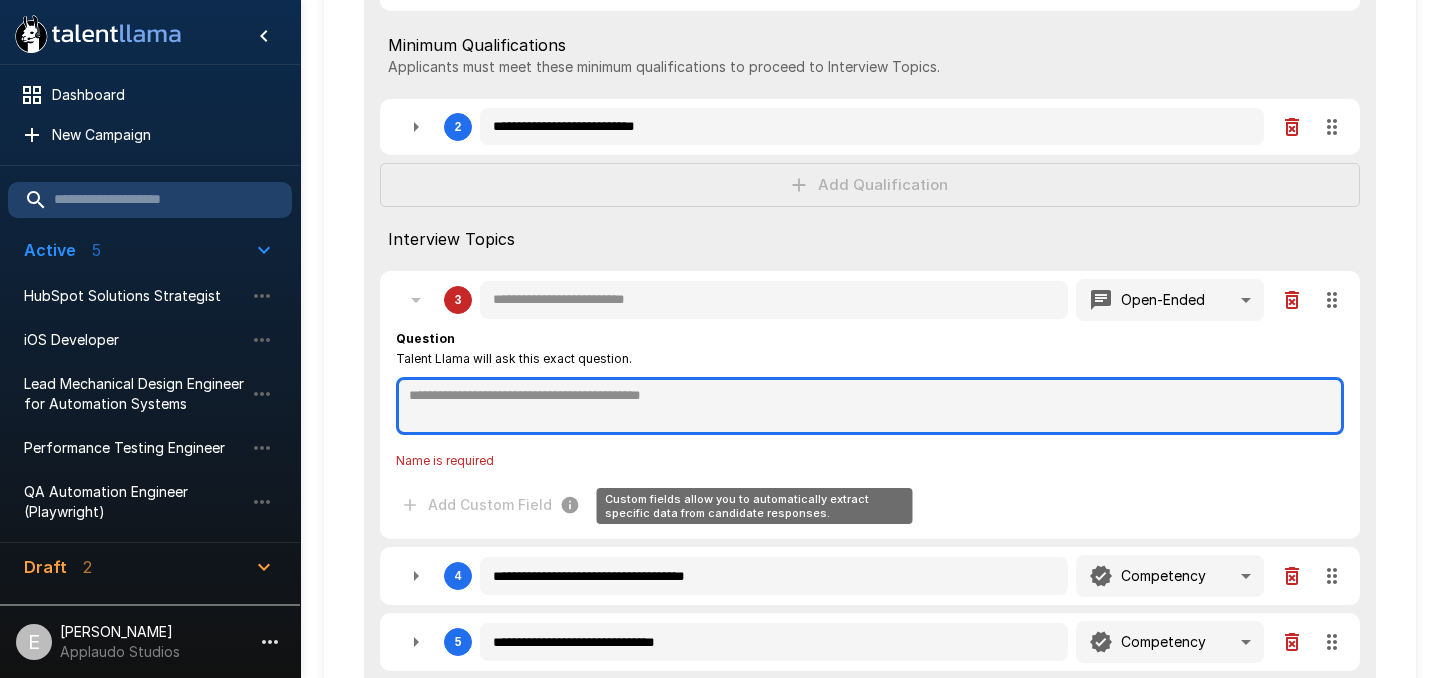 type on "*" 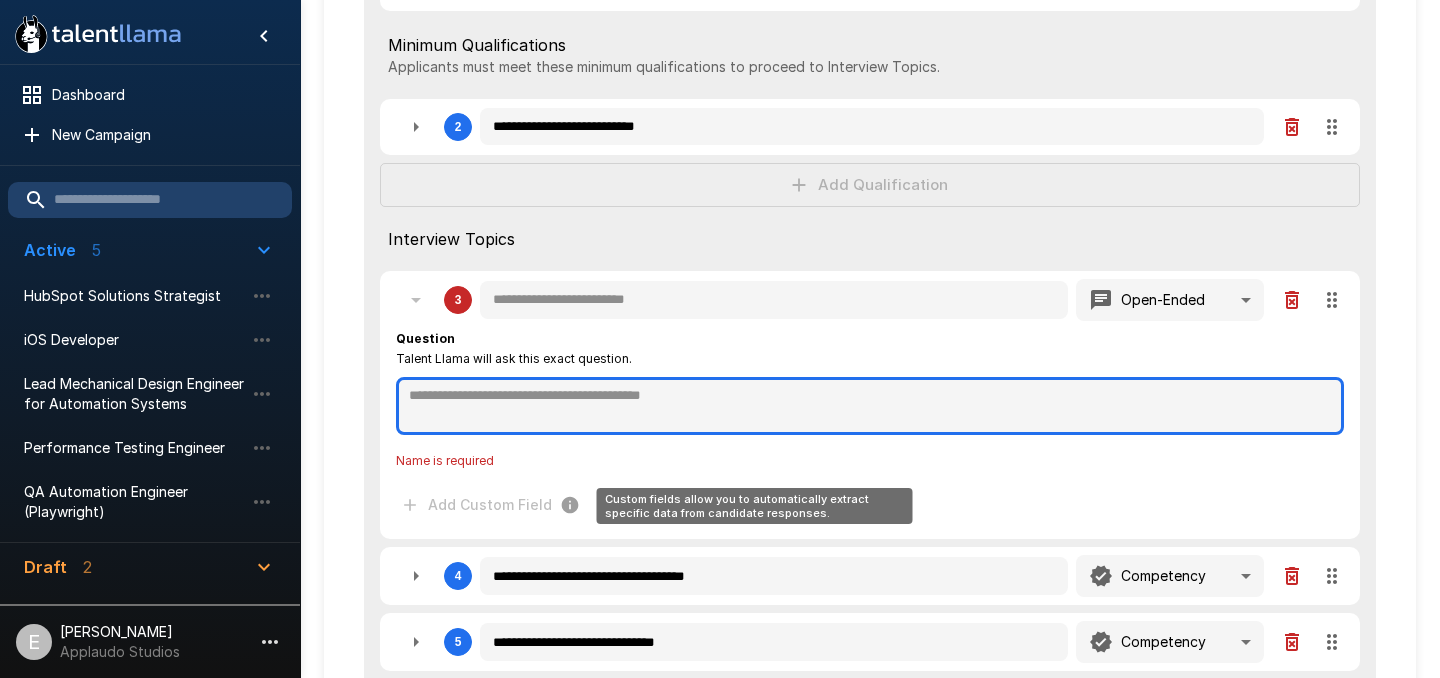 type on "*" 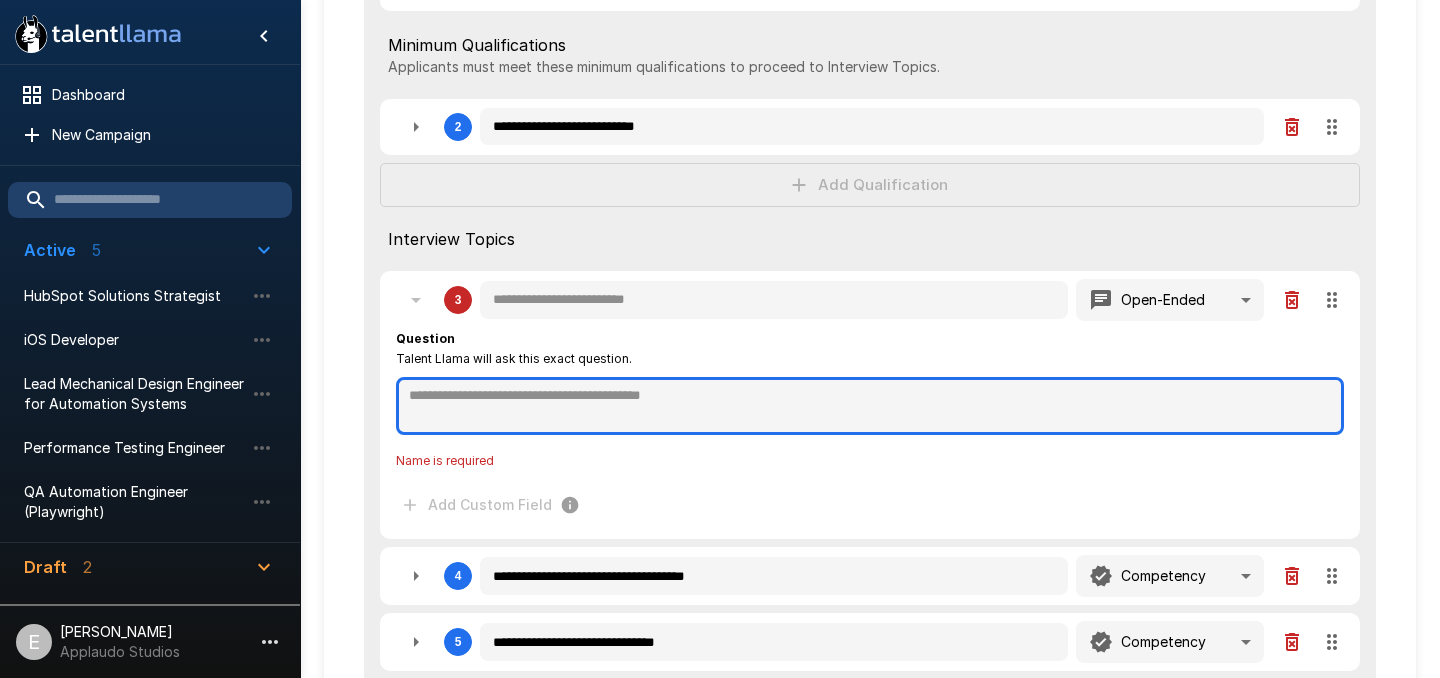type 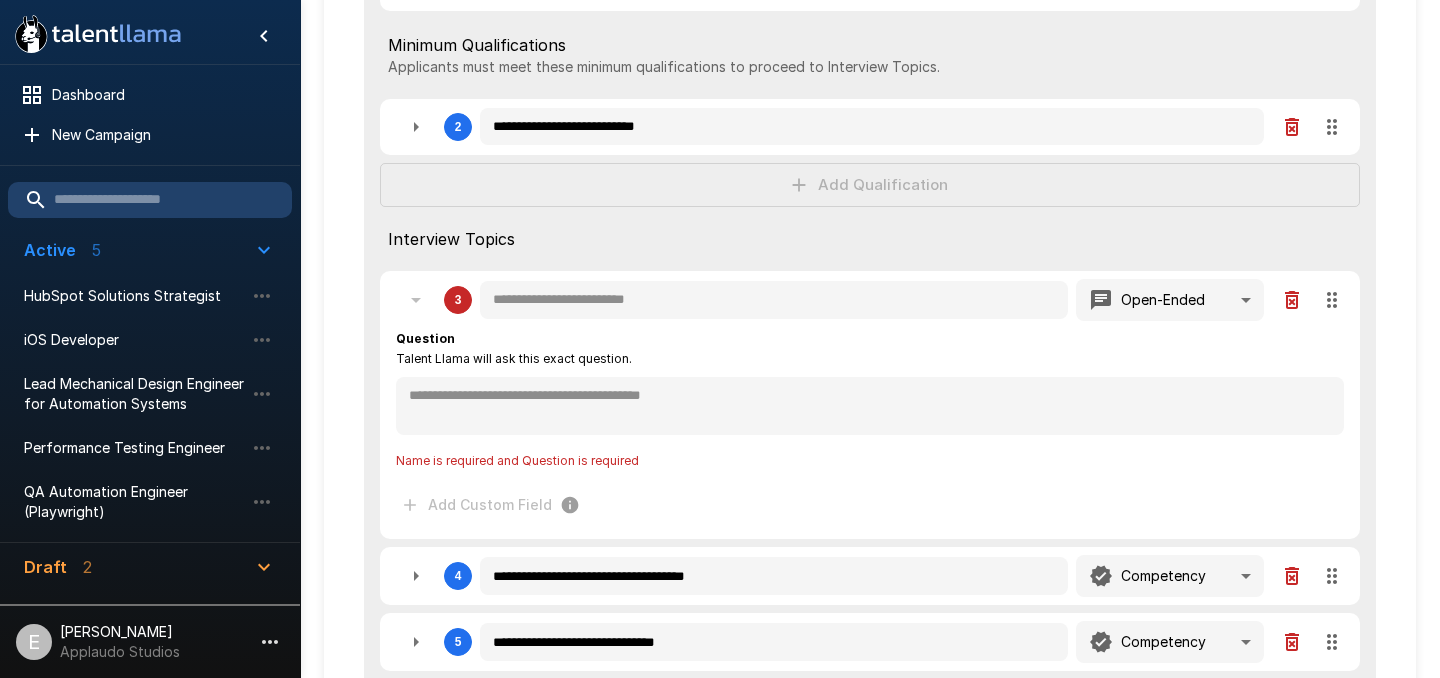 type on "*" 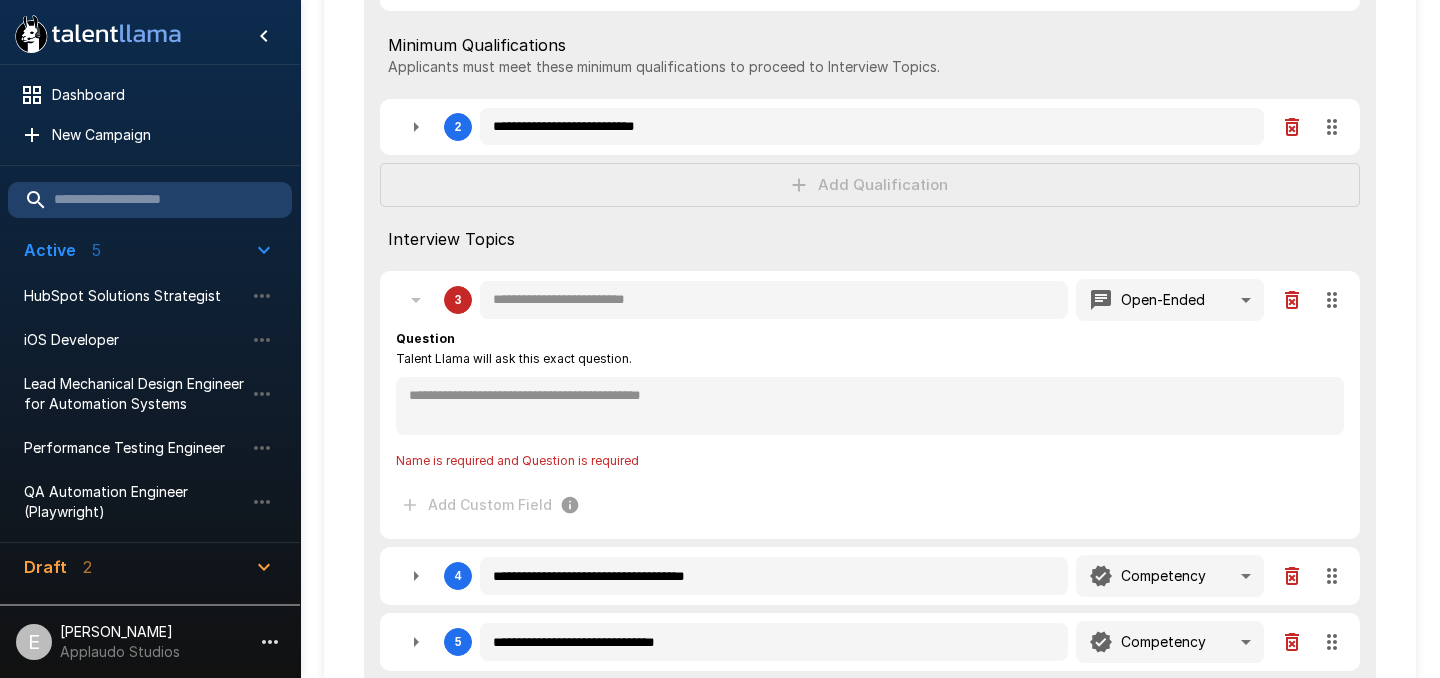 type on "*" 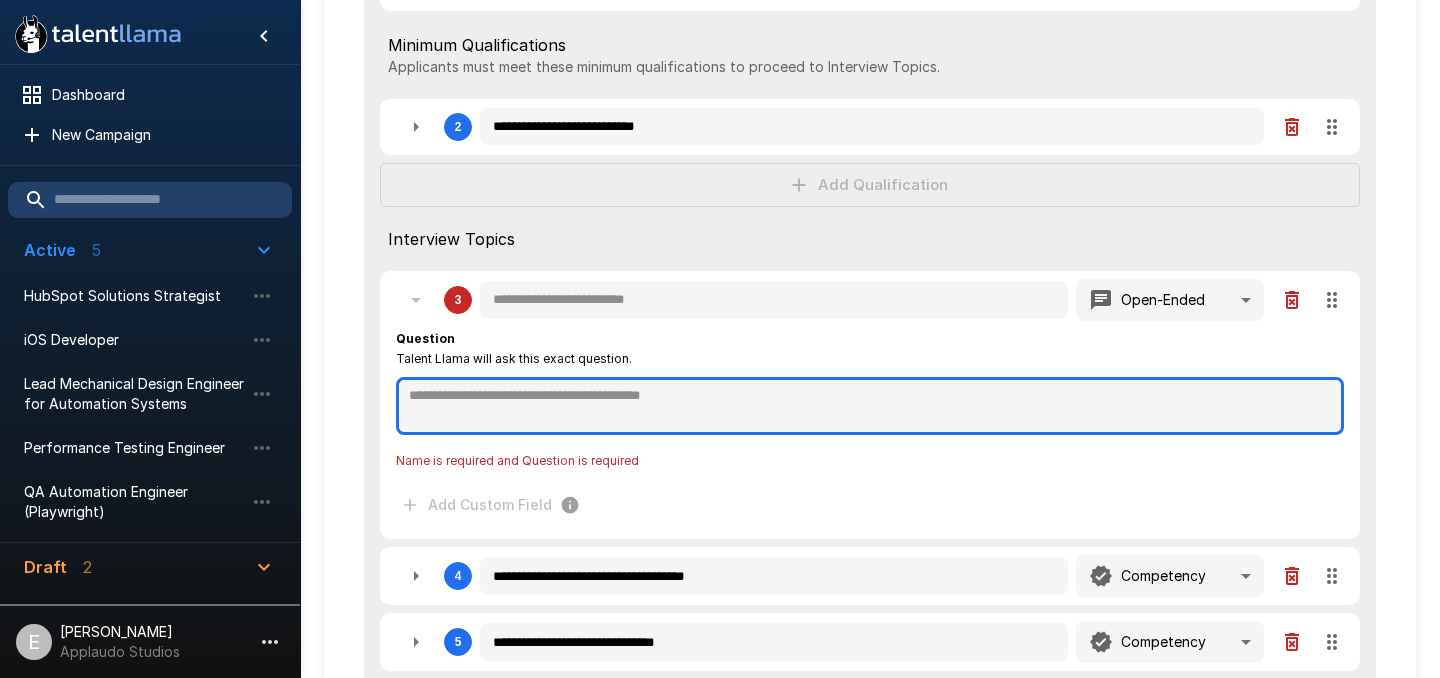 type on "*" 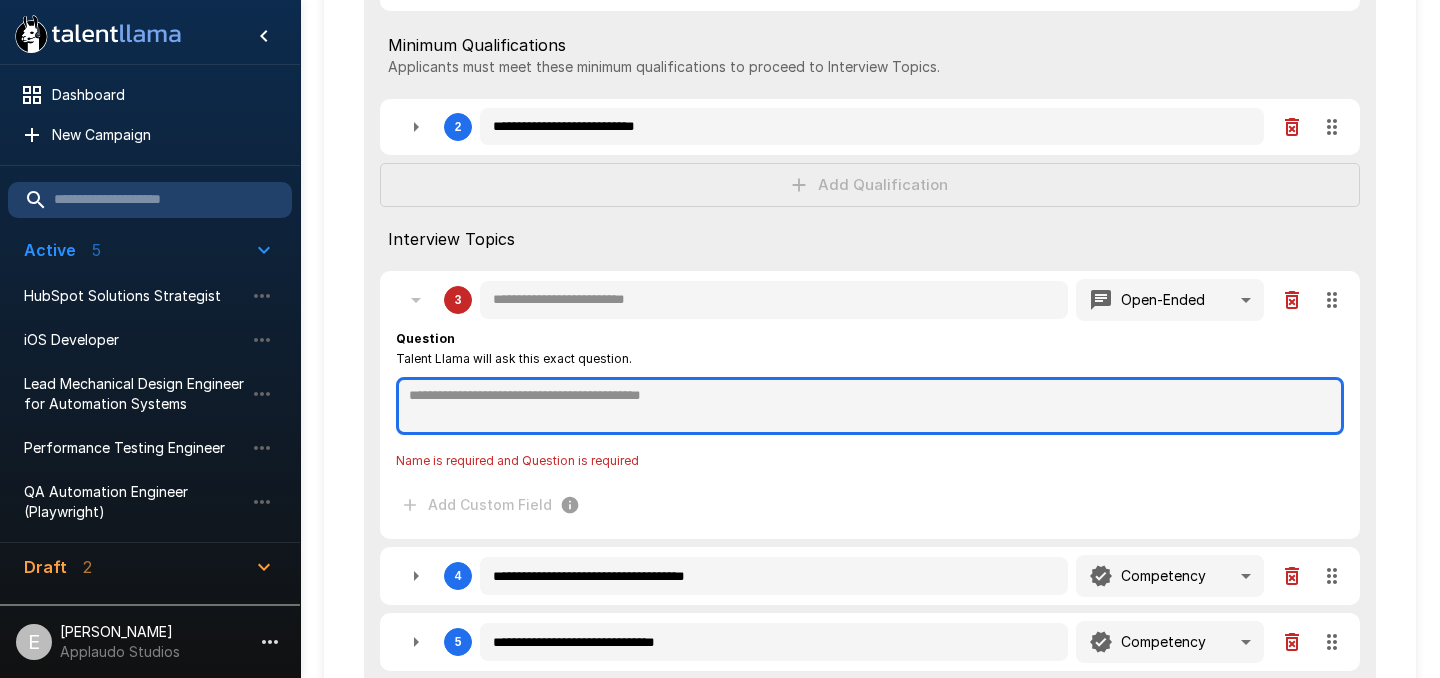 type on "*" 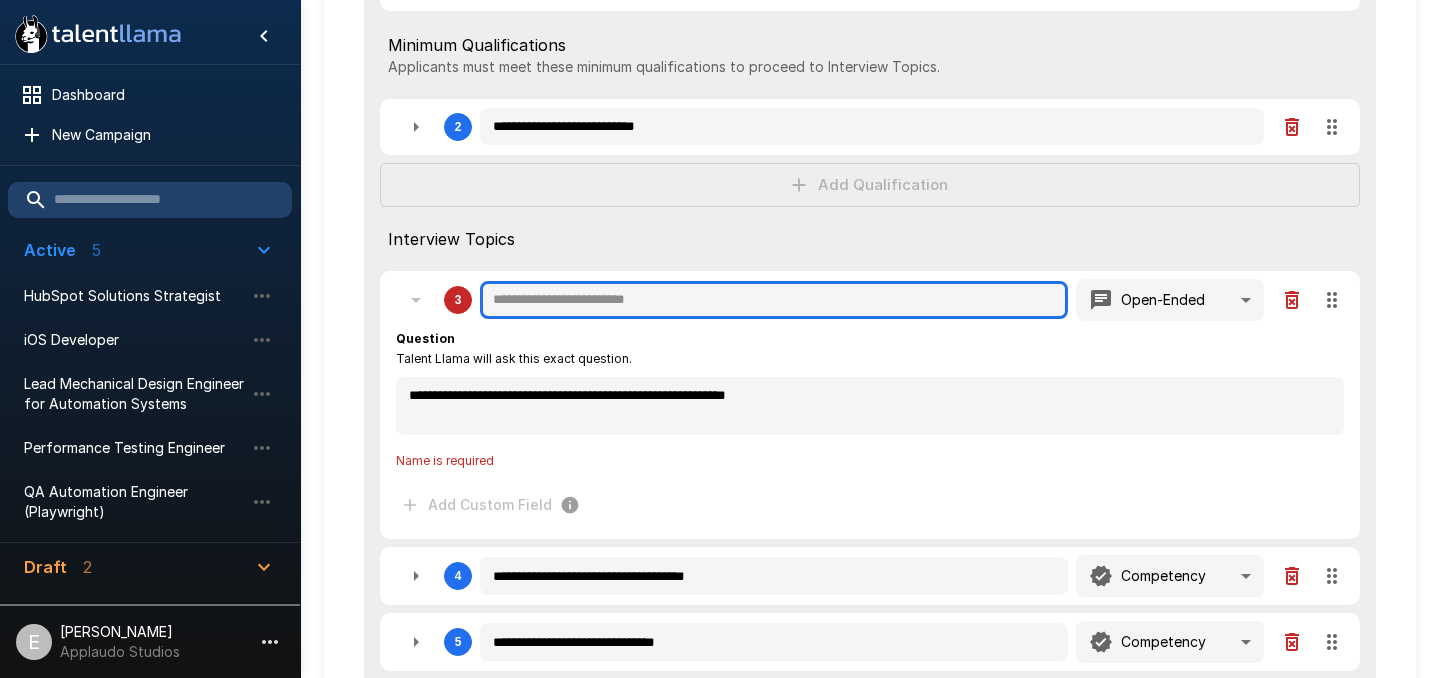 click at bounding box center (774, 300) 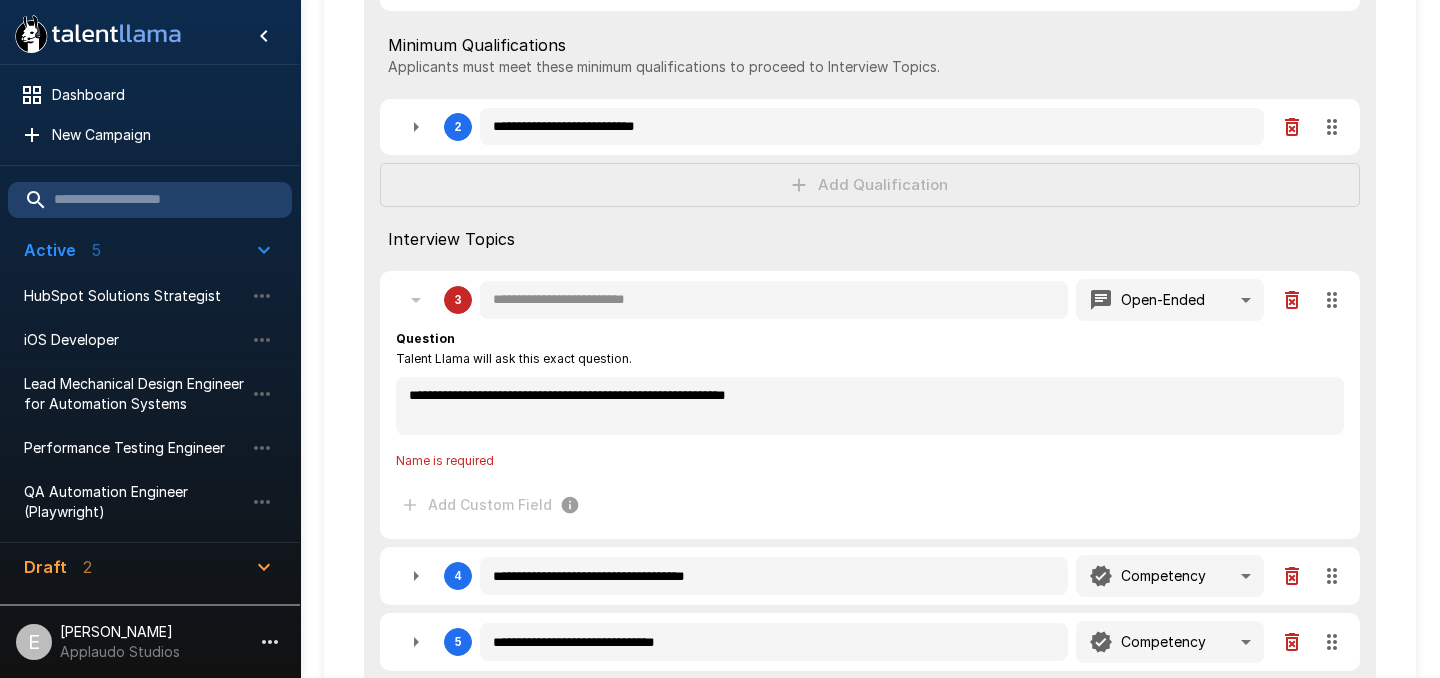 click on "**********" at bounding box center (870, 426) 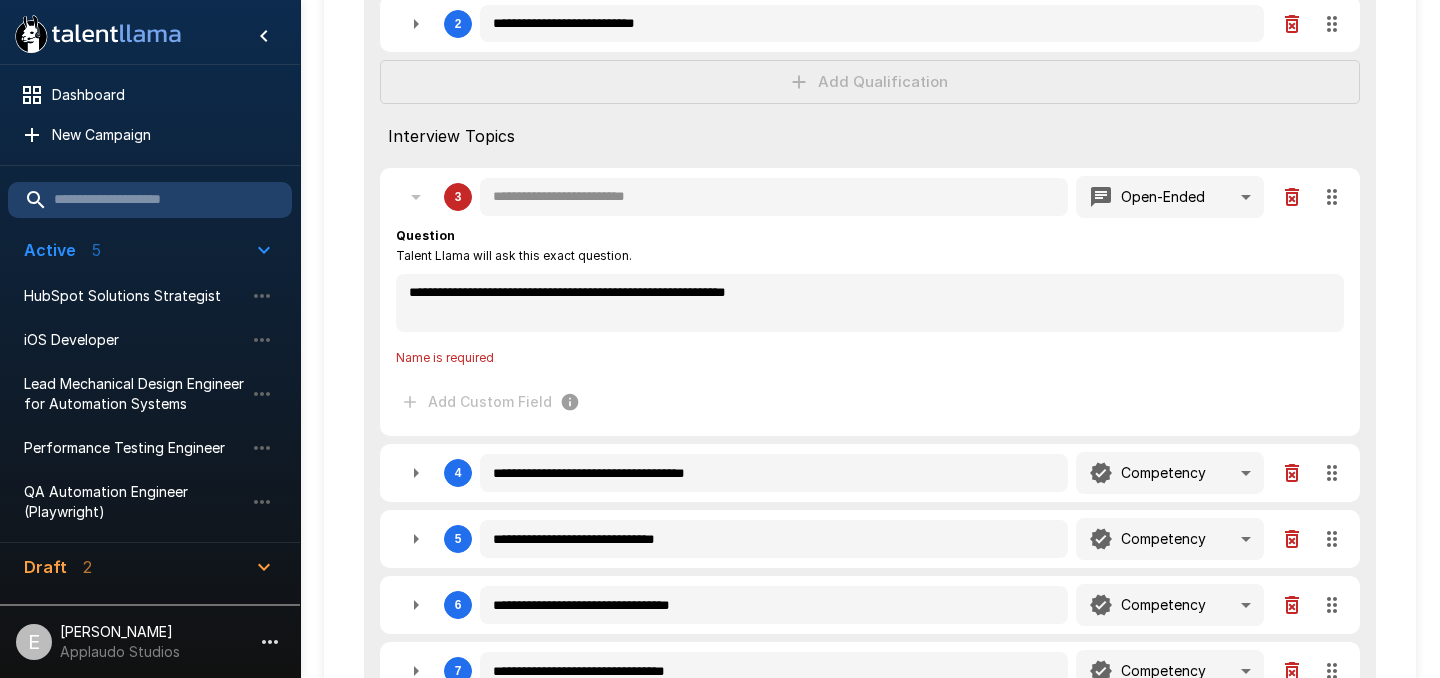 scroll, scrollTop: 436, scrollLeft: 0, axis: vertical 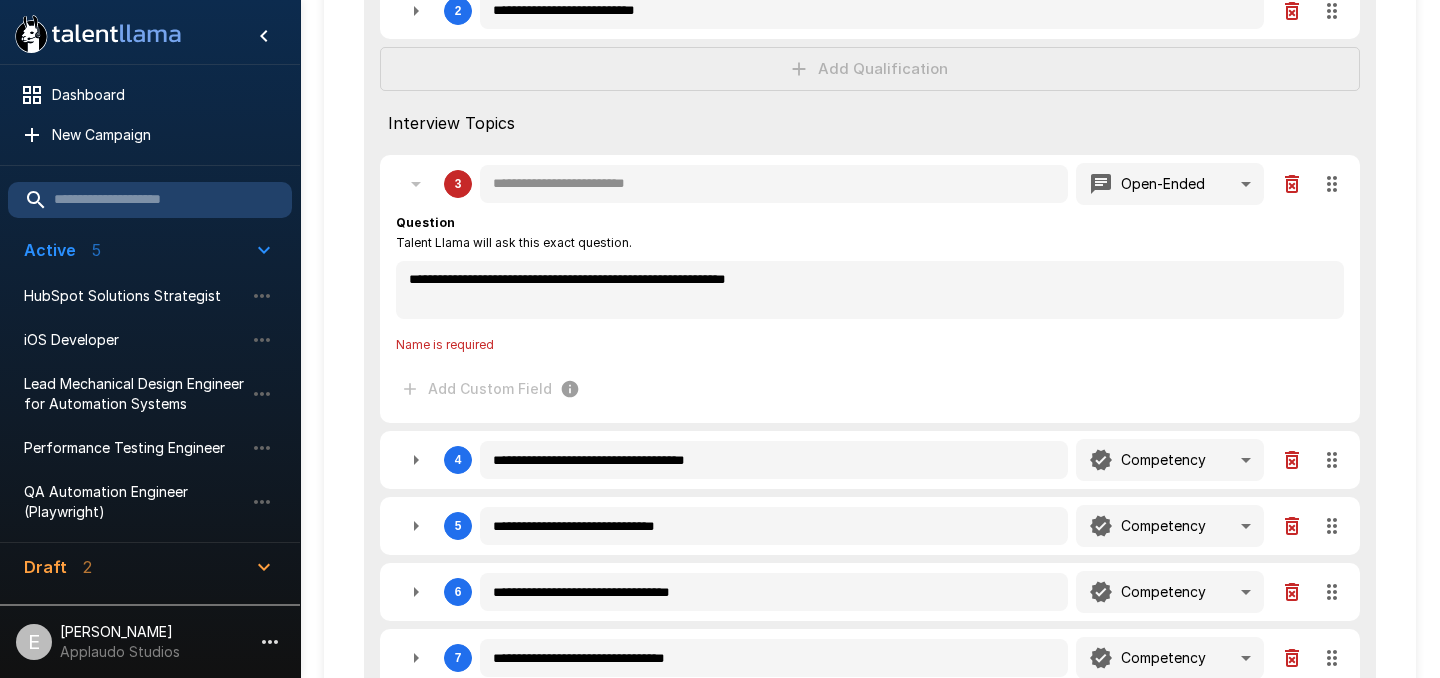click on "**********" at bounding box center (720, 256) 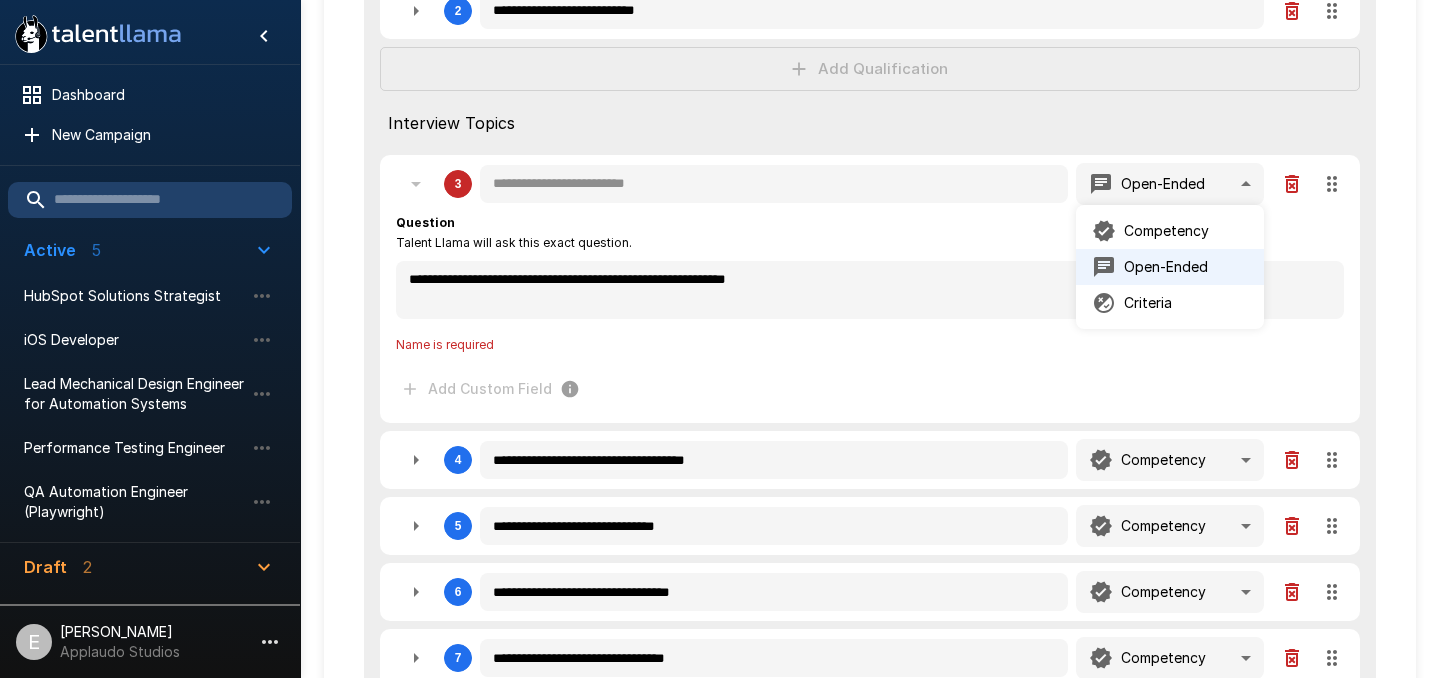 click on "Competency" at bounding box center [1166, 231] 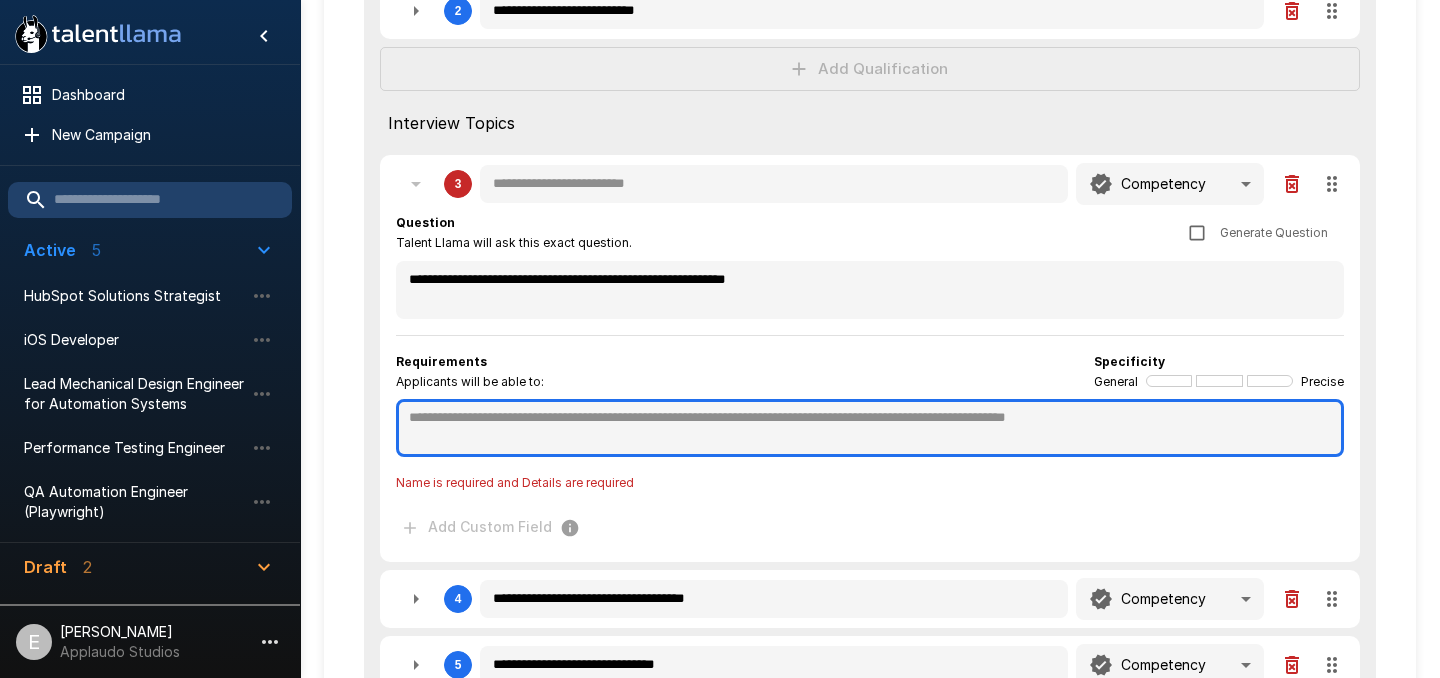 click at bounding box center [870, 428] 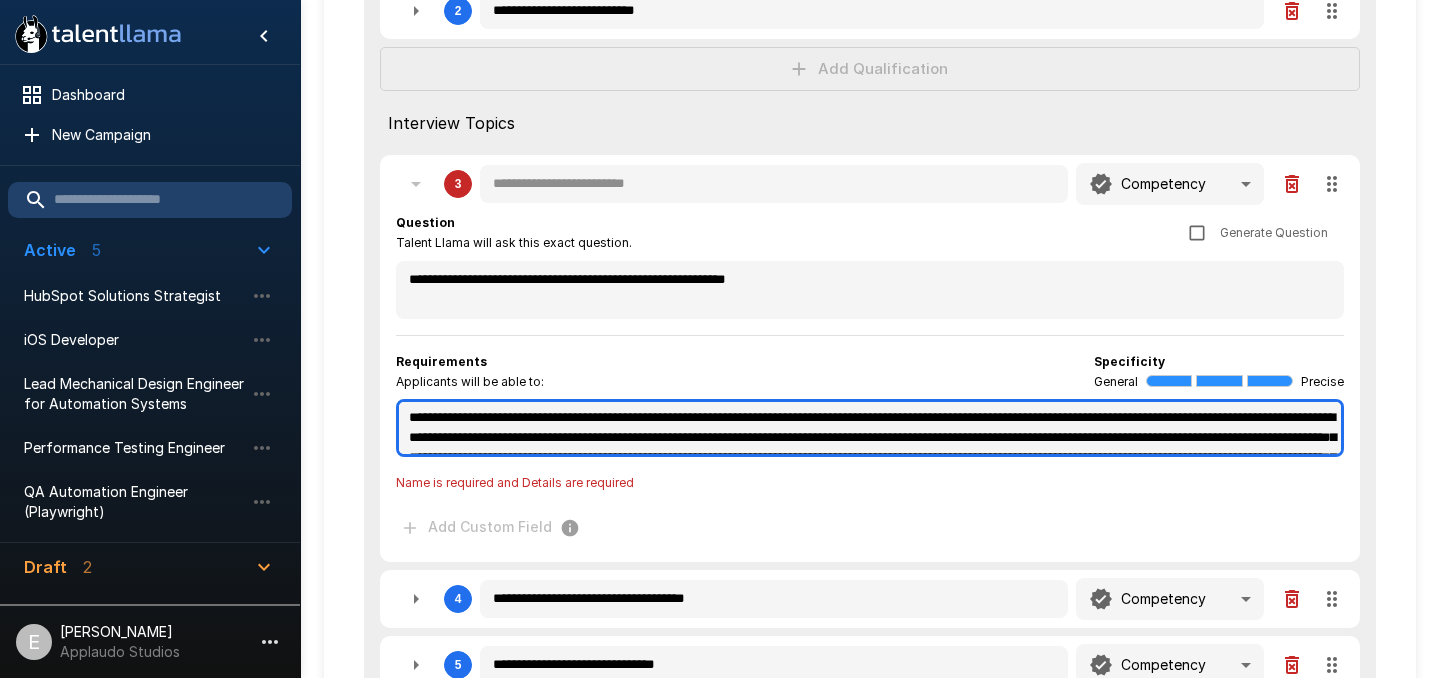 scroll, scrollTop: 89, scrollLeft: 0, axis: vertical 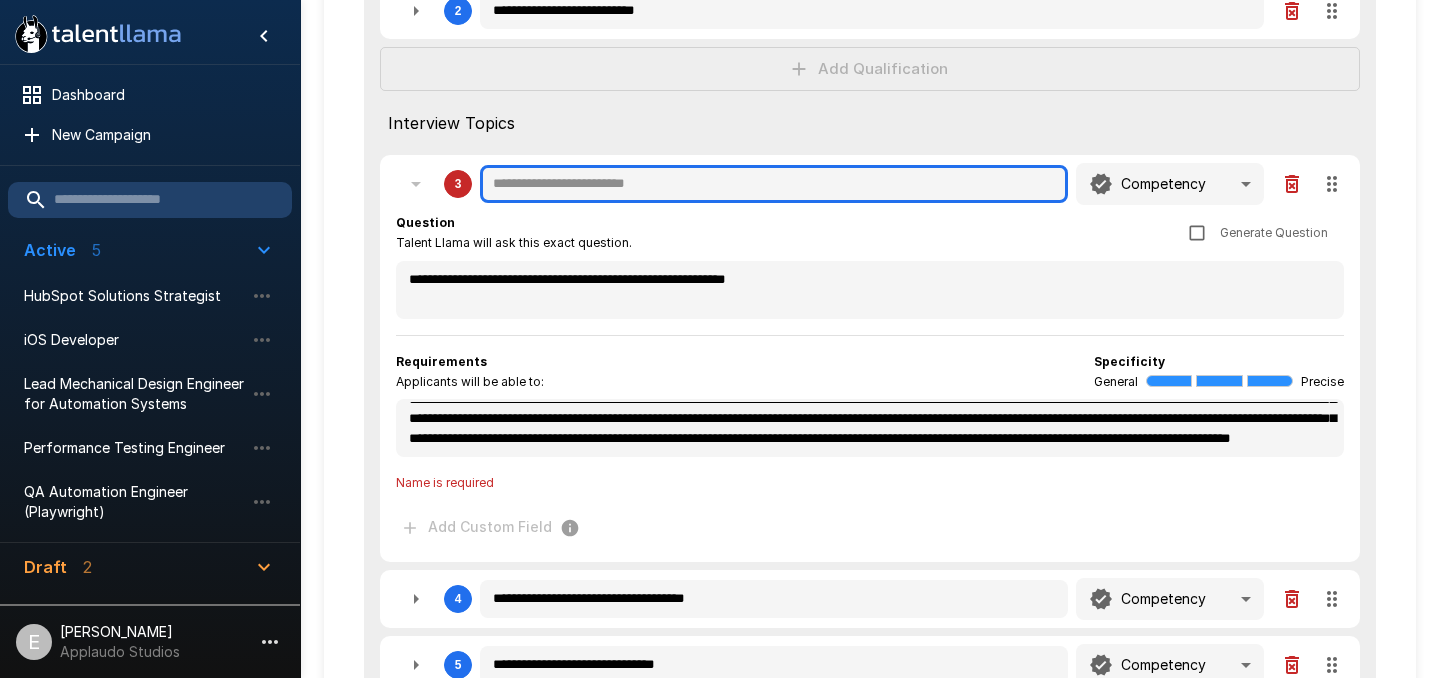 click at bounding box center [774, 184] 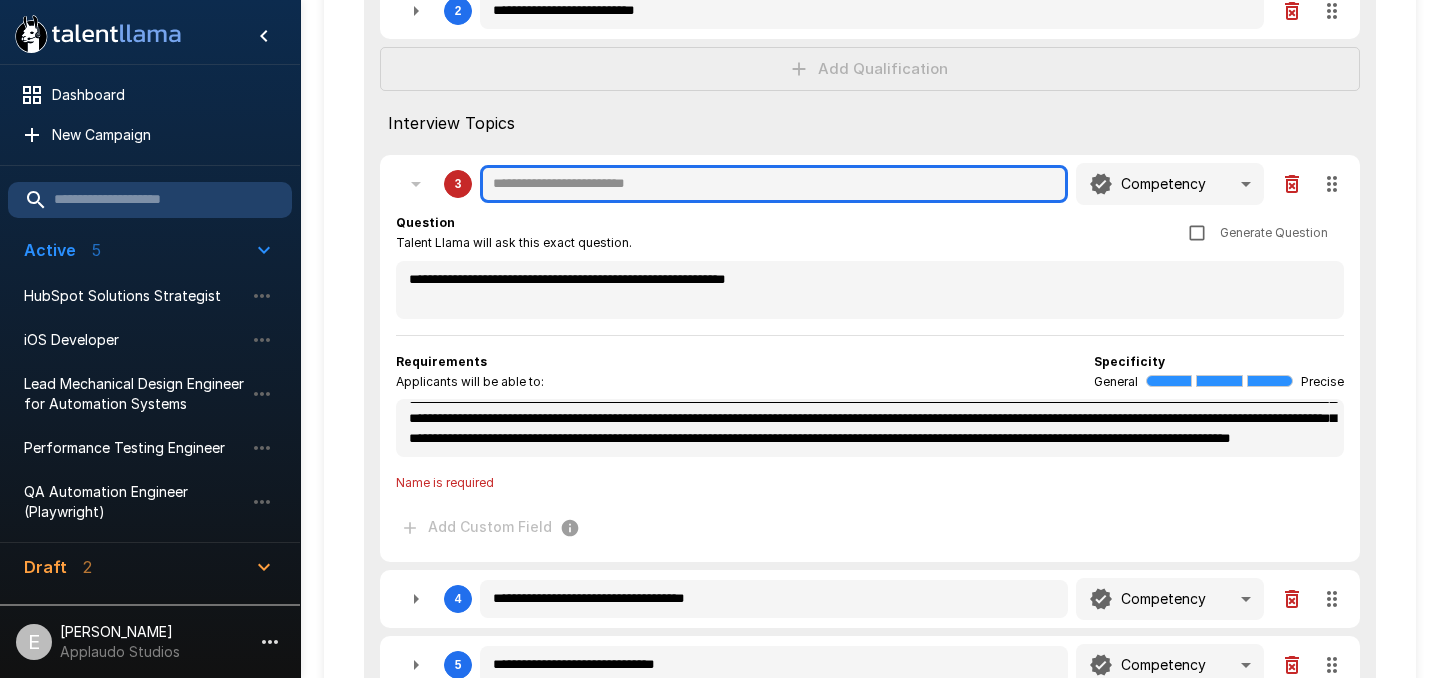 paste on "**********" 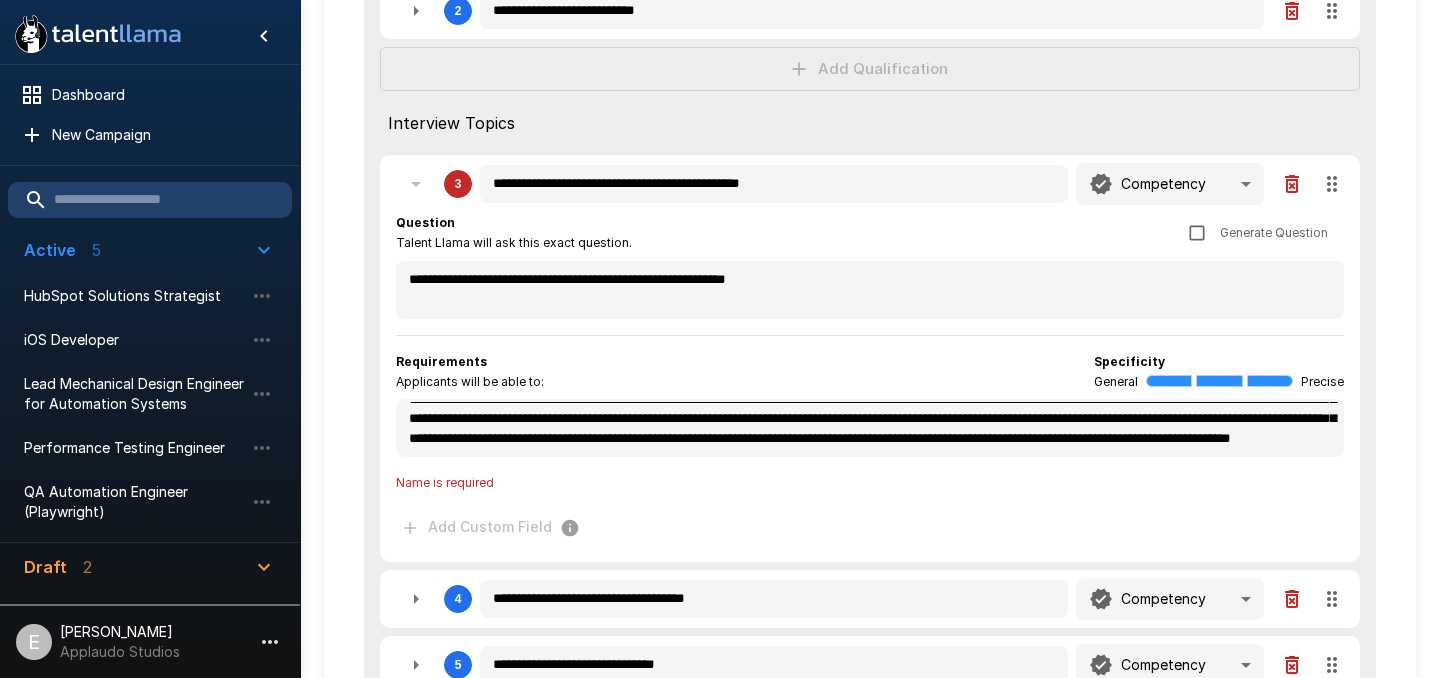 click on "Requirements Applicants will be able to: Specificity General Precise" at bounding box center [870, 372] 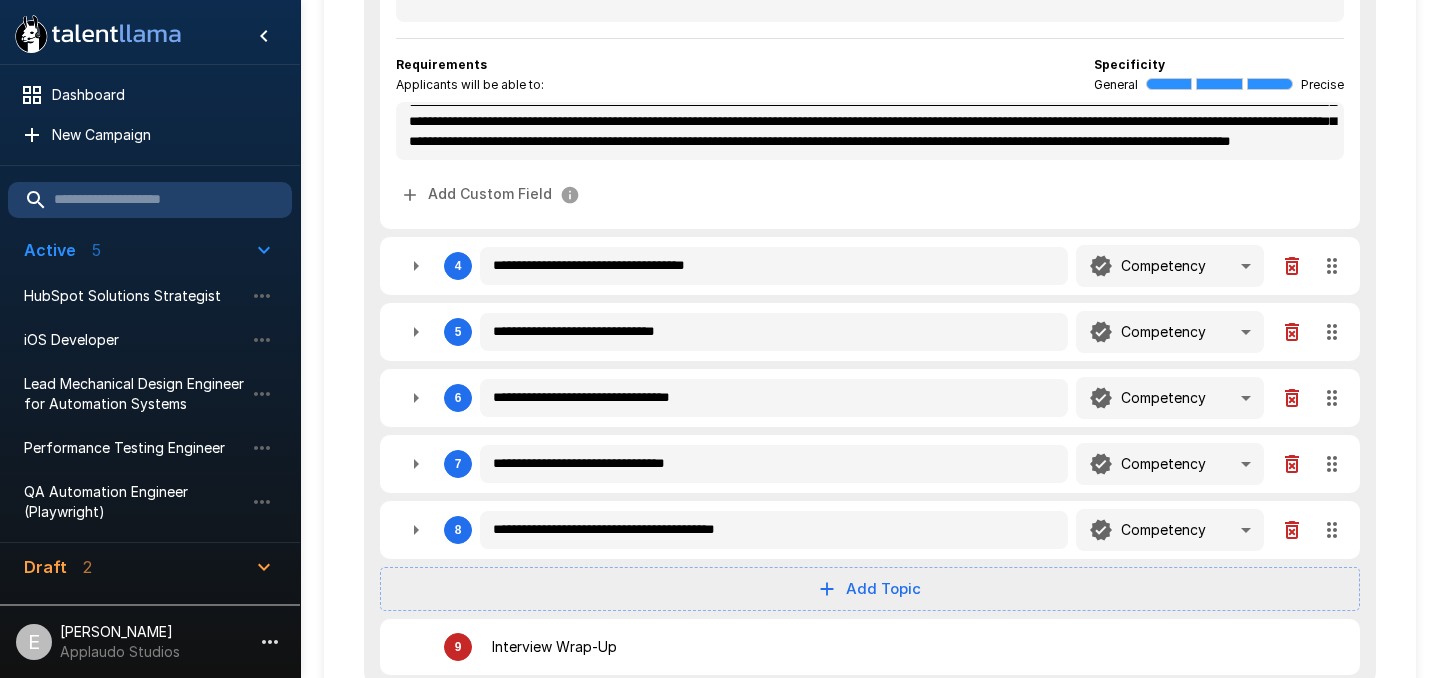scroll, scrollTop: 739, scrollLeft: 0, axis: vertical 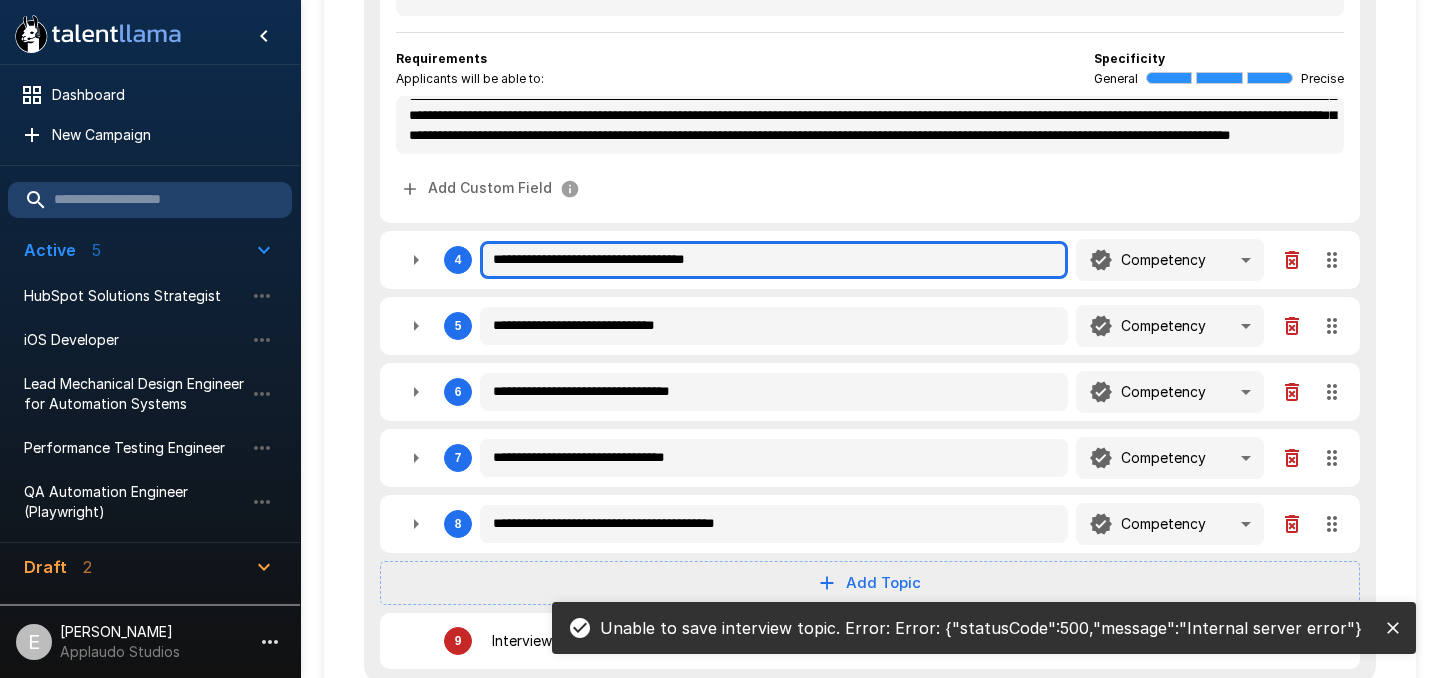 click on "**********" at bounding box center (774, 260) 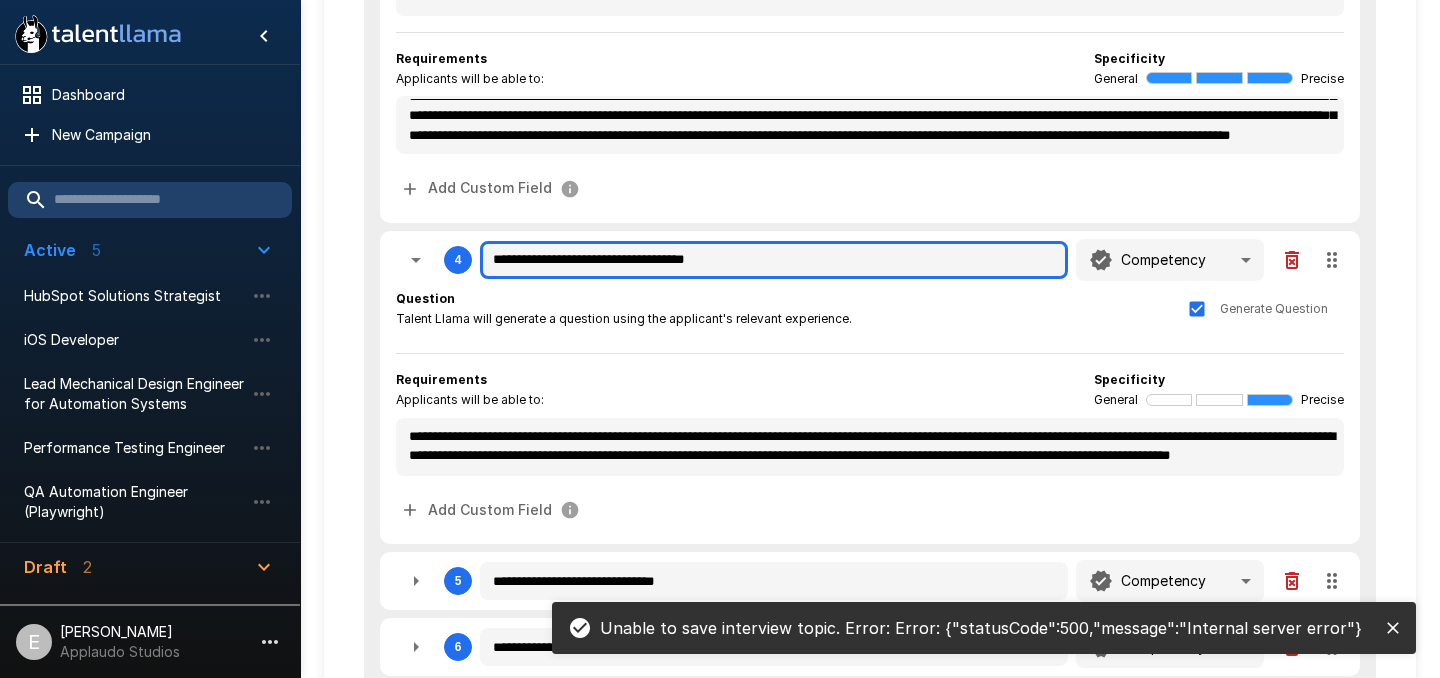 scroll, scrollTop: 832, scrollLeft: 0, axis: vertical 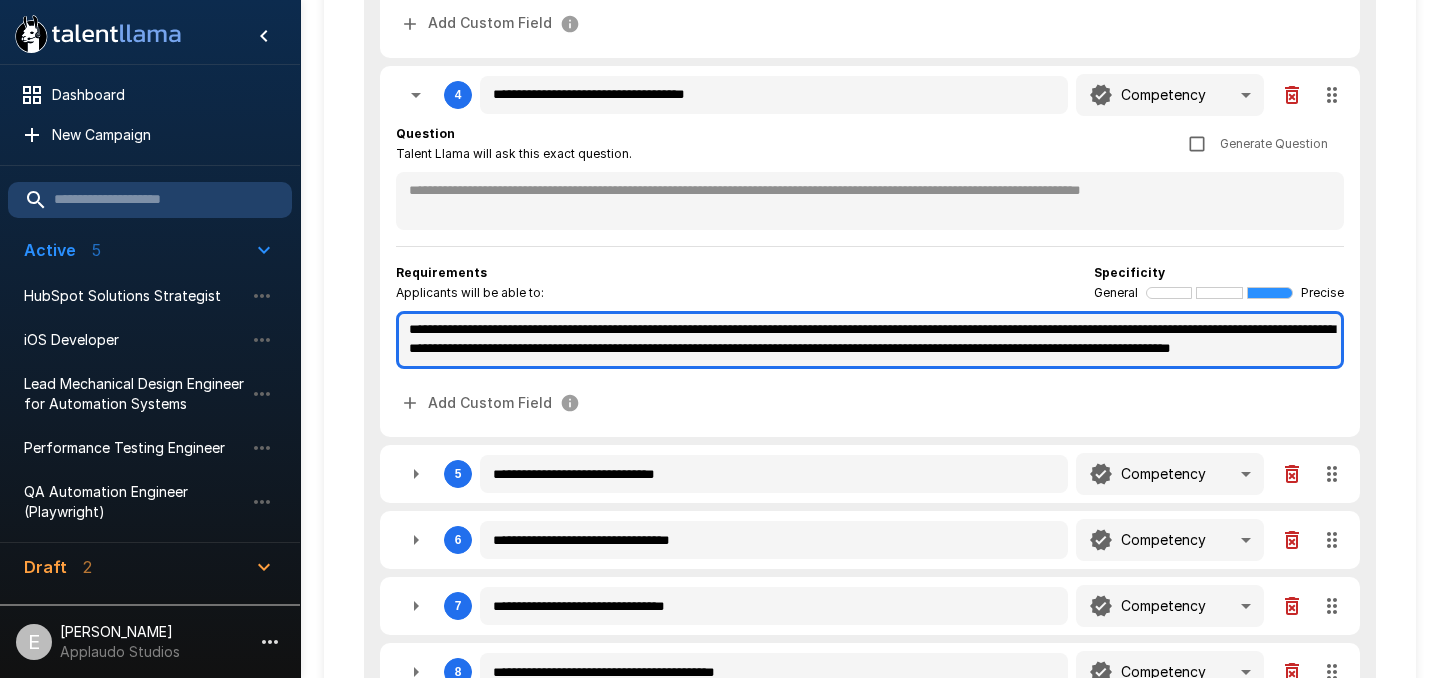 click on "**********" at bounding box center [870, 340] 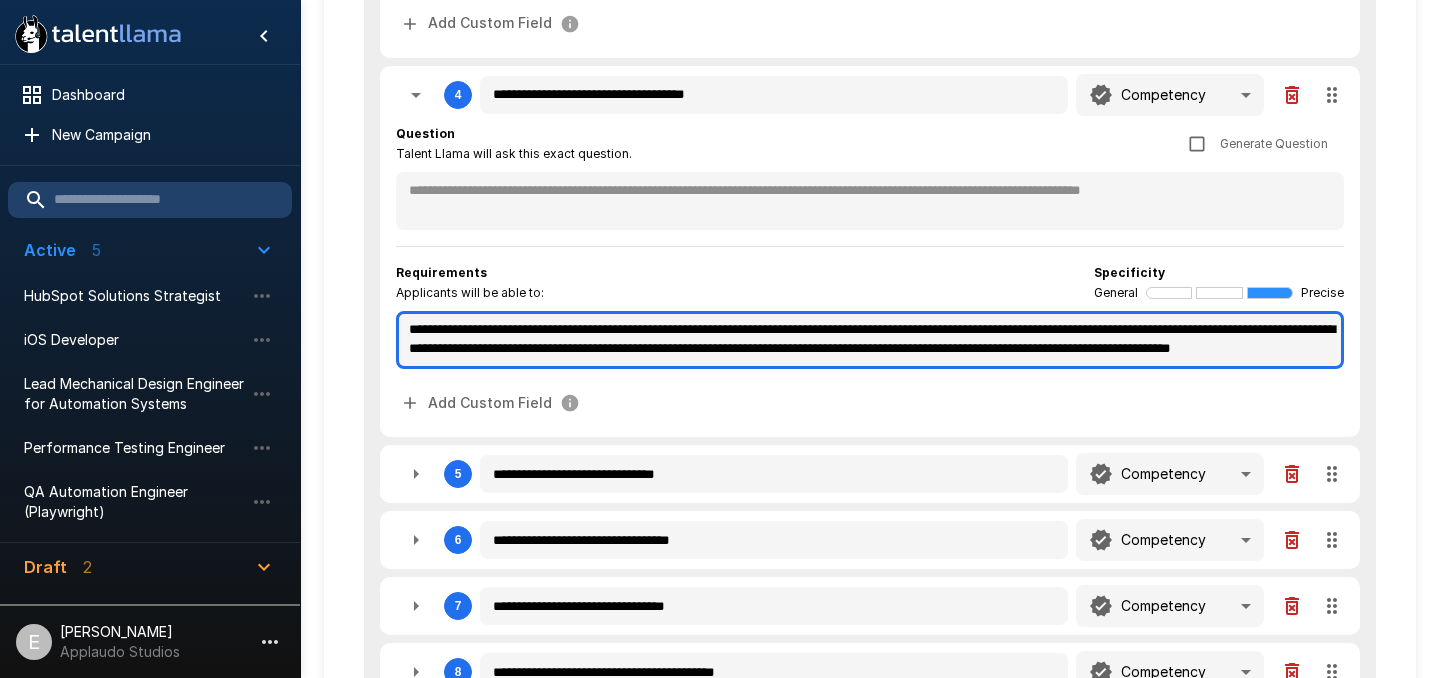 scroll, scrollTop: 0, scrollLeft: 0, axis: both 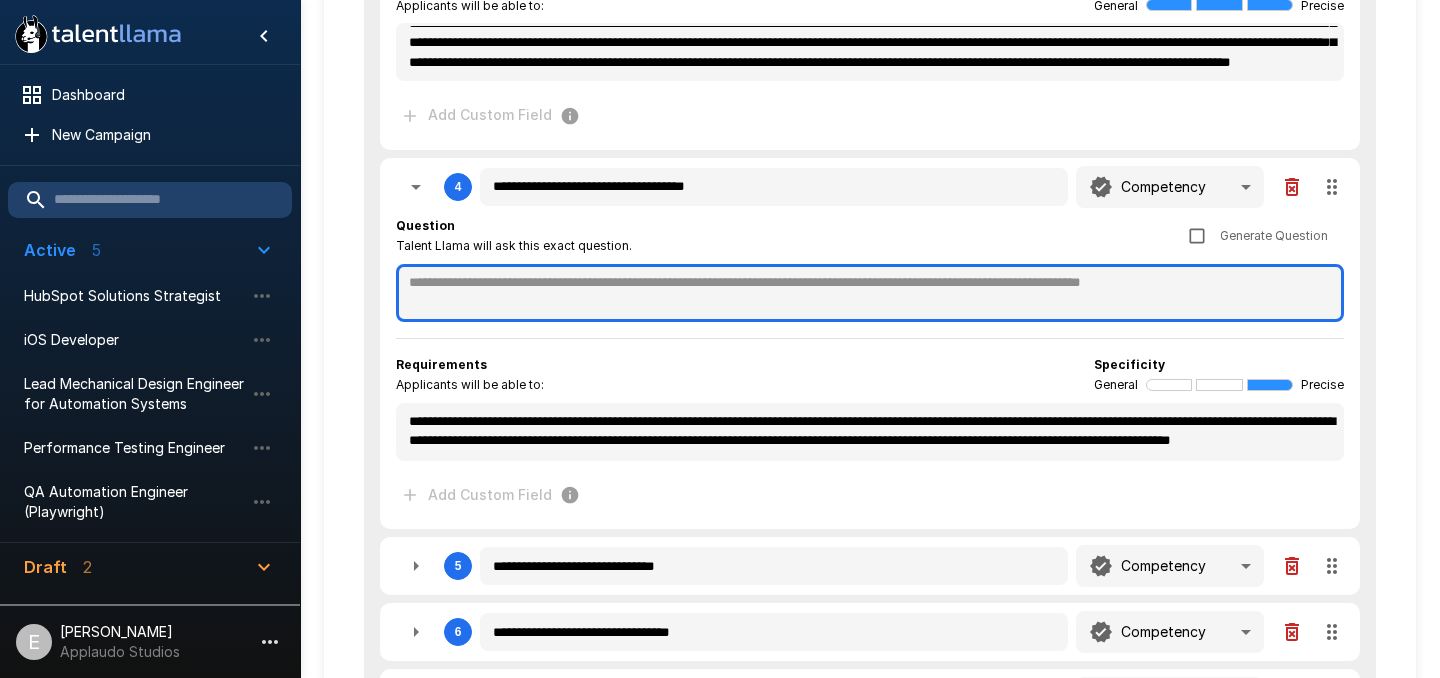 click at bounding box center [870, 293] 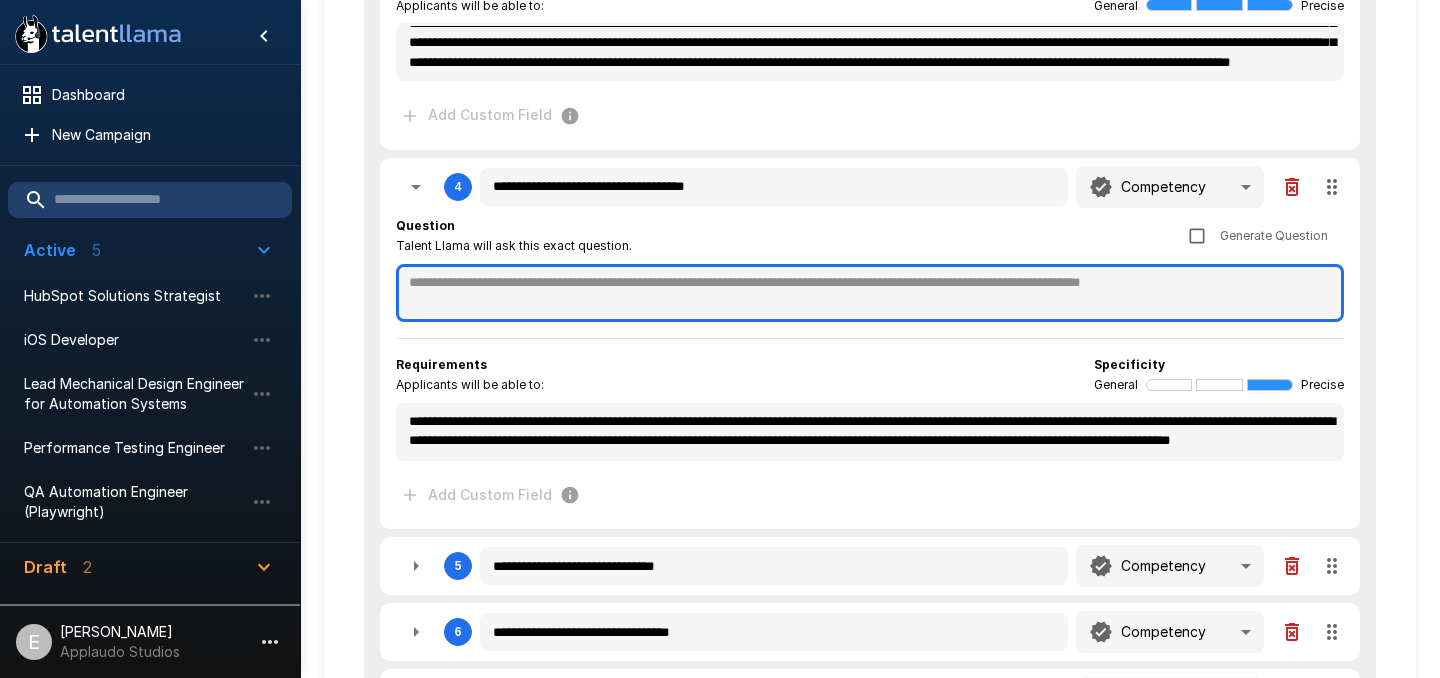 paste on "**********" 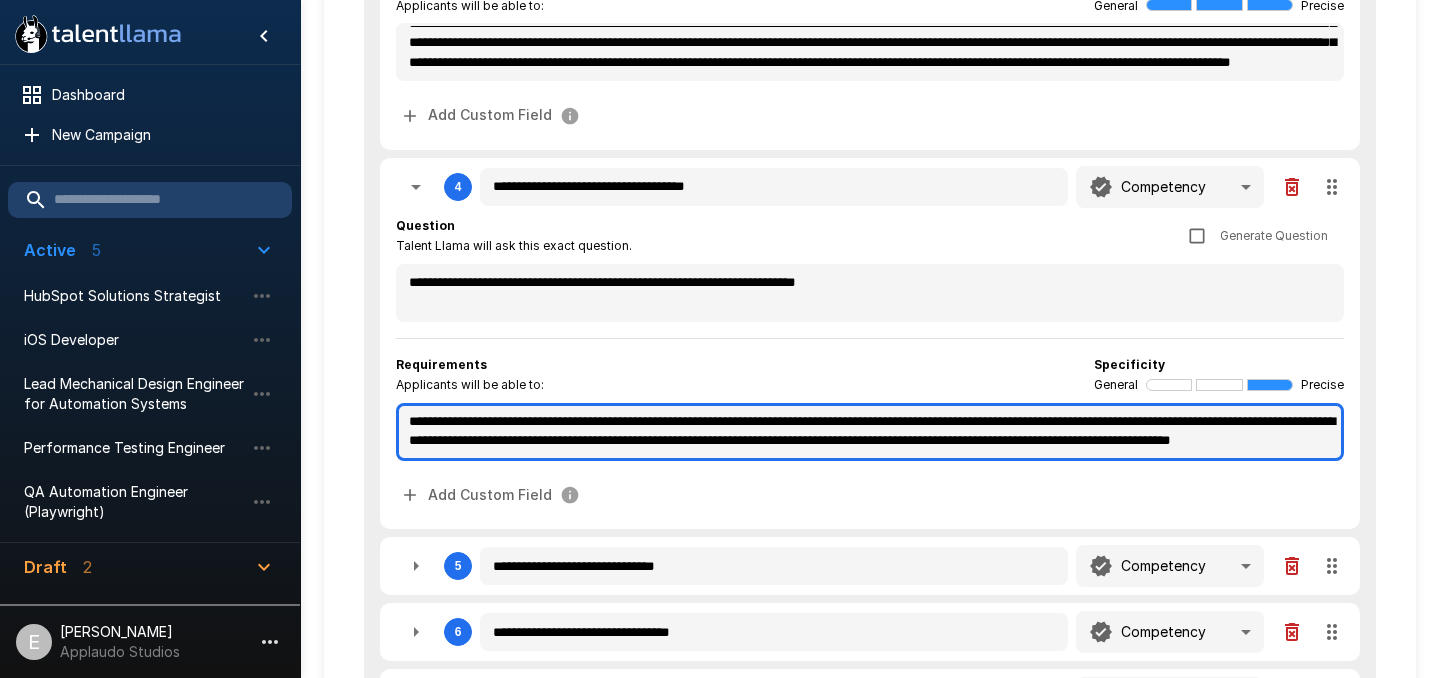 click on "**********" at bounding box center [870, 432] 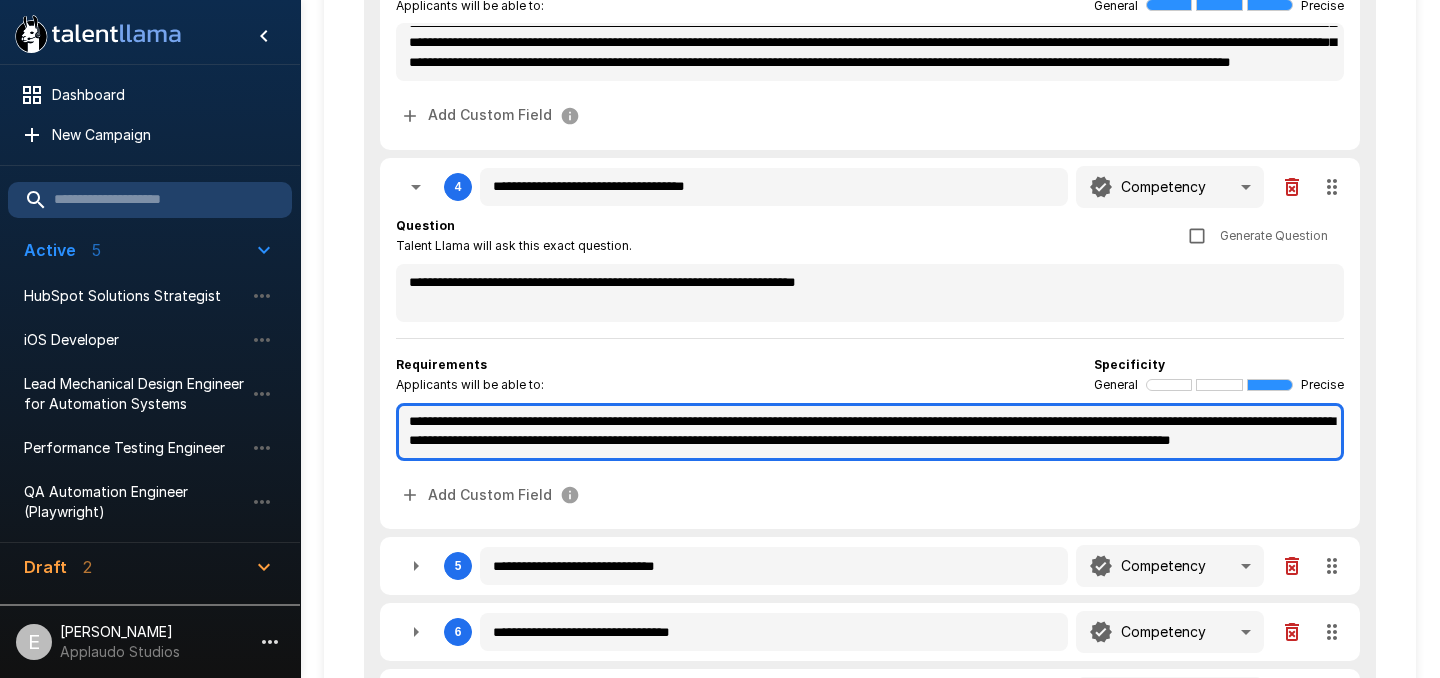 click on "**********" at bounding box center (870, 432) 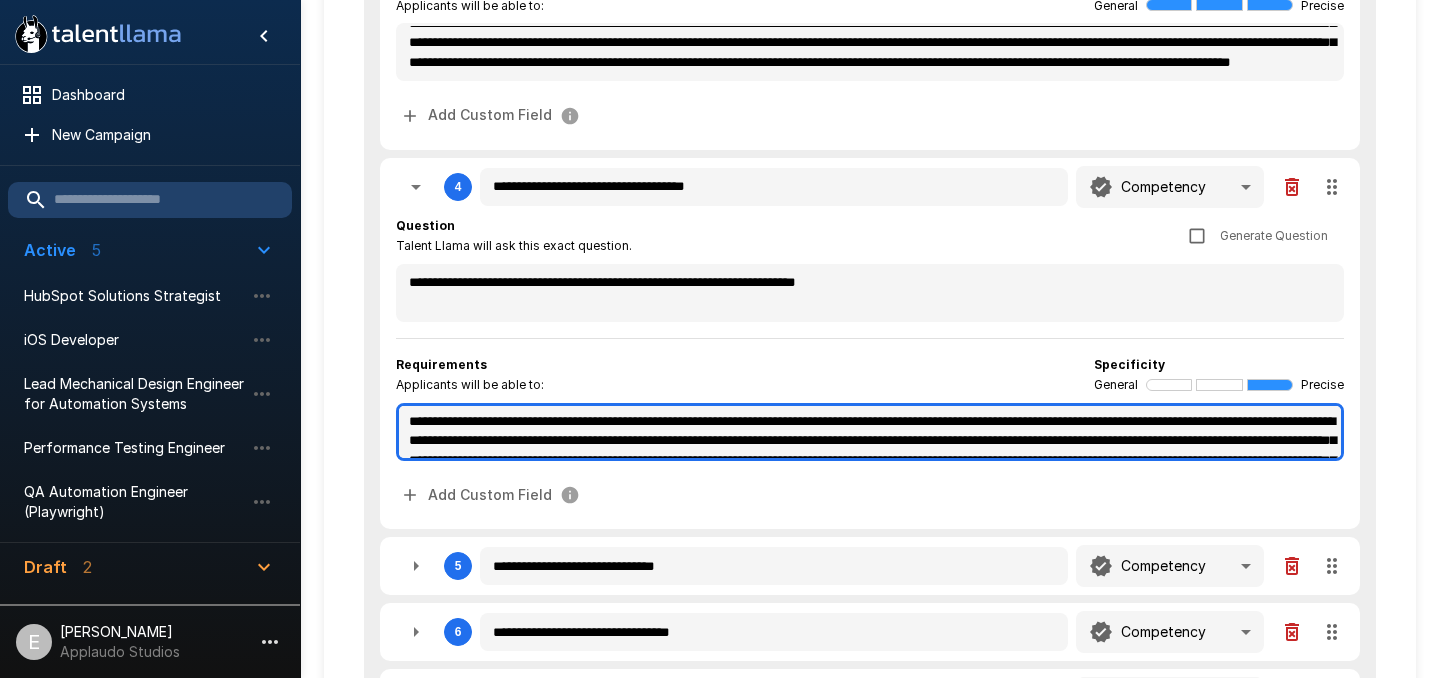 scroll, scrollTop: 89, scrollLeft: 0, axis: vertical 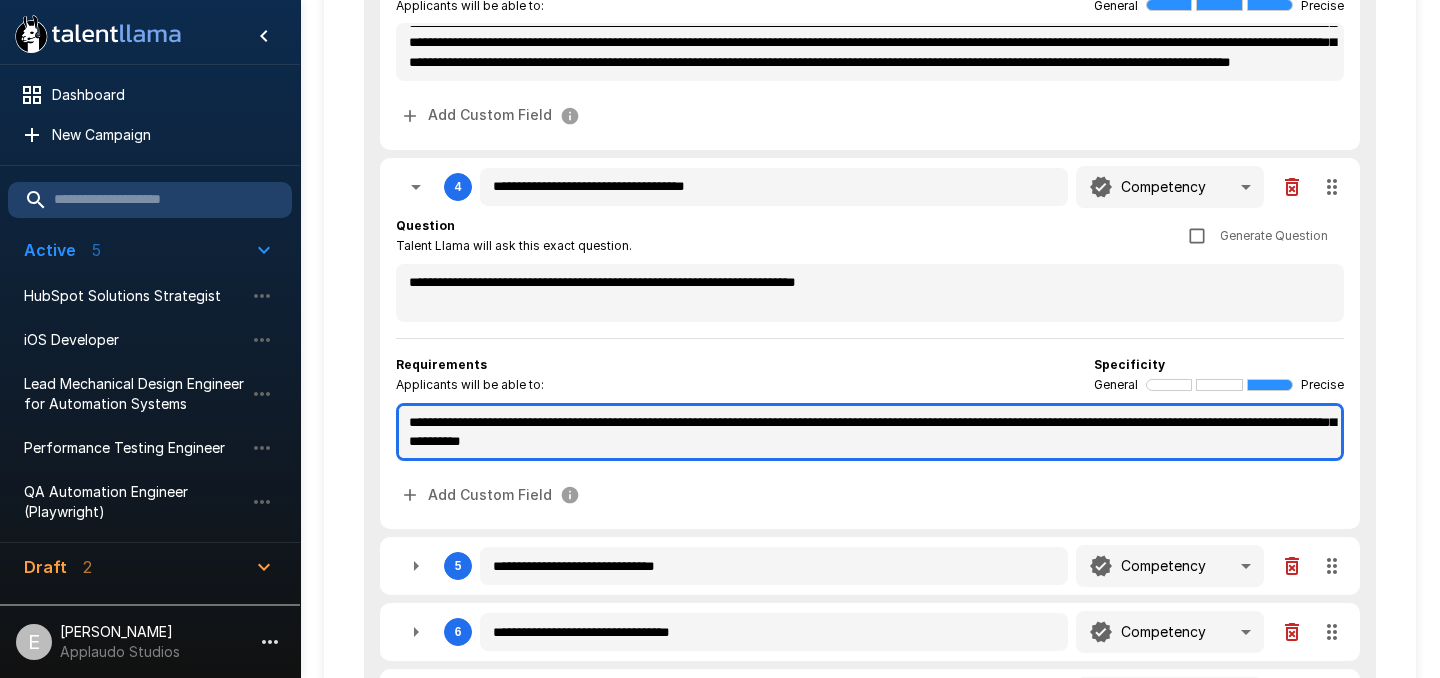 click on "**********" at bounding box center [870, 432] 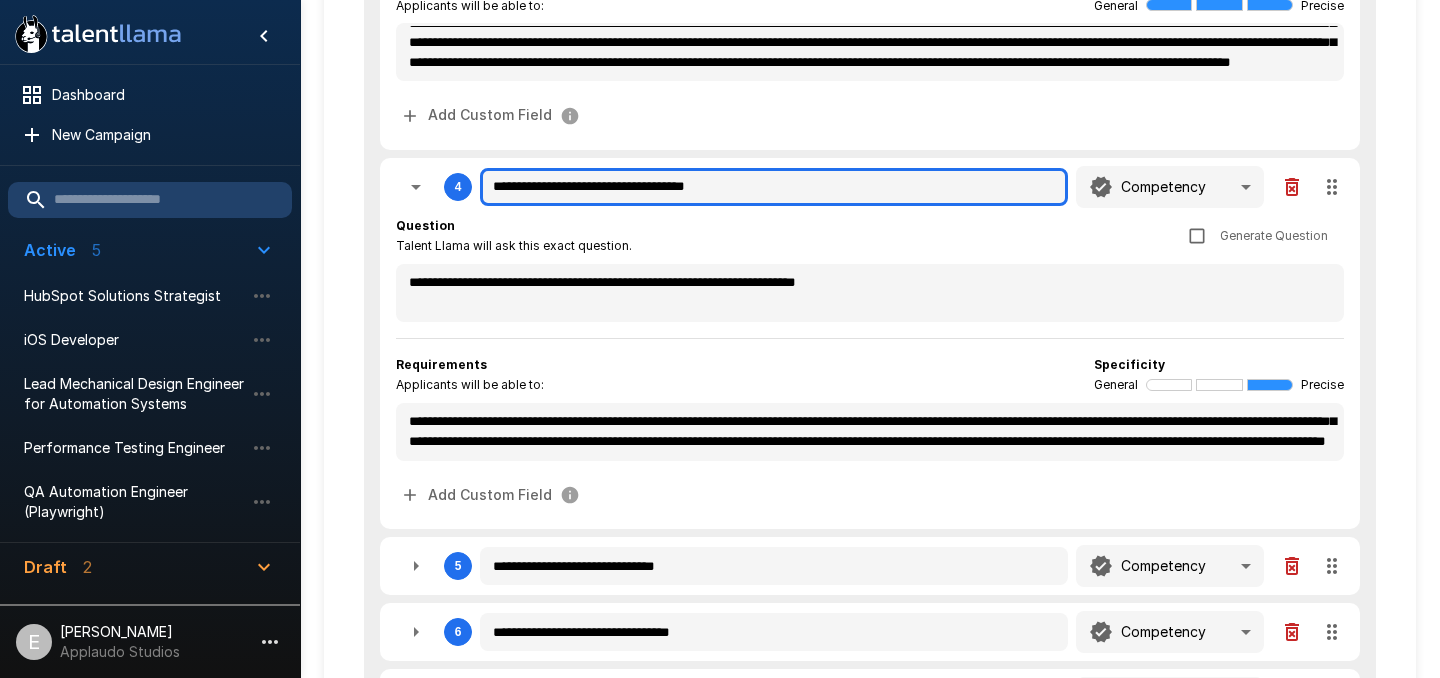 click on "**********" at bounding box center [774, 187] 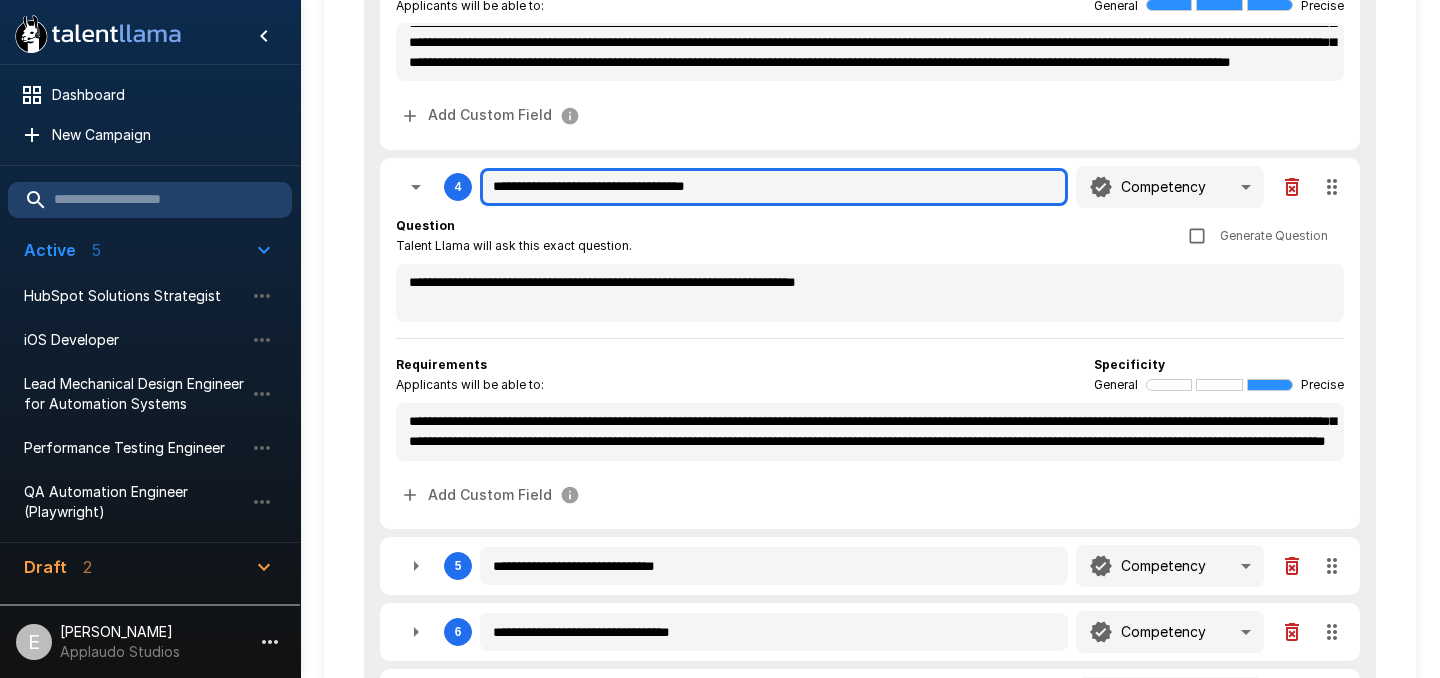 paste on "**********" 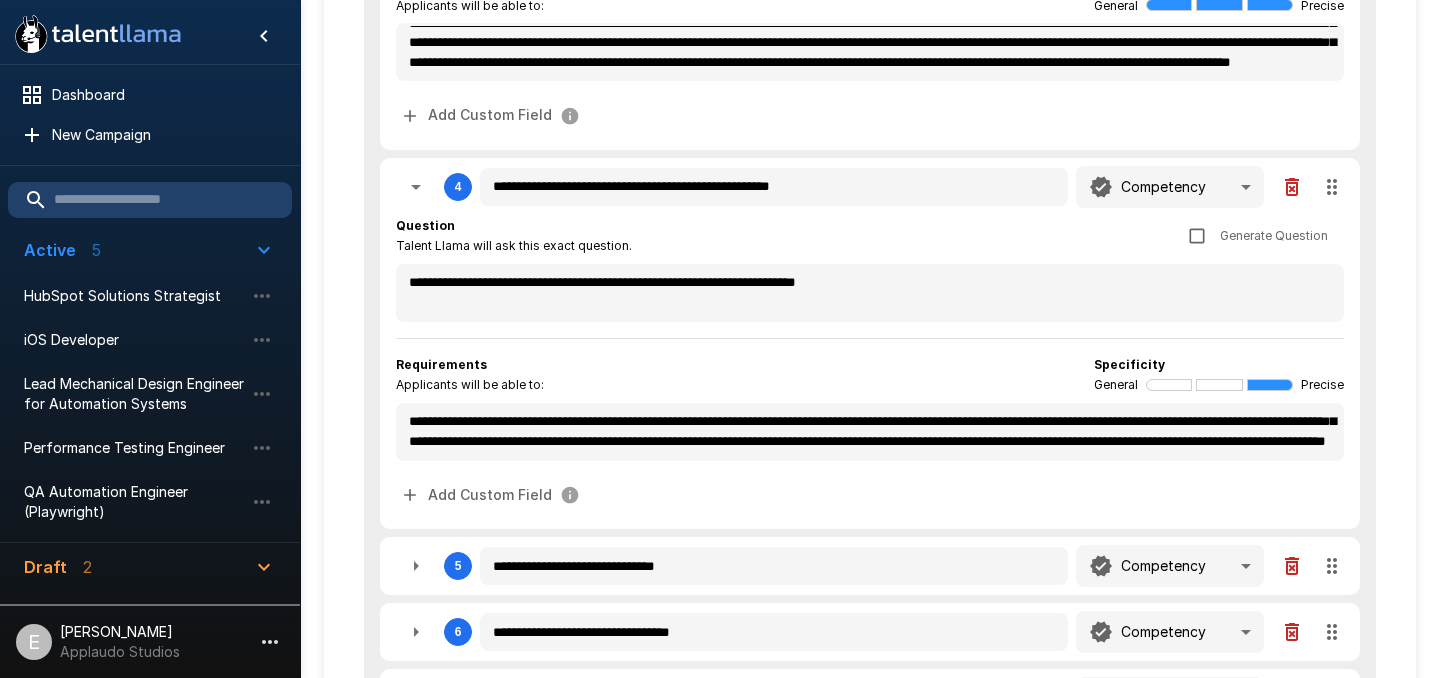 click on "Question Talent Llama will ask this exact question.  Generate Question" at bounding box center (870, 236) 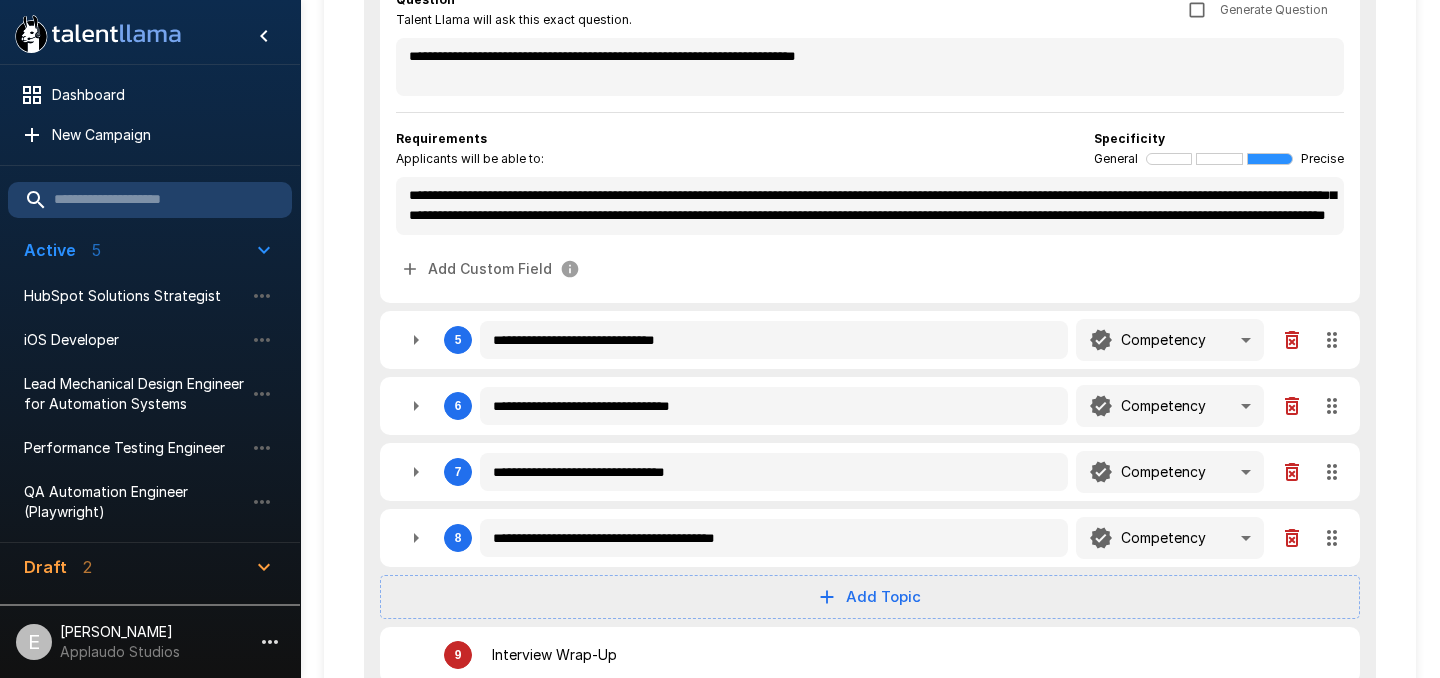 scroll, scrollTop: 1039, scrollLeft: 0, axis: vertical 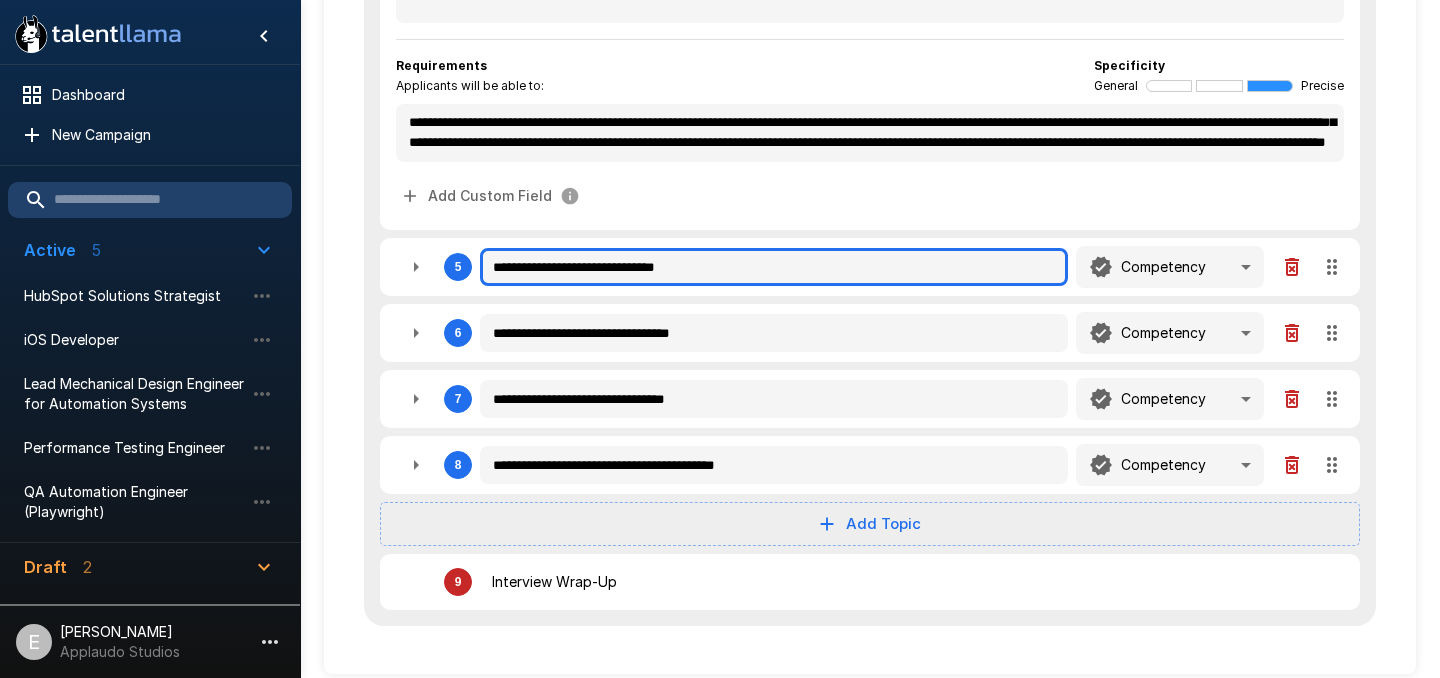 click on "**********" at bounding box center [774, 267] 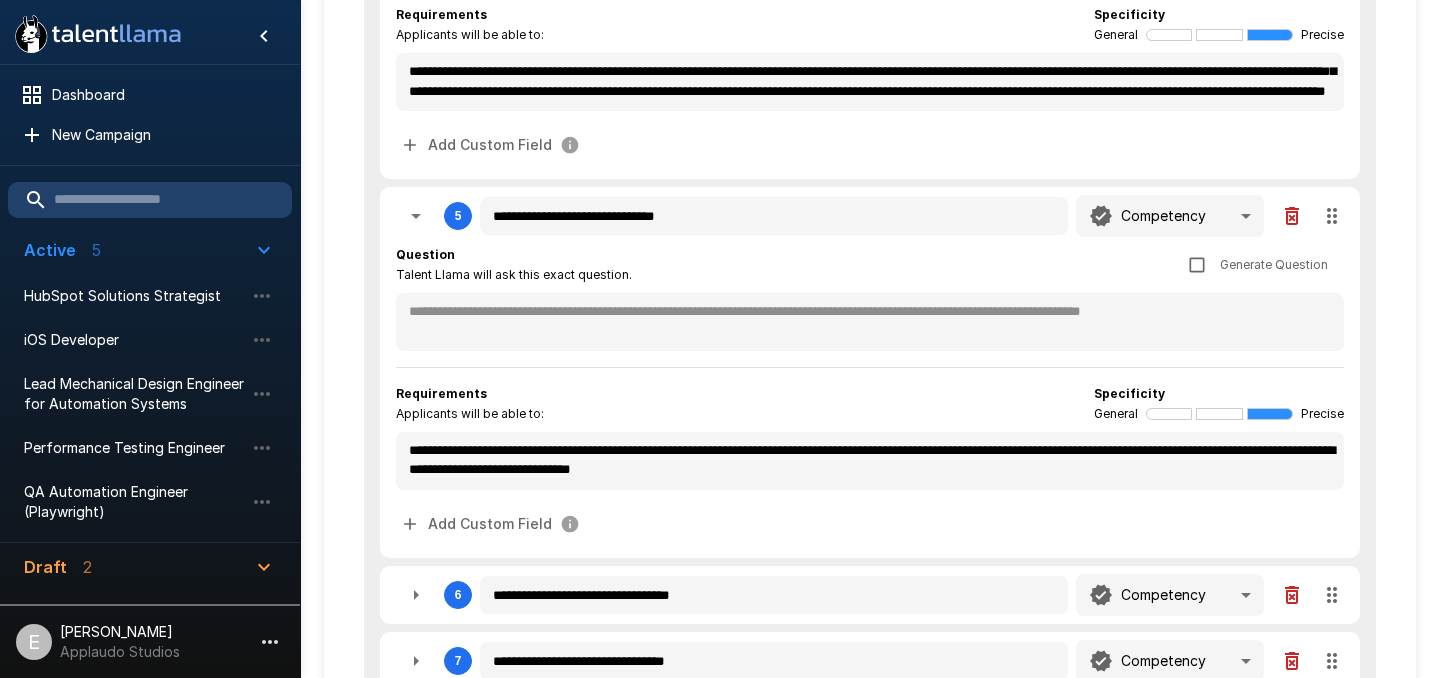scroll, scrollTop: 1164, scrollLeft: 0, axis: vertical 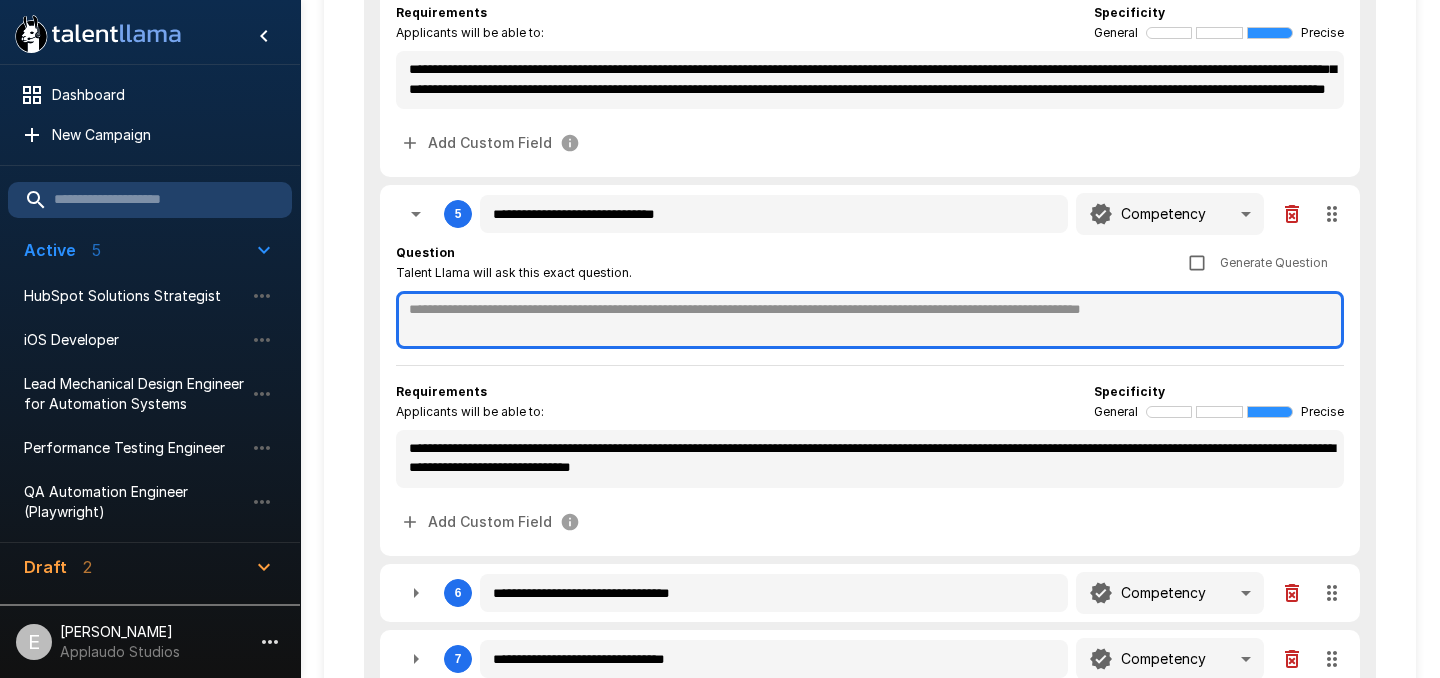 click at bounding box center [870, 320] 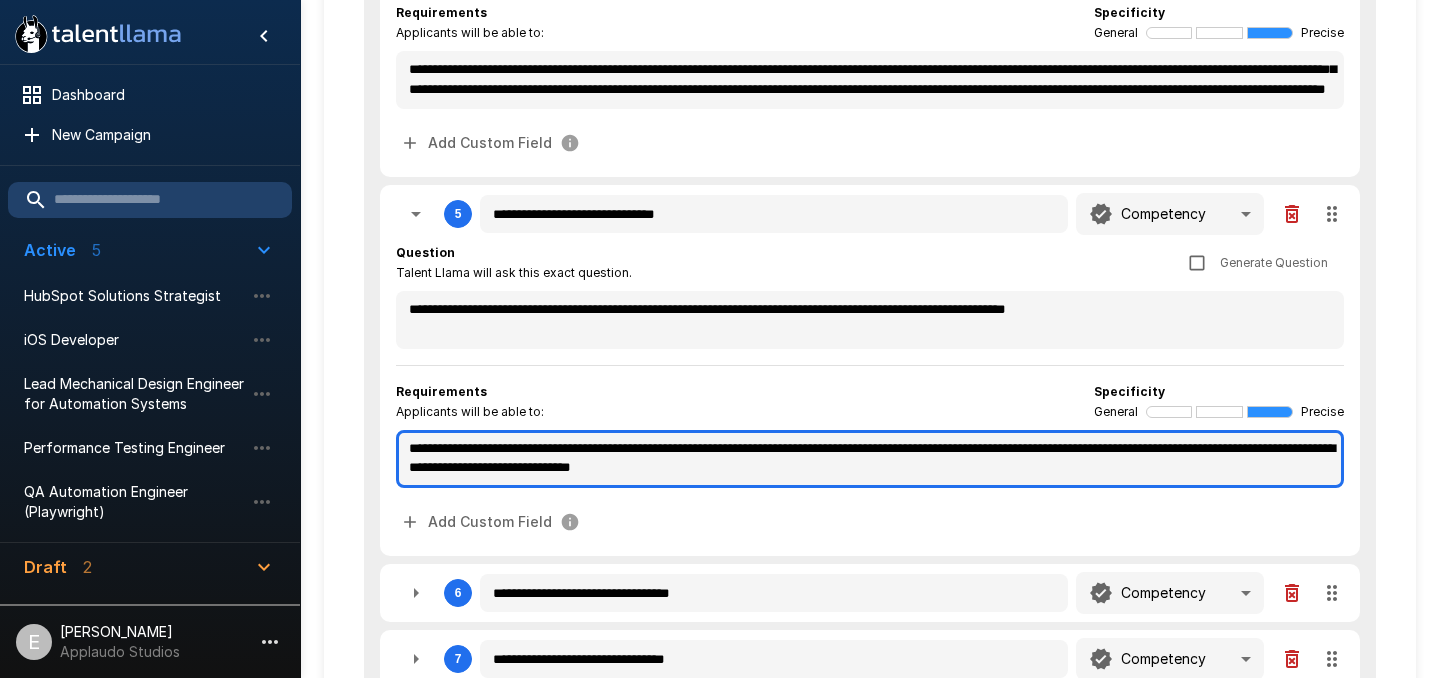 click on "**********" at bounding box center (870, 459) 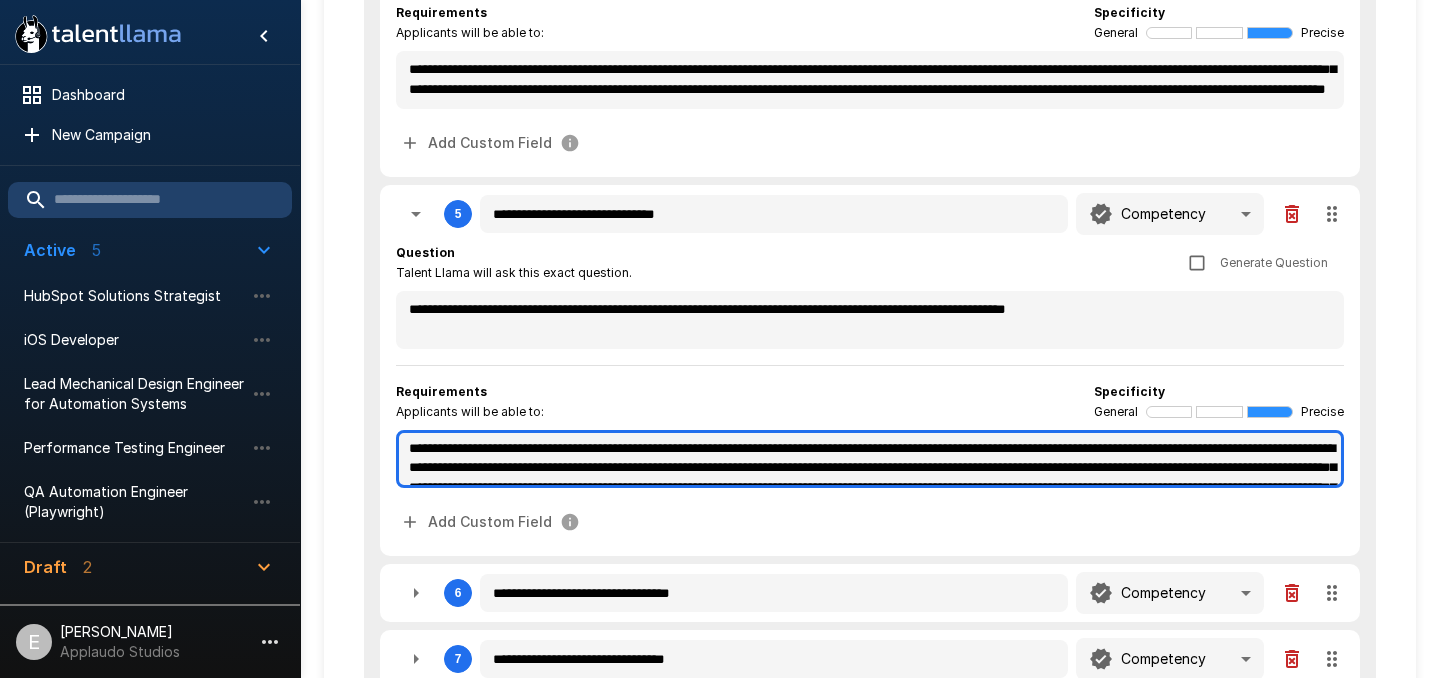 scroll, scrollTop: 89, scrollLeft: 0, axis: vertical 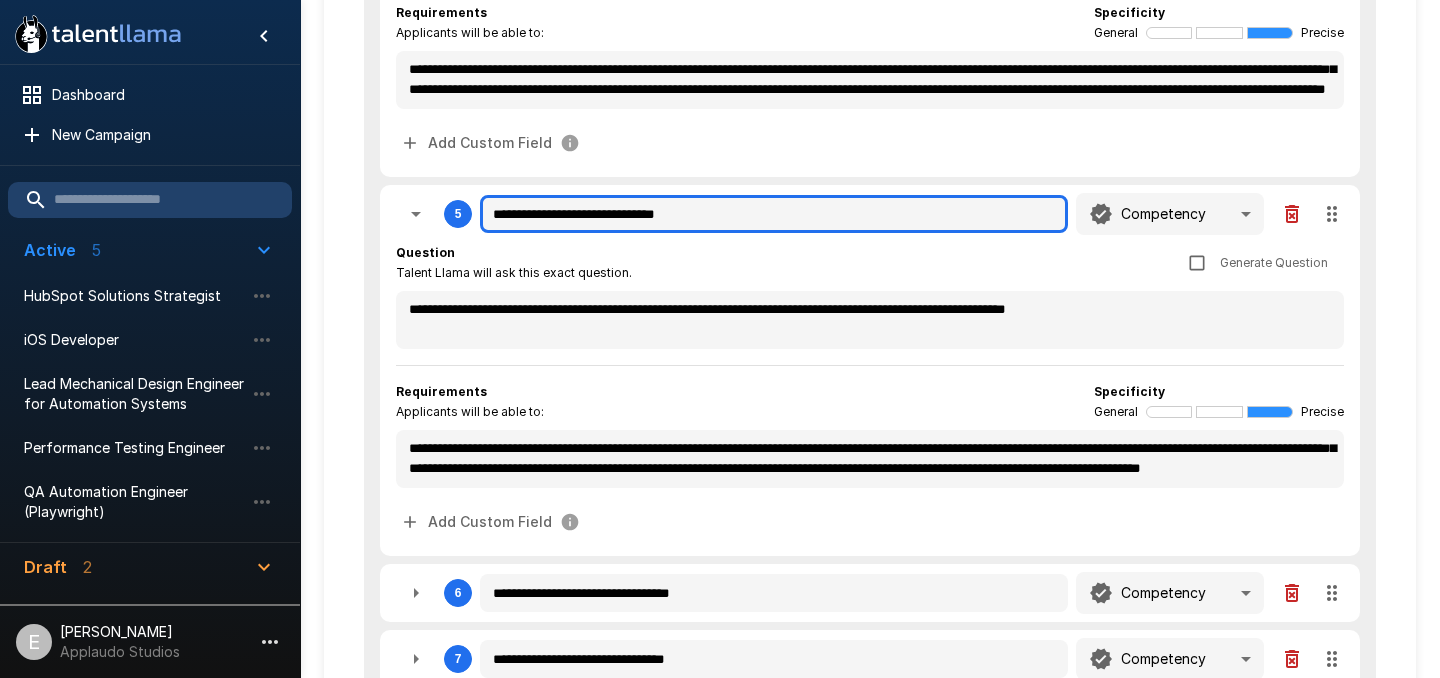click on "**********" at bounding box center [774, 214] 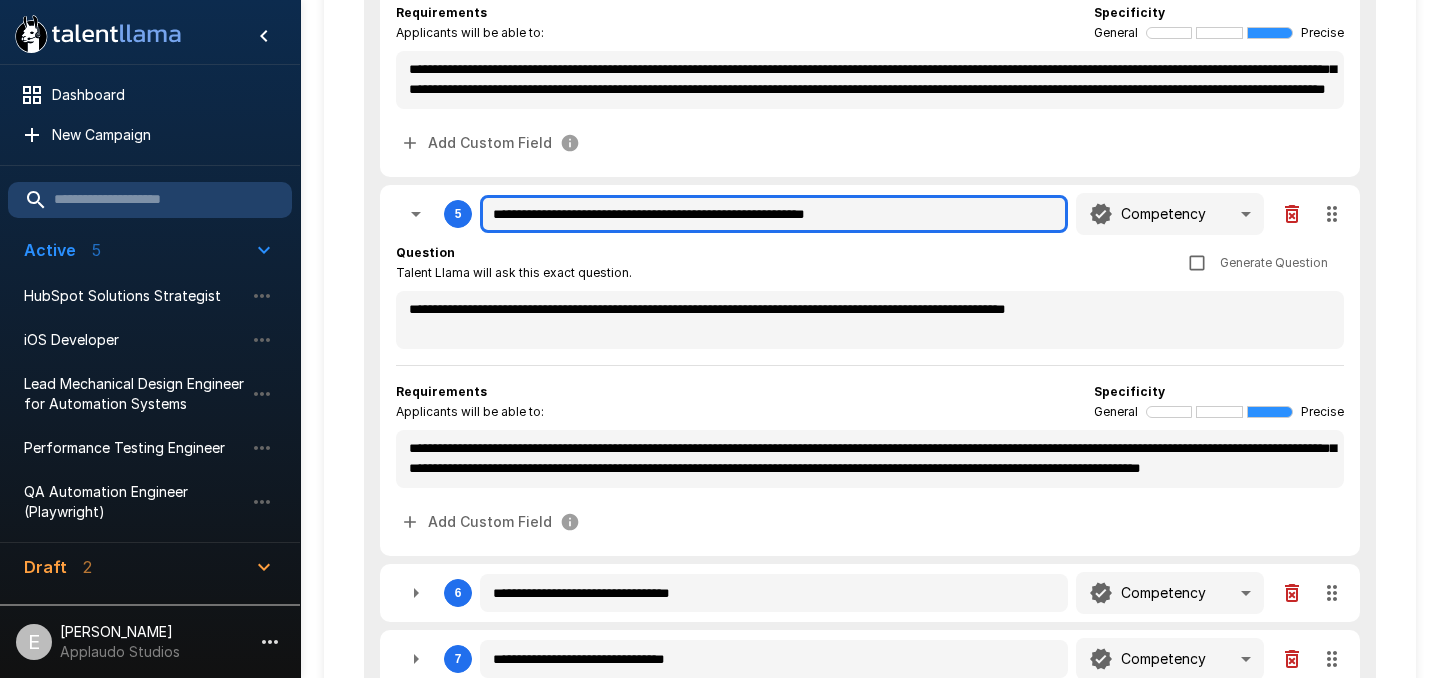 scroll, scrollTop: 96, scrollLeft: 0, axis: vertical 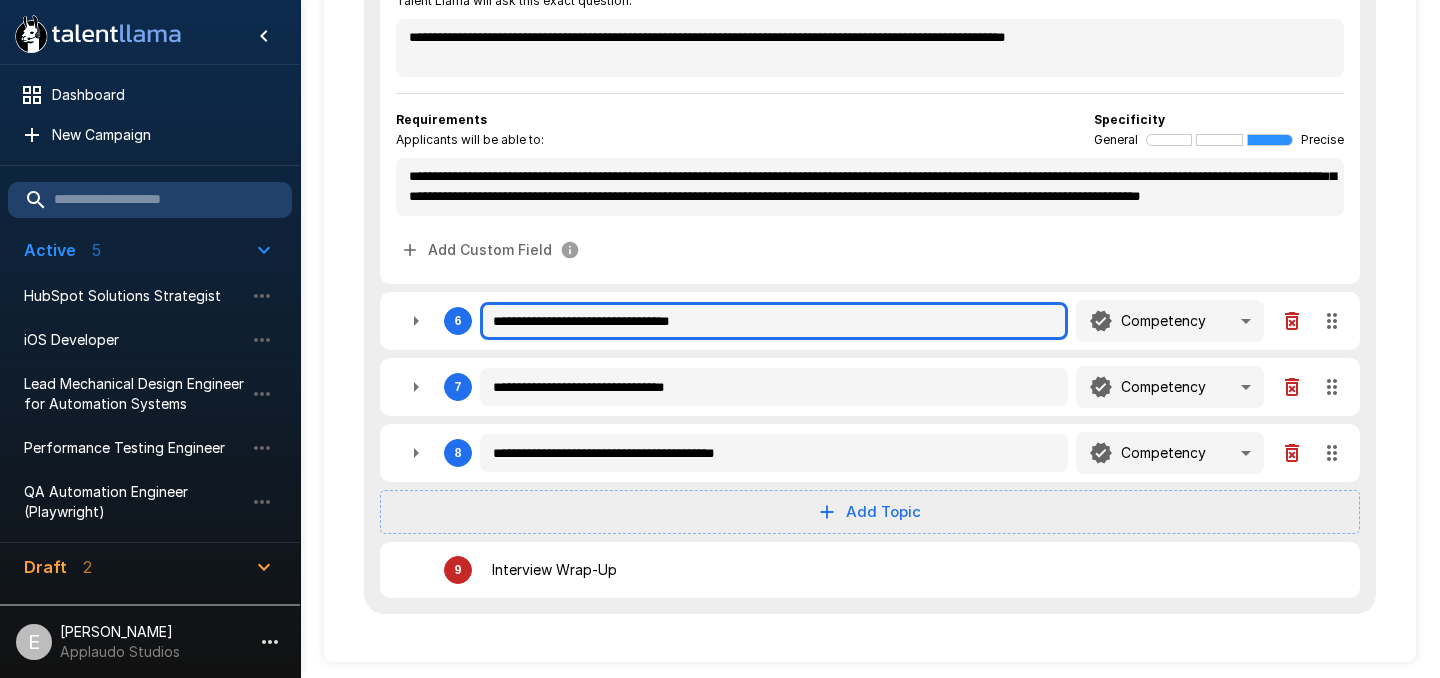 click on "**********" at bounding box center (774, 321) 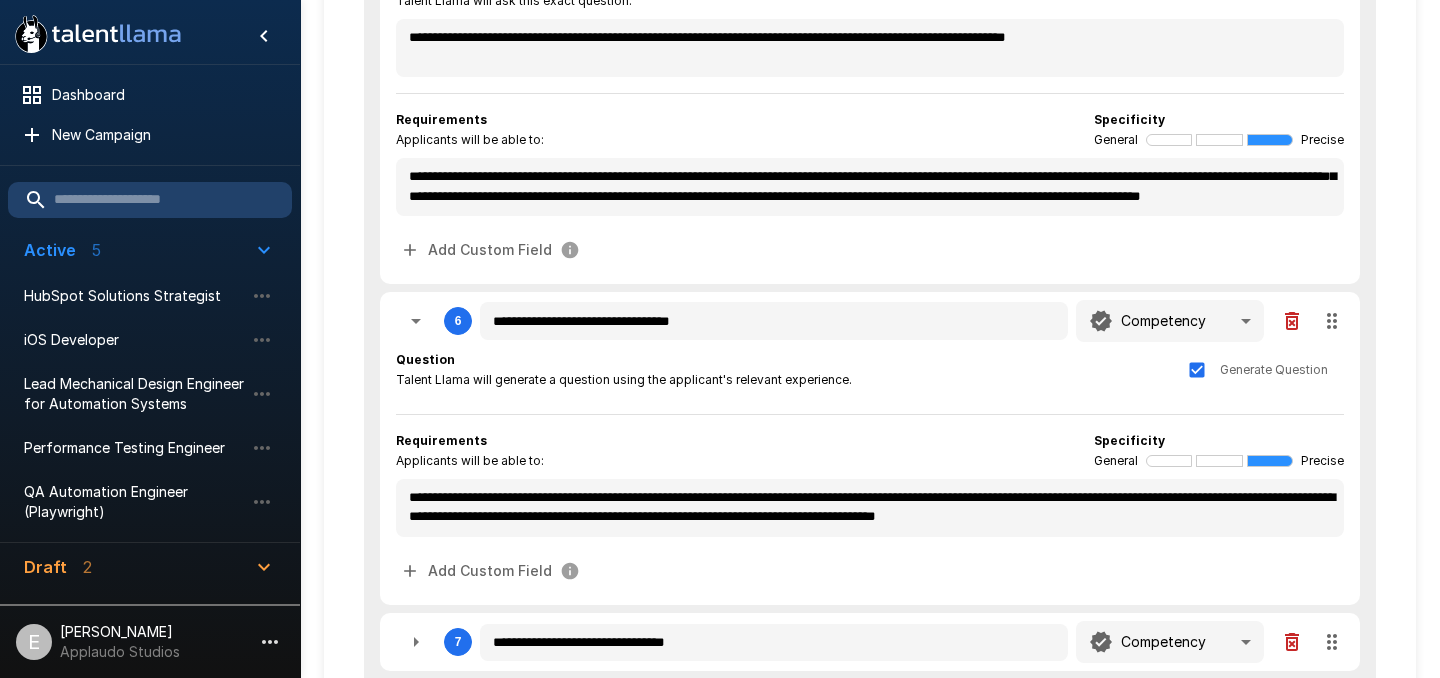 click on "Generate Question" at bounding box center (1274, 370) 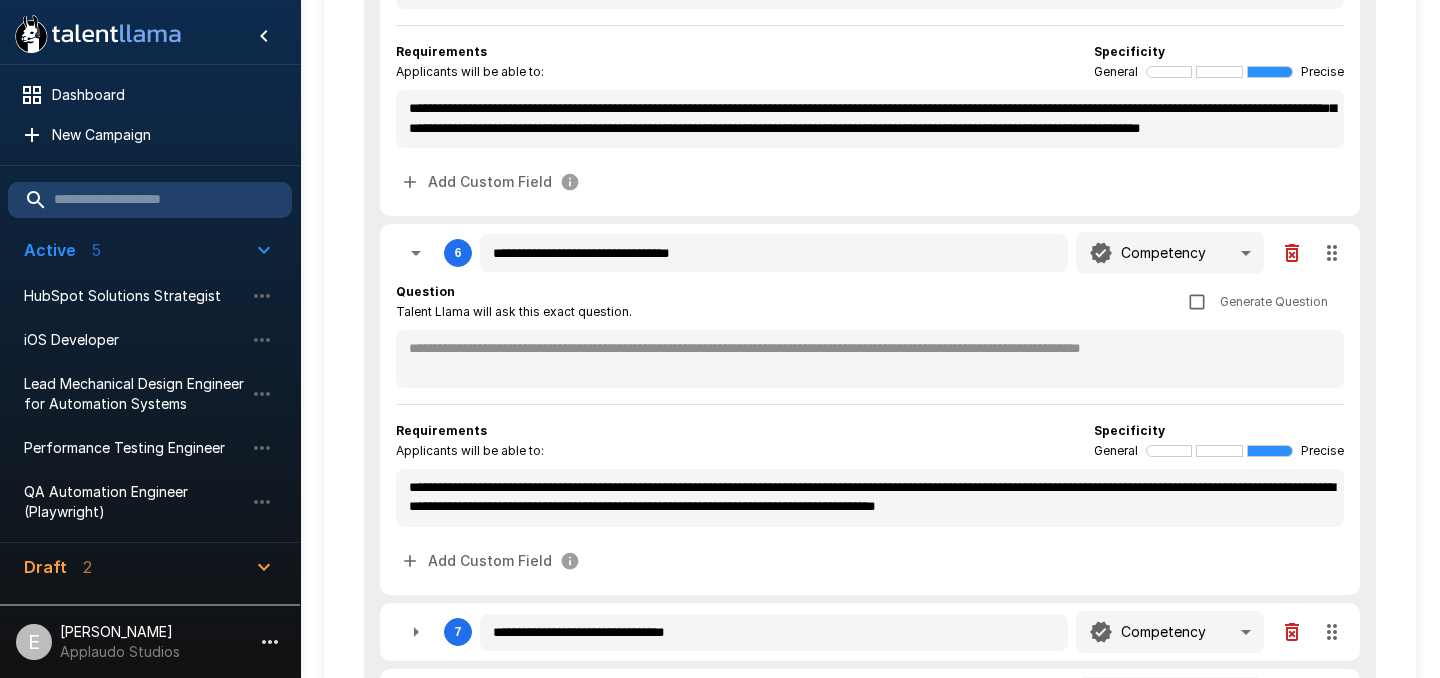 scroll, scrollTop: 1532, scrollLeft: 0, axis: vertical 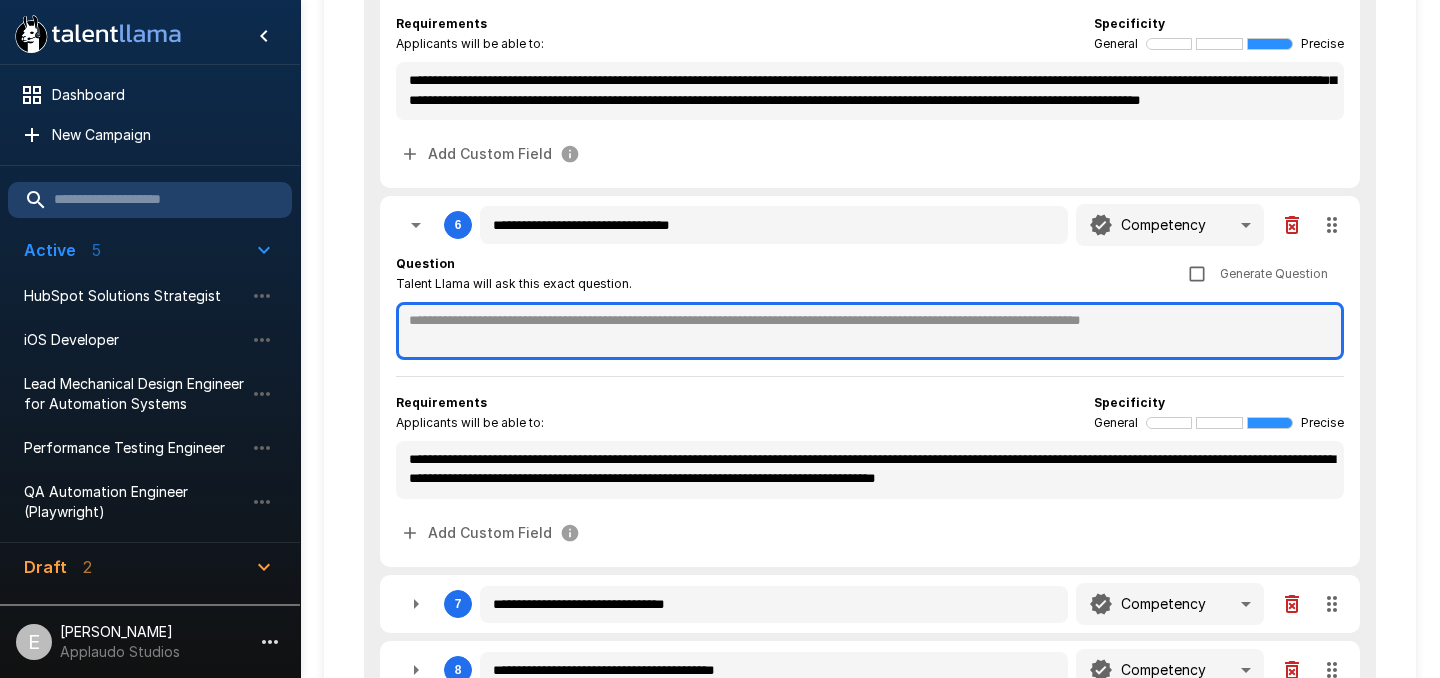 click at bounding box center (870, 331) 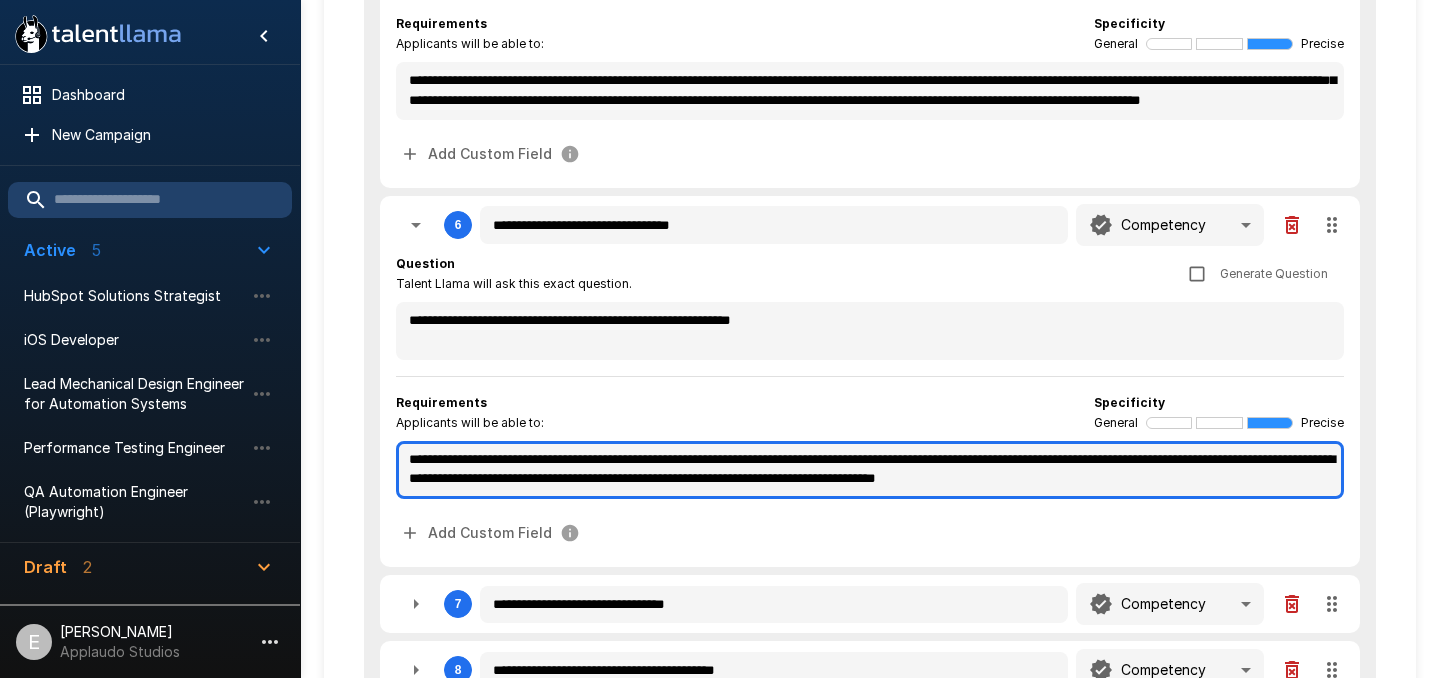 click on "**********" at bounding box center [870, 470] 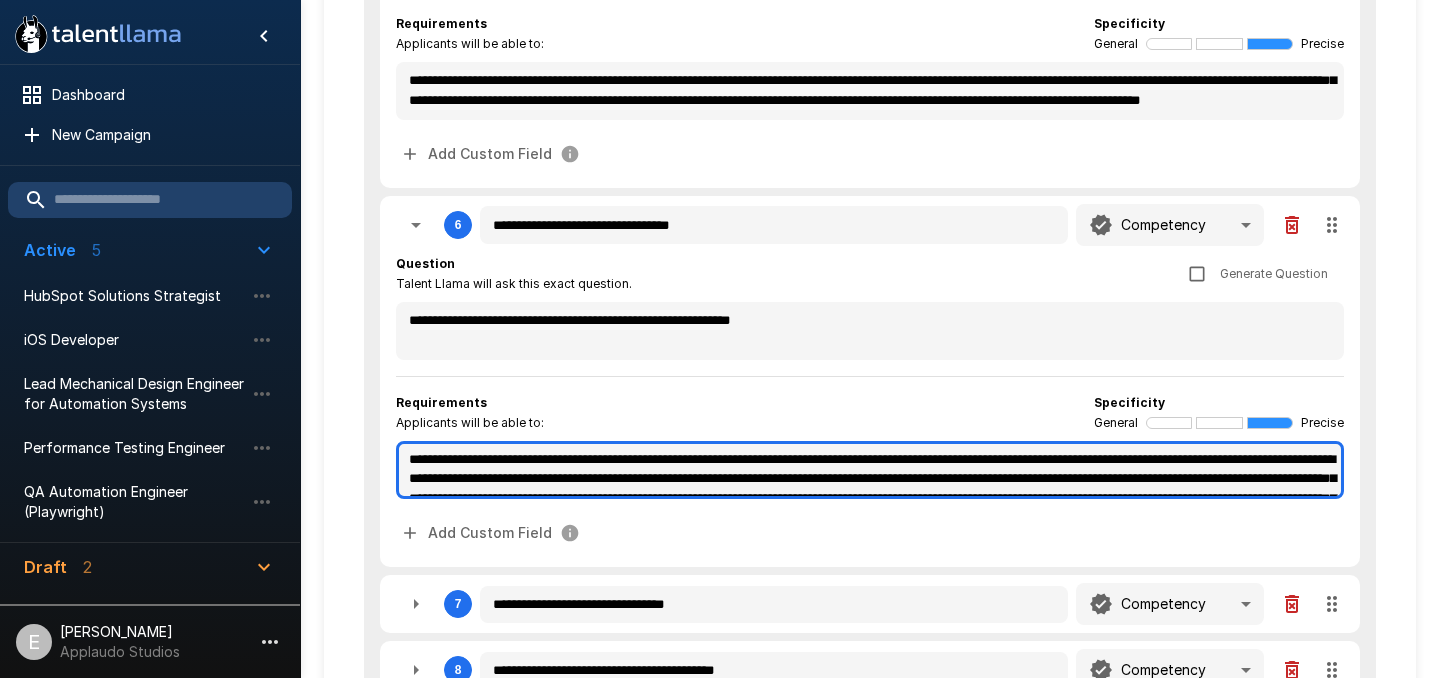 scroll, scrollTop: 89, scrollLeft: 0, axis: vertical 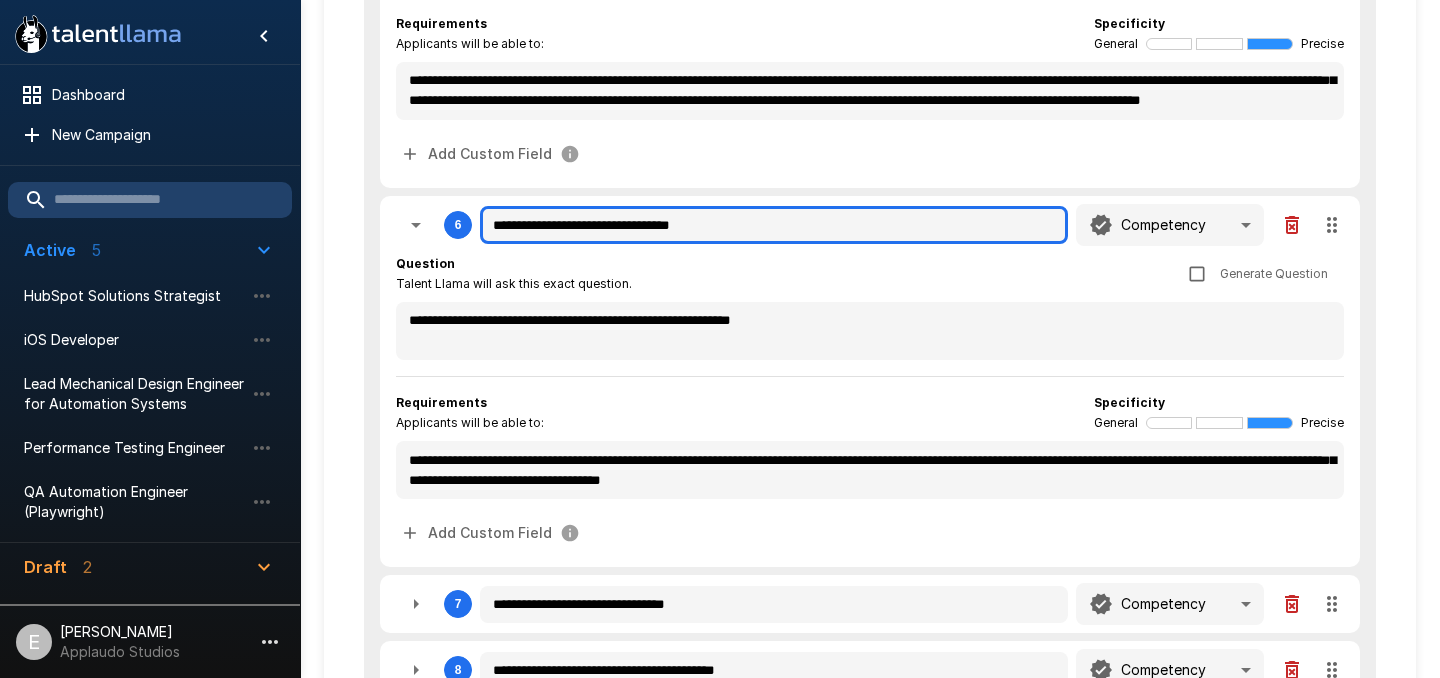 click on "**********" at bounding box center [774, 225] 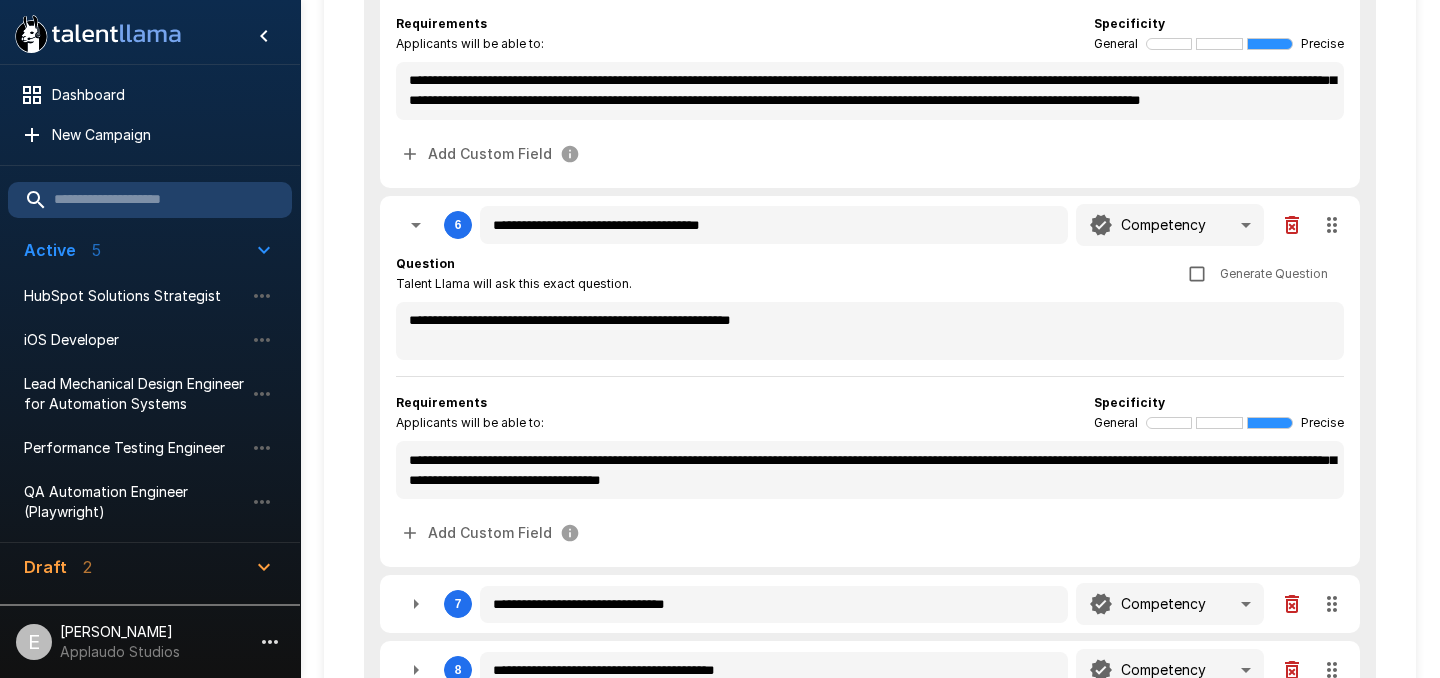 click on "Question Talent Llama will ask this exact question.  Generate Question" at bounding box center (870, 274) 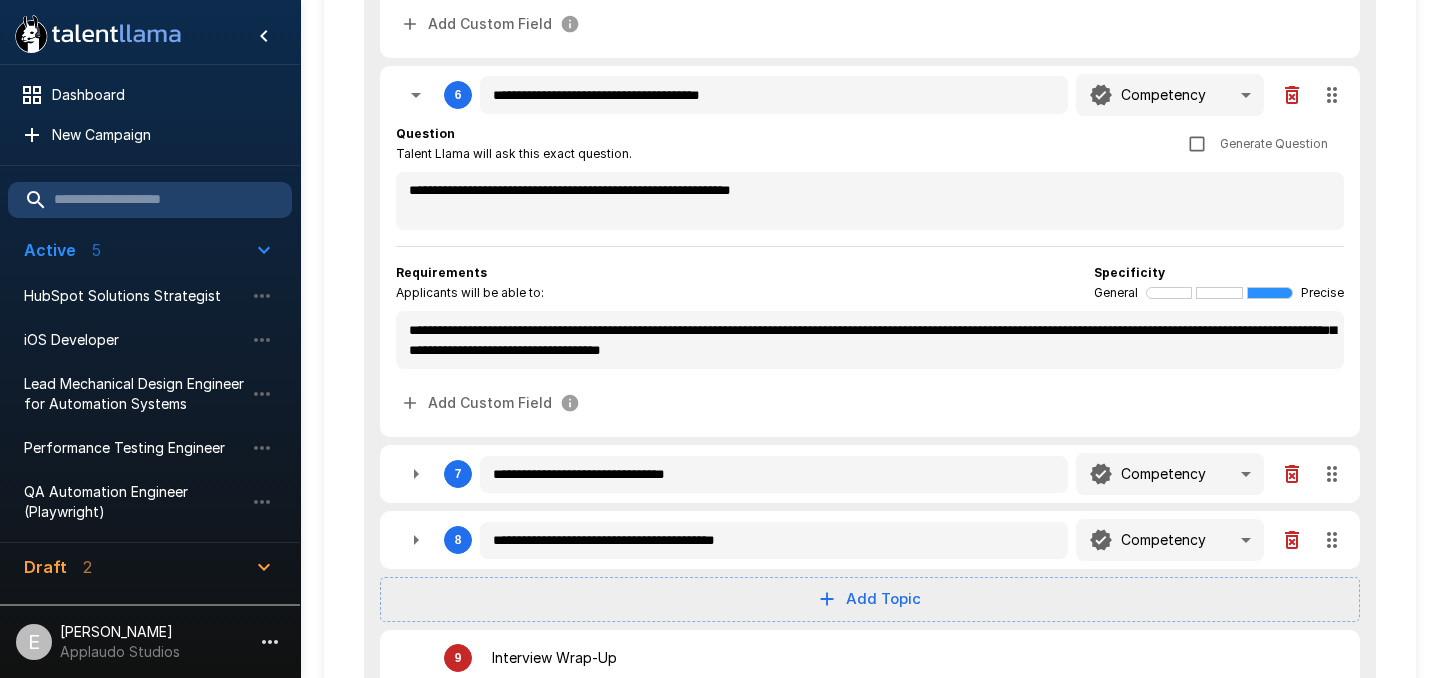 scroll, scrollTop: 1661, scrollLeft: 0, axis: vertical 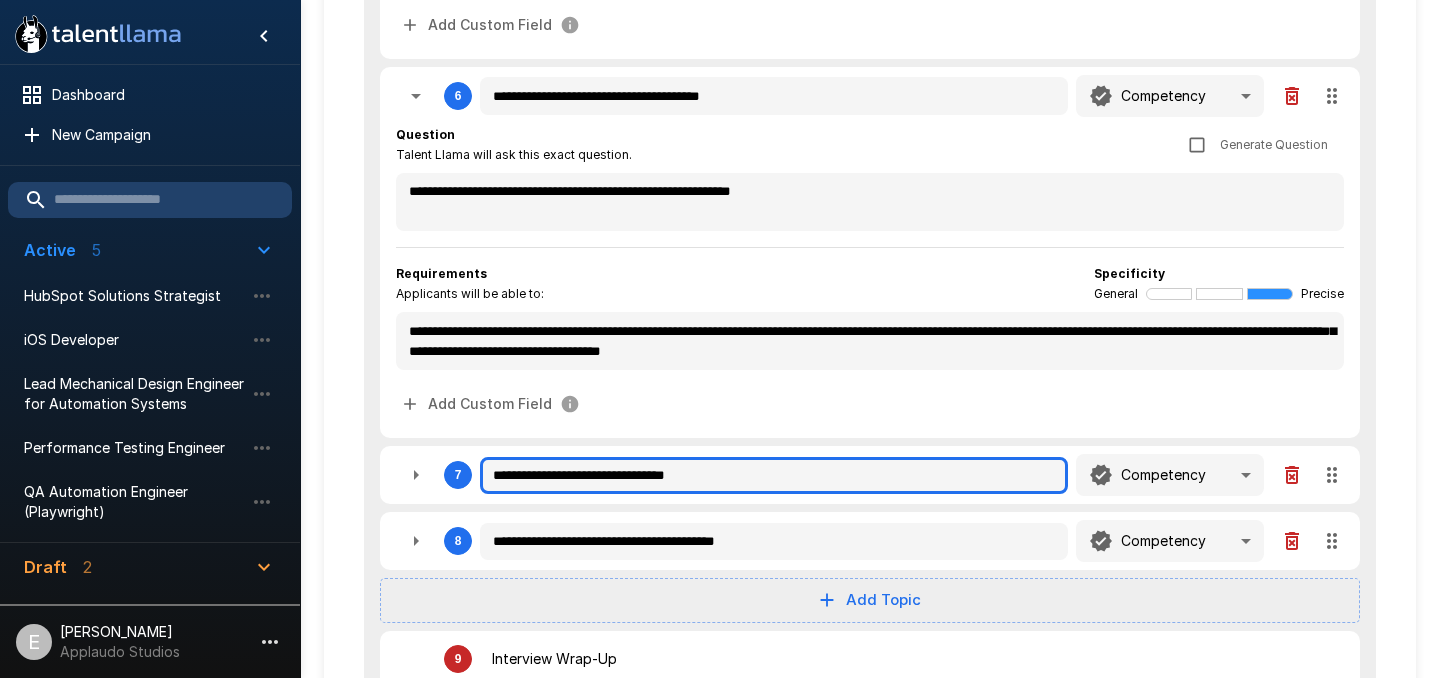 click on "**********" at bounding box center (774, 476) 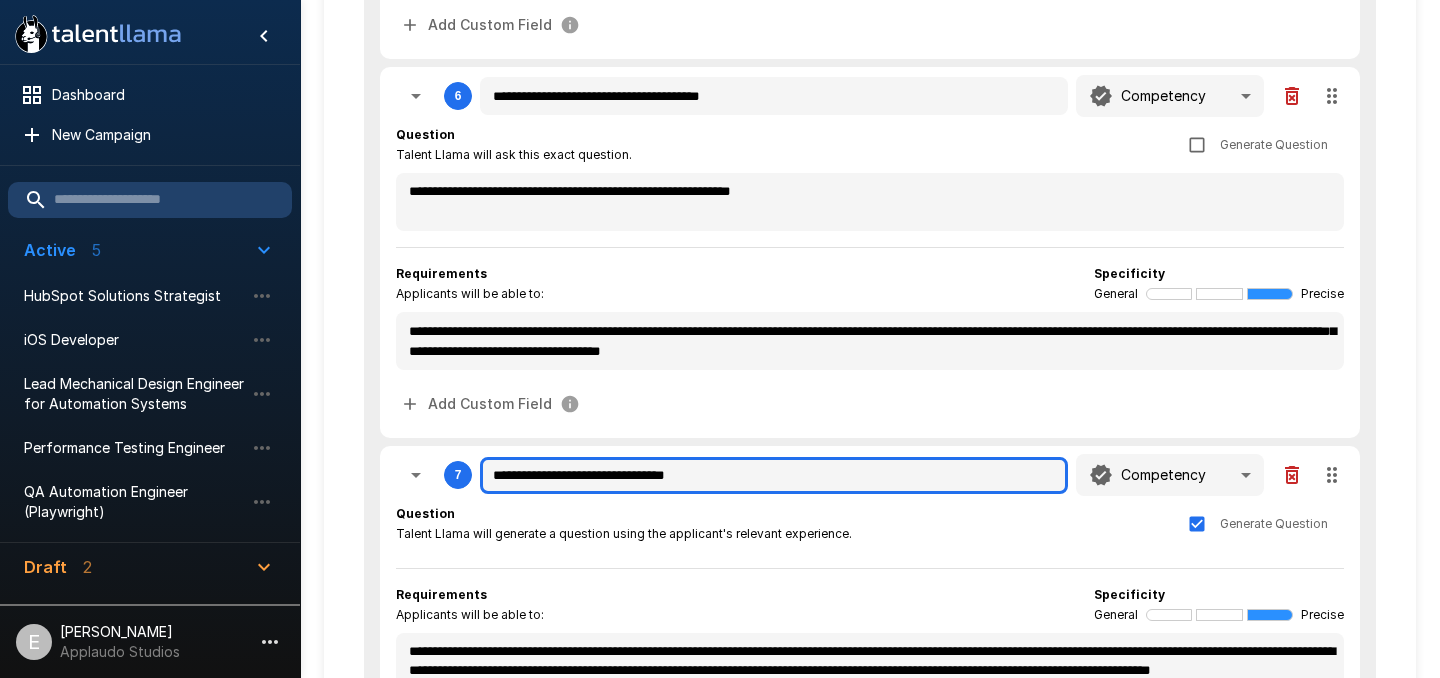 click on "**********" at bounding box center [774, 476] 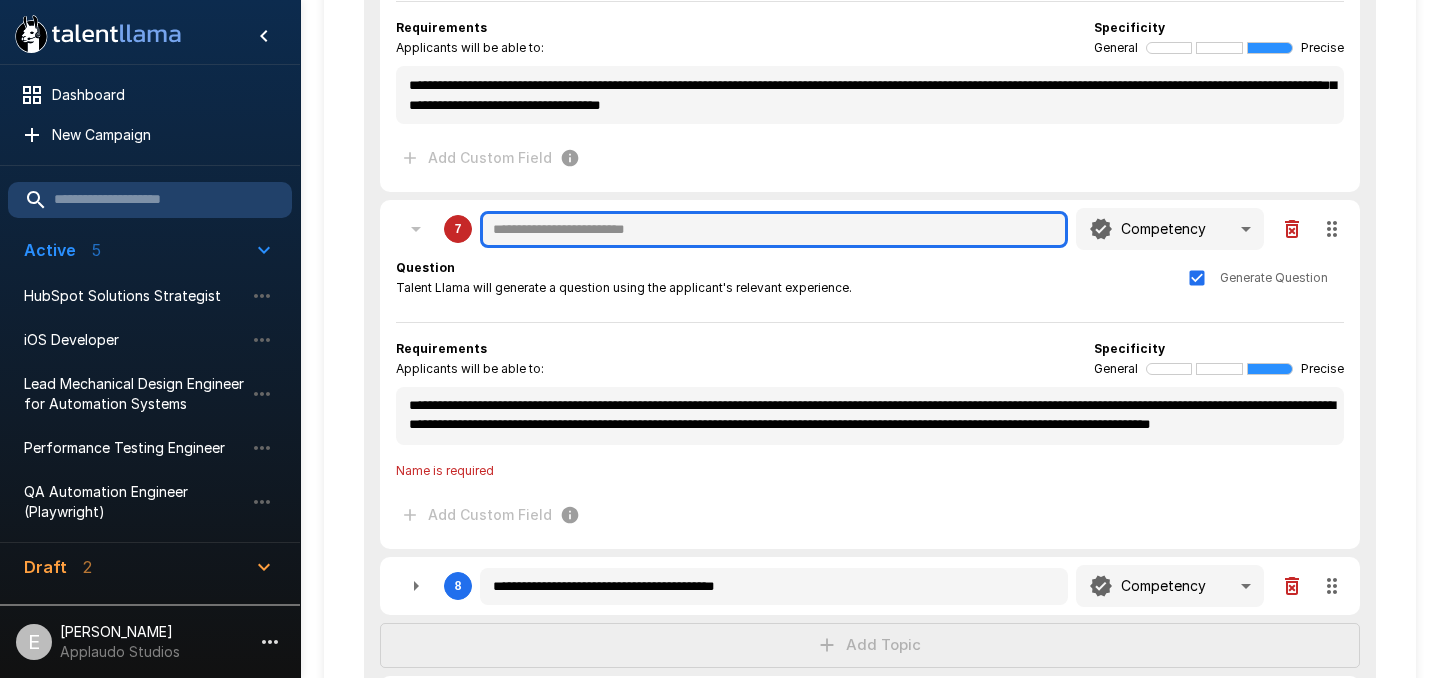 scroll, scrollTop: 1908, scrollLeft: 0, axis: vertical 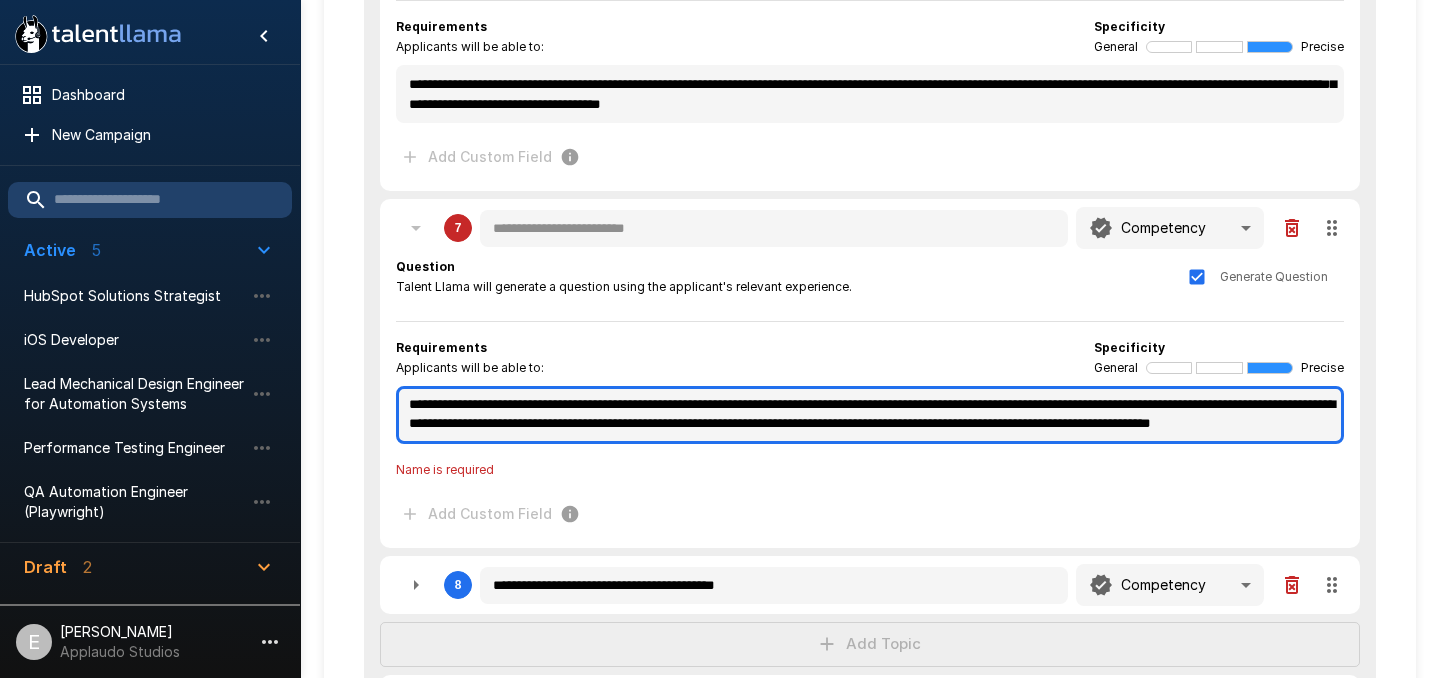 click on "**********" at bounding box center [870, 415] 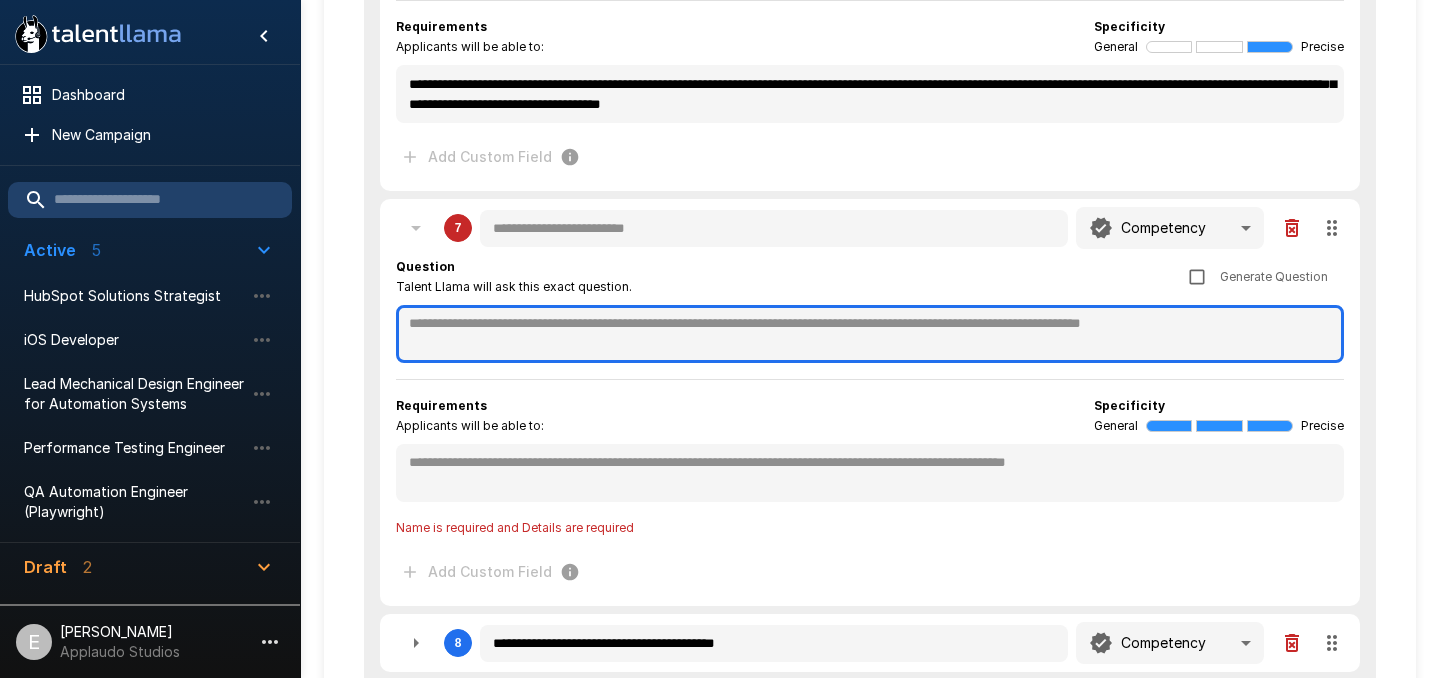 click at bounding box center [870, 334] 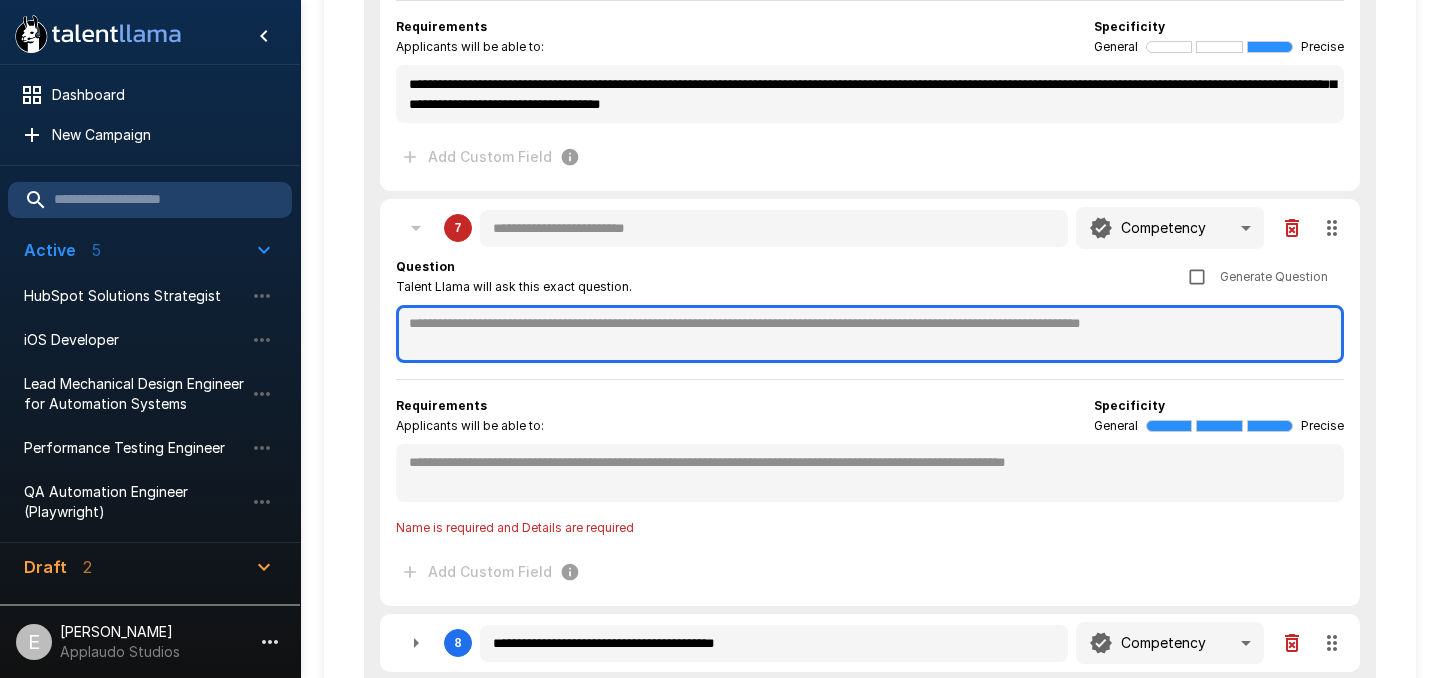 paste on "**********" 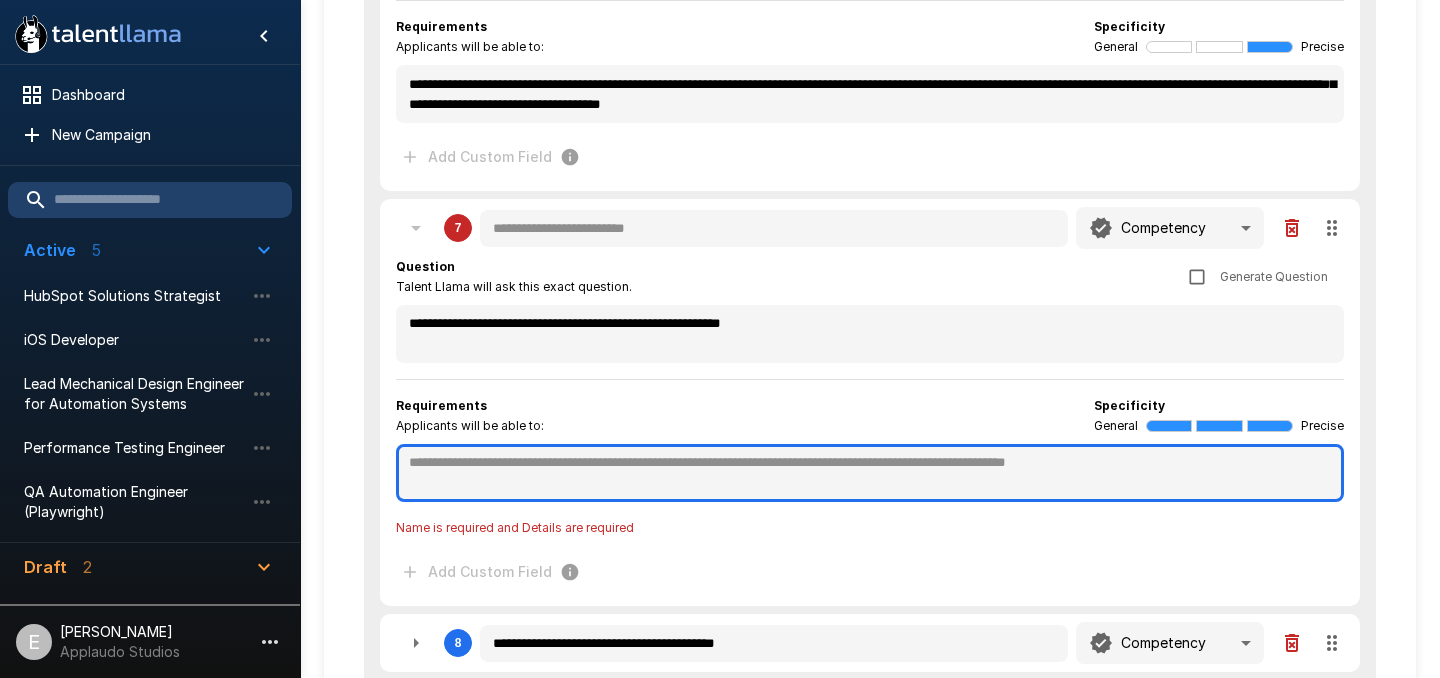 click at bounding box center [870, 473] 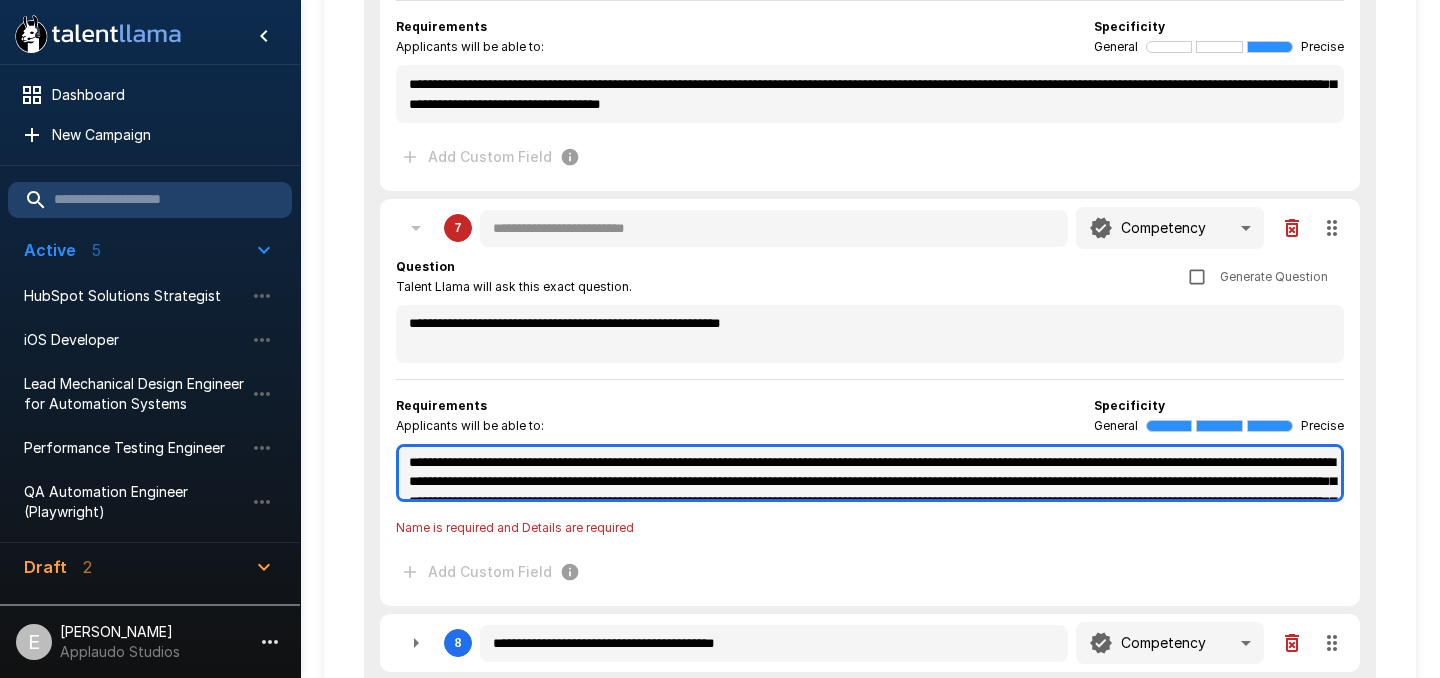 scroll, scrollTop: 89, scrollLeft: 0, axis: vertical 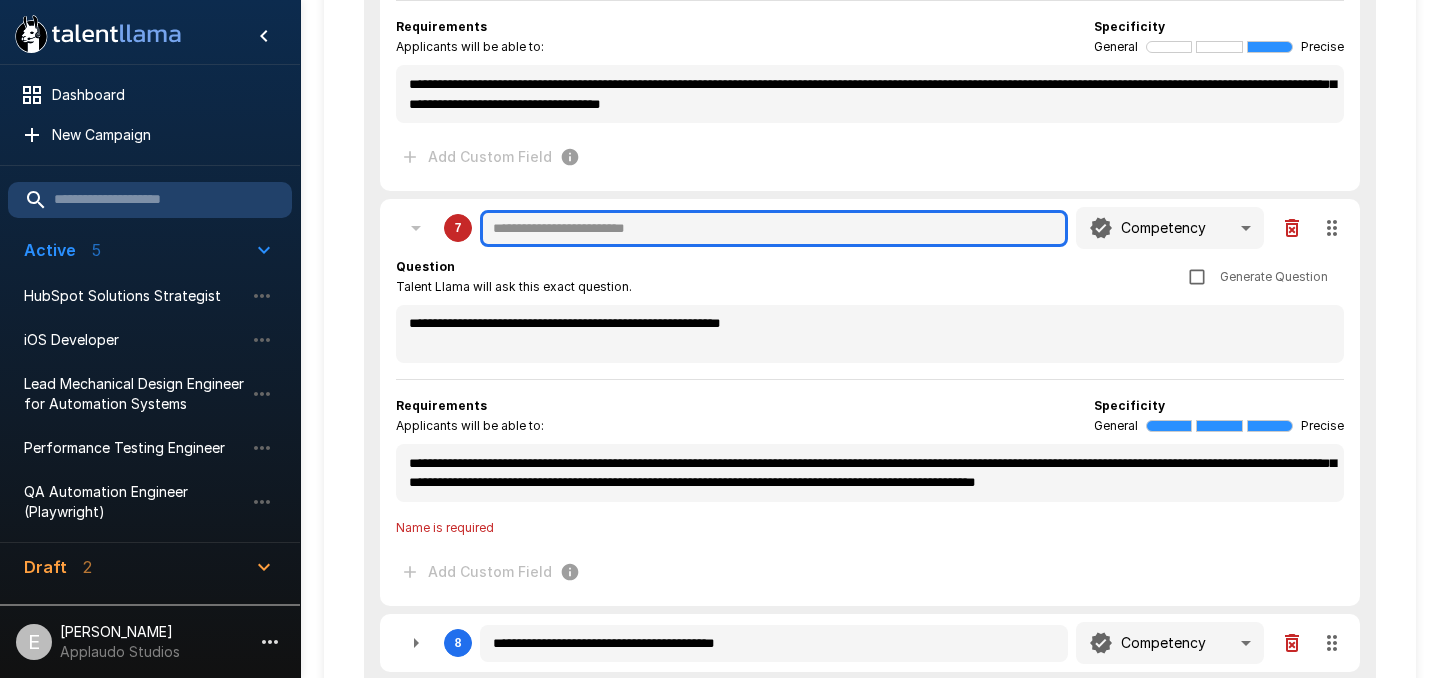 click at bounding box center (774, 229) 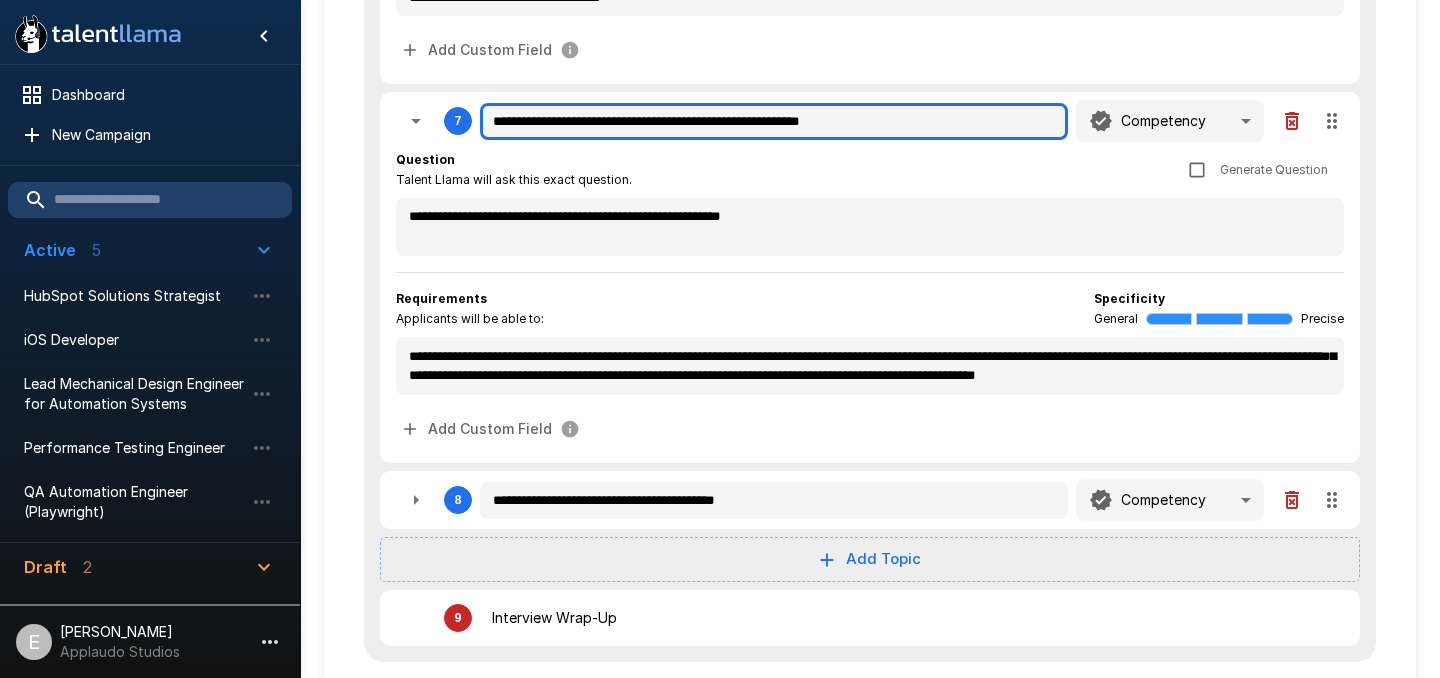 scroll, scrollTop: 2063, scrollLeft: 0, axis: vertical 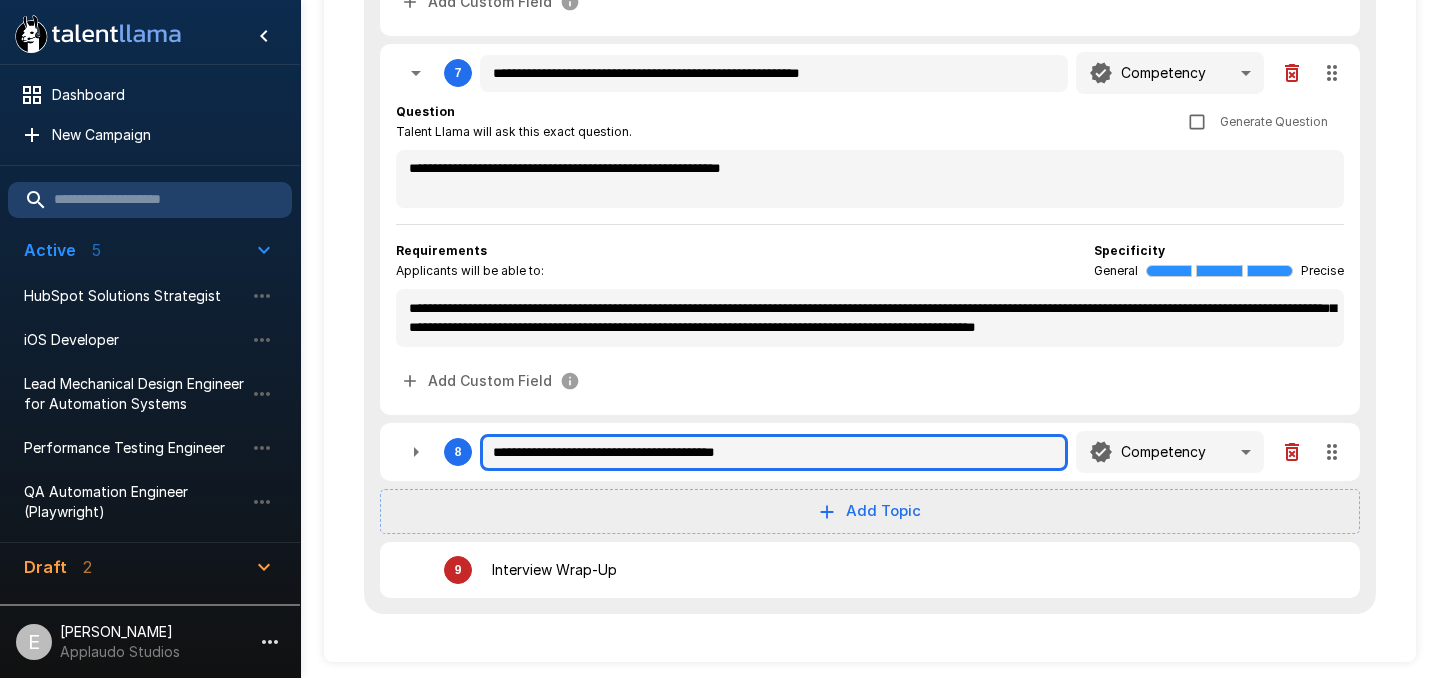 click on "**********" at bounding box center (774, 453) 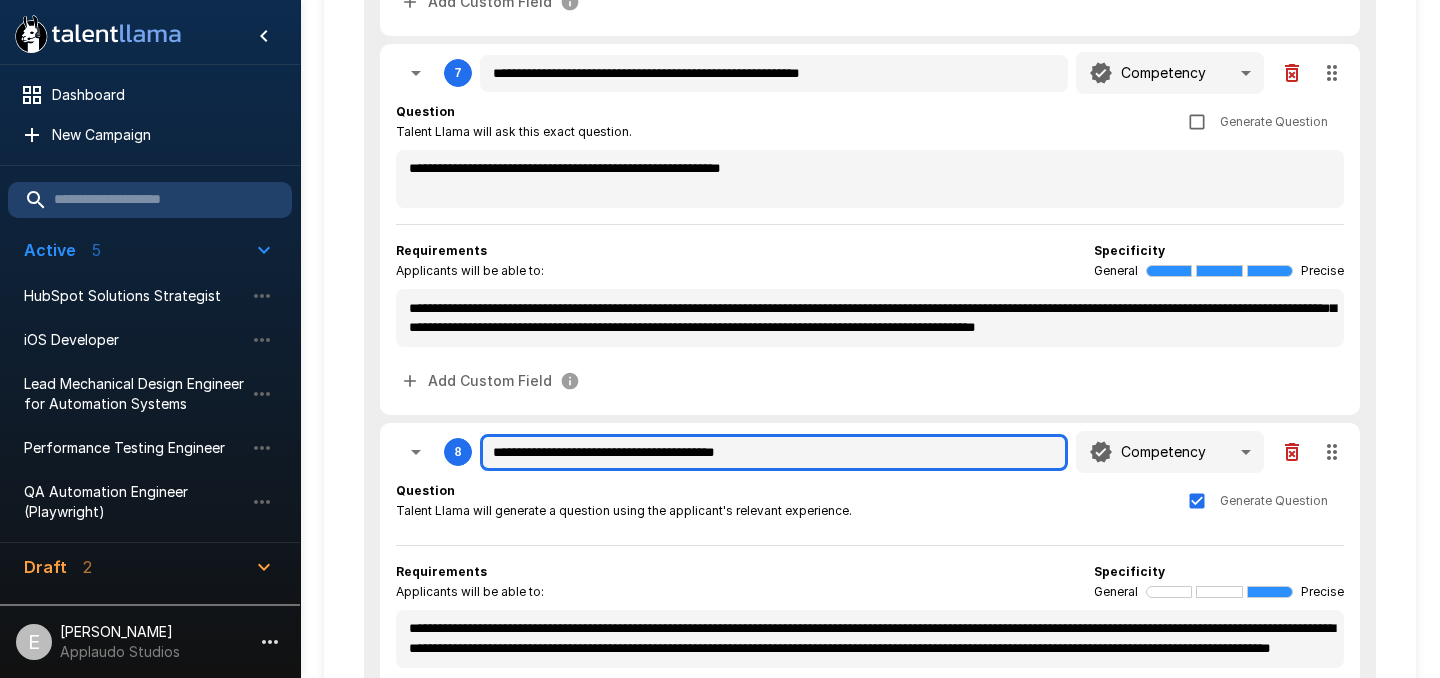 click on "**********" at bounding box center (774, 453) 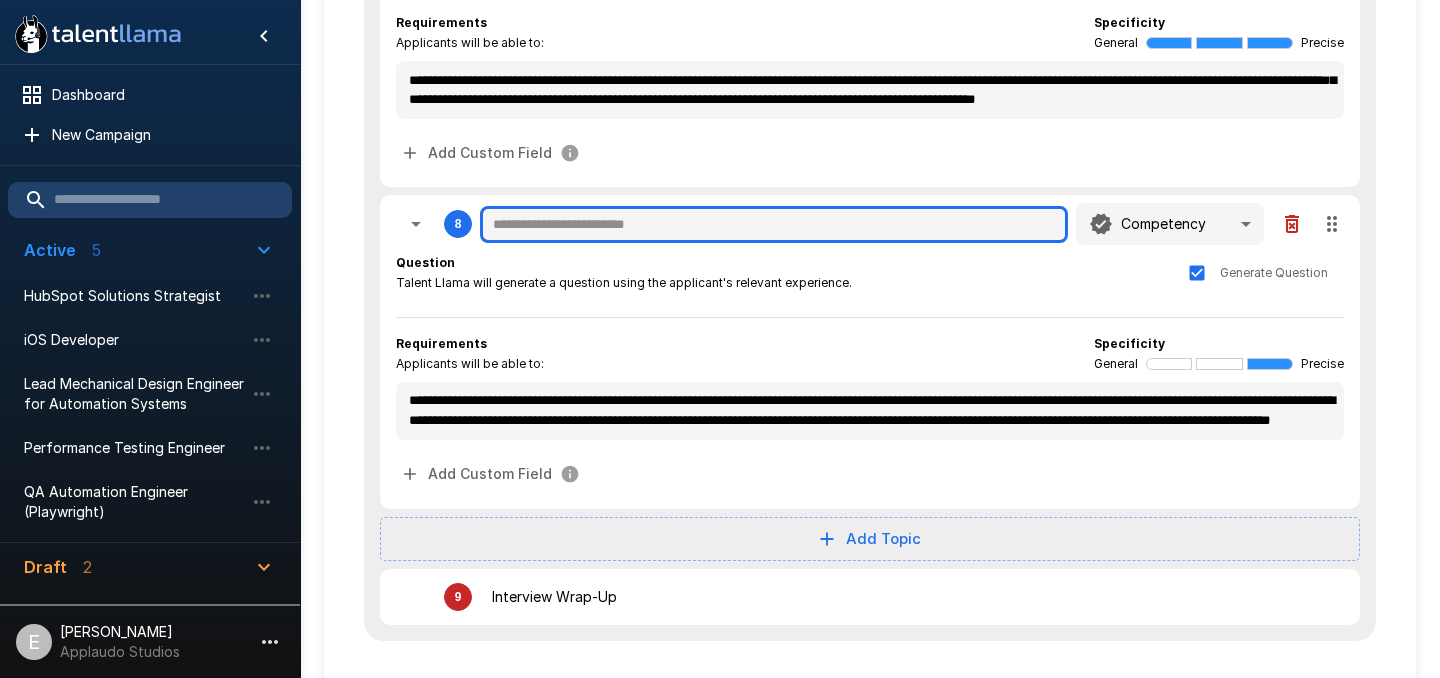 scroll, scrollTop: 2294, scrollLeft: 0, axis: vertical 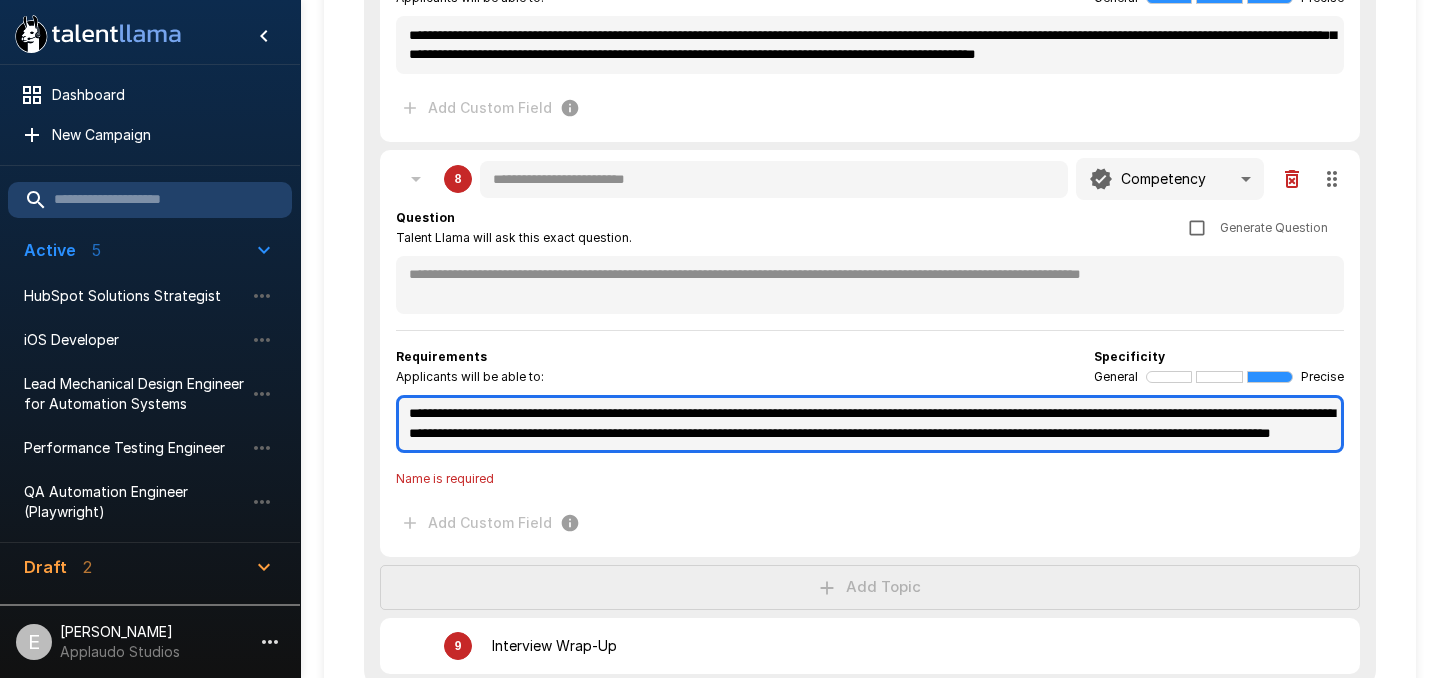 click on "**********" at bounding box center (870, 424) 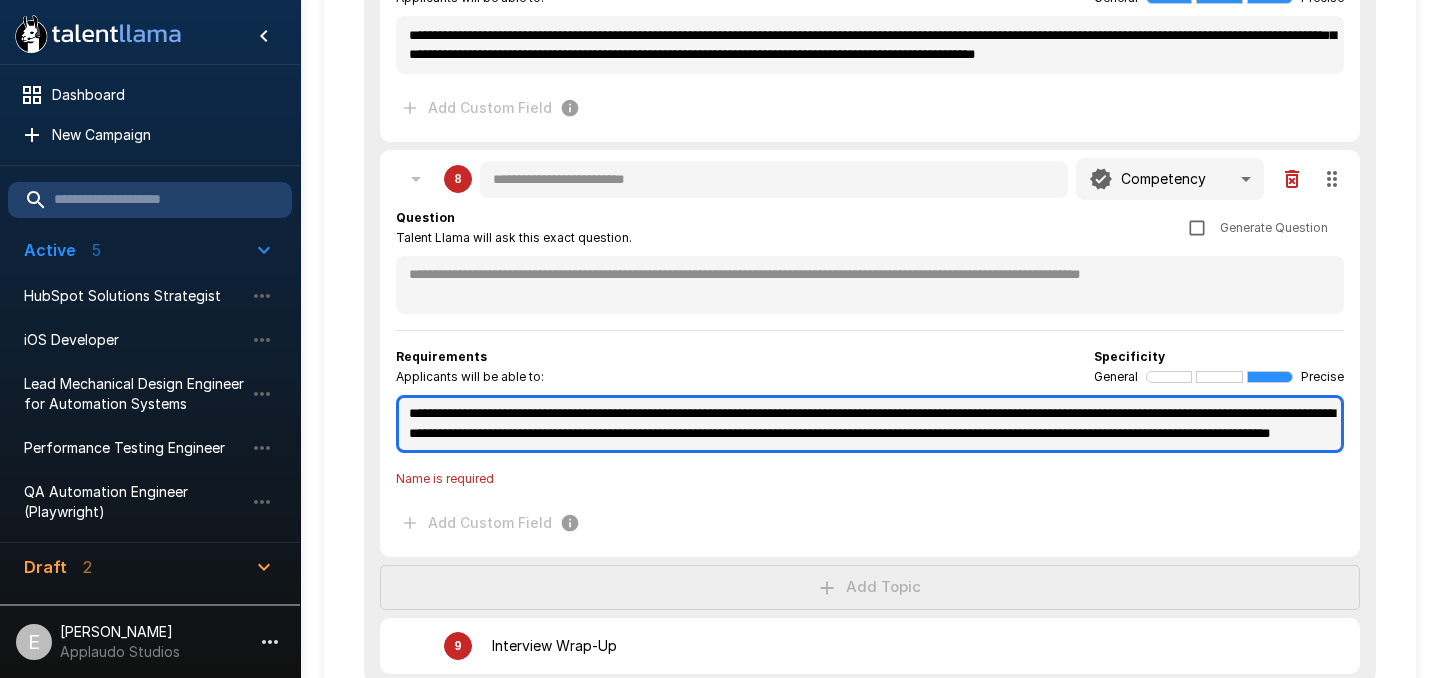 click on "**********" at bounding box center [870, 424] 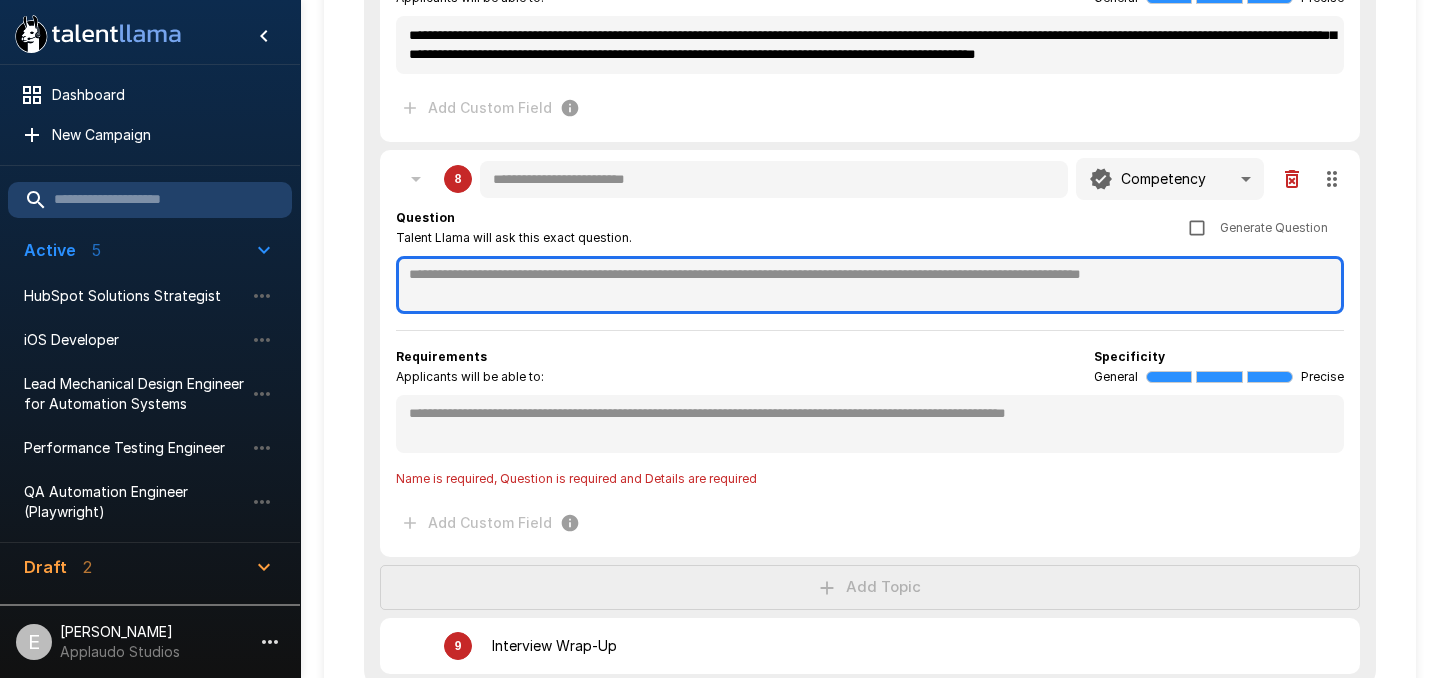 click at bounding box center (870, 285) 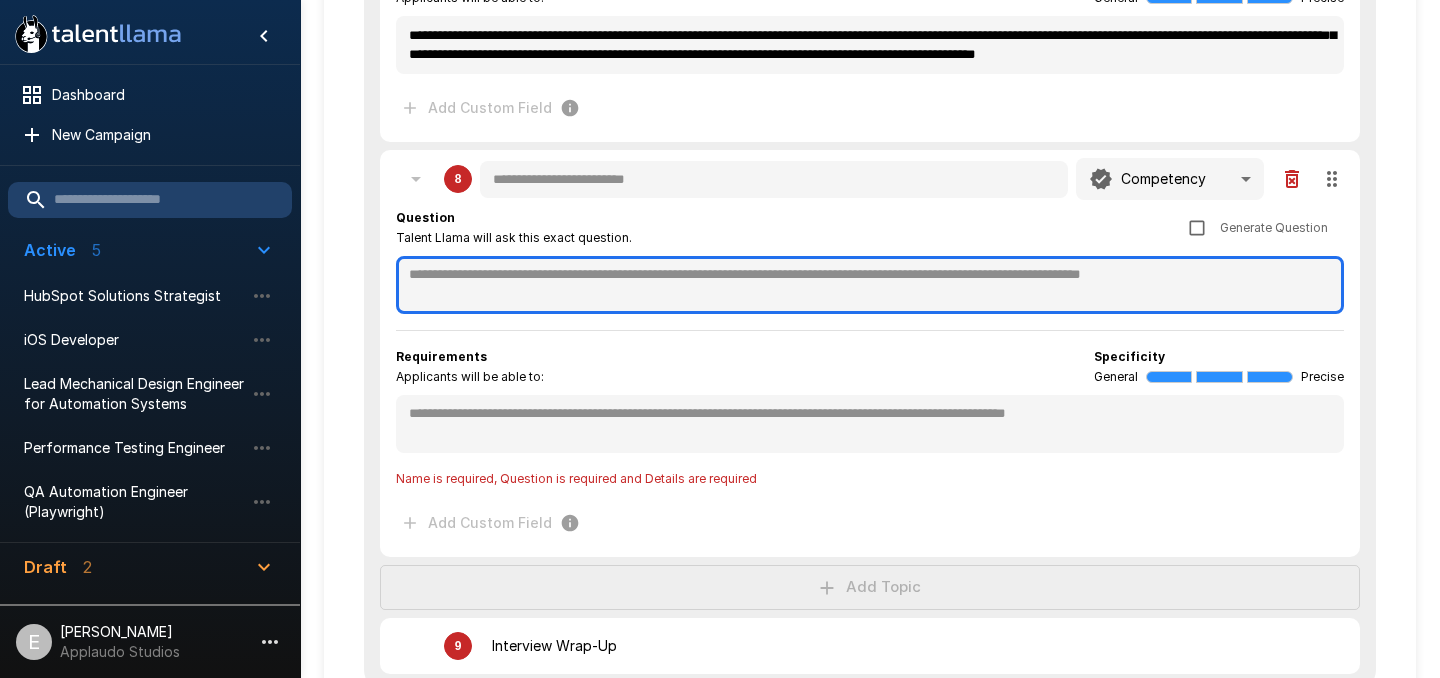 paste on "**********" 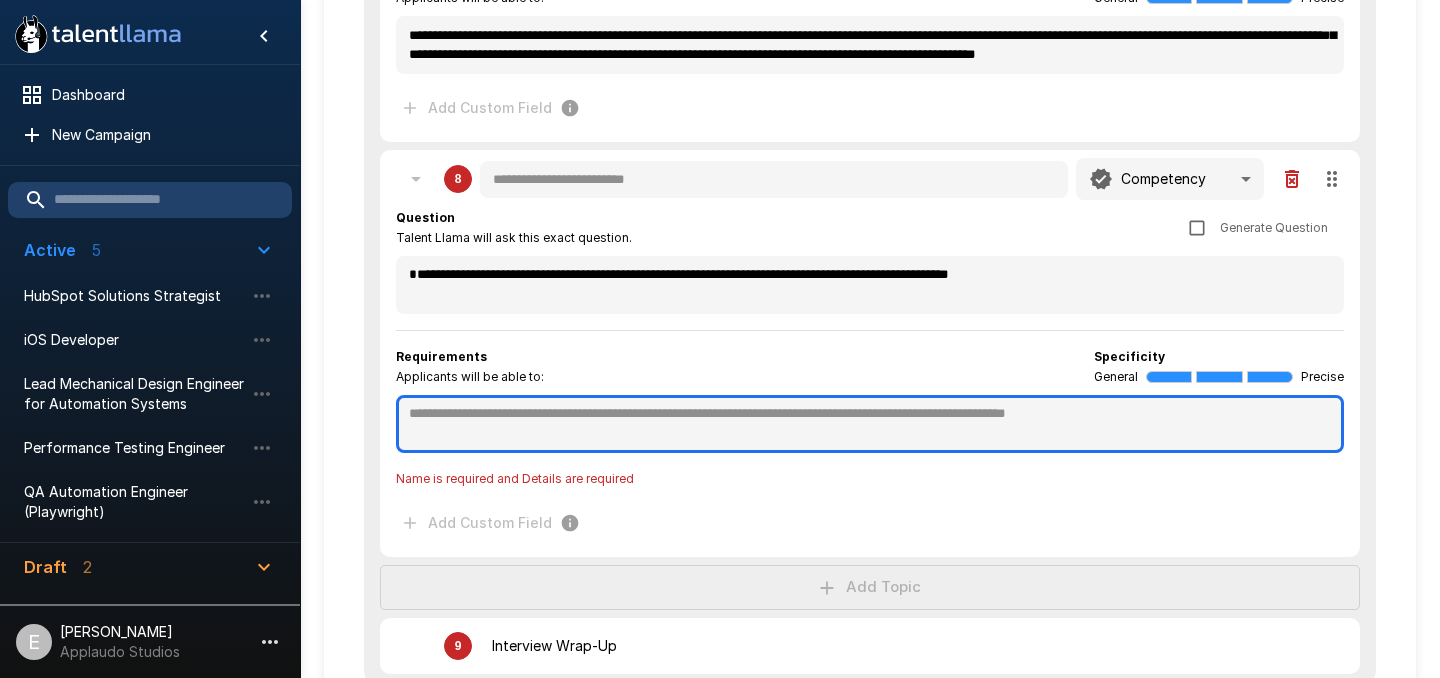 click at bounding box center [870, 424] 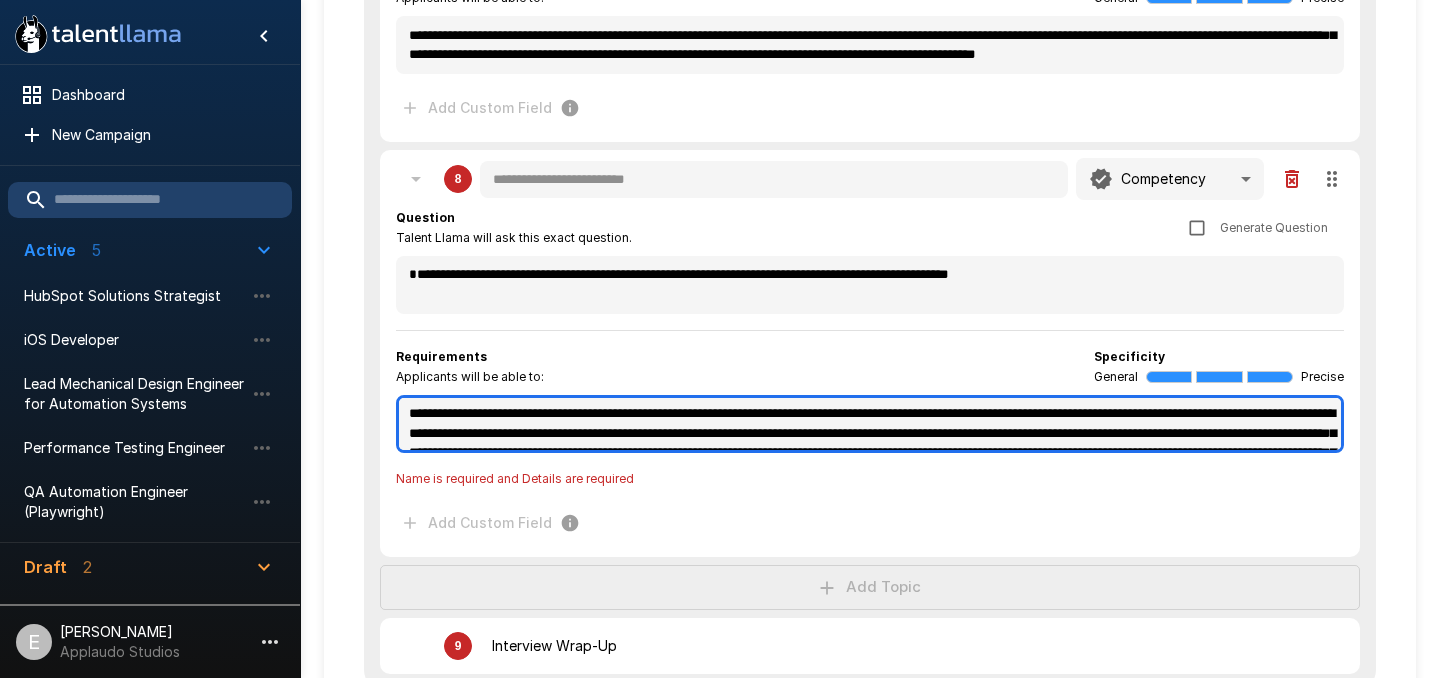 scroll, scrollTop: 90, scrollLeft: 0, axis: vertical 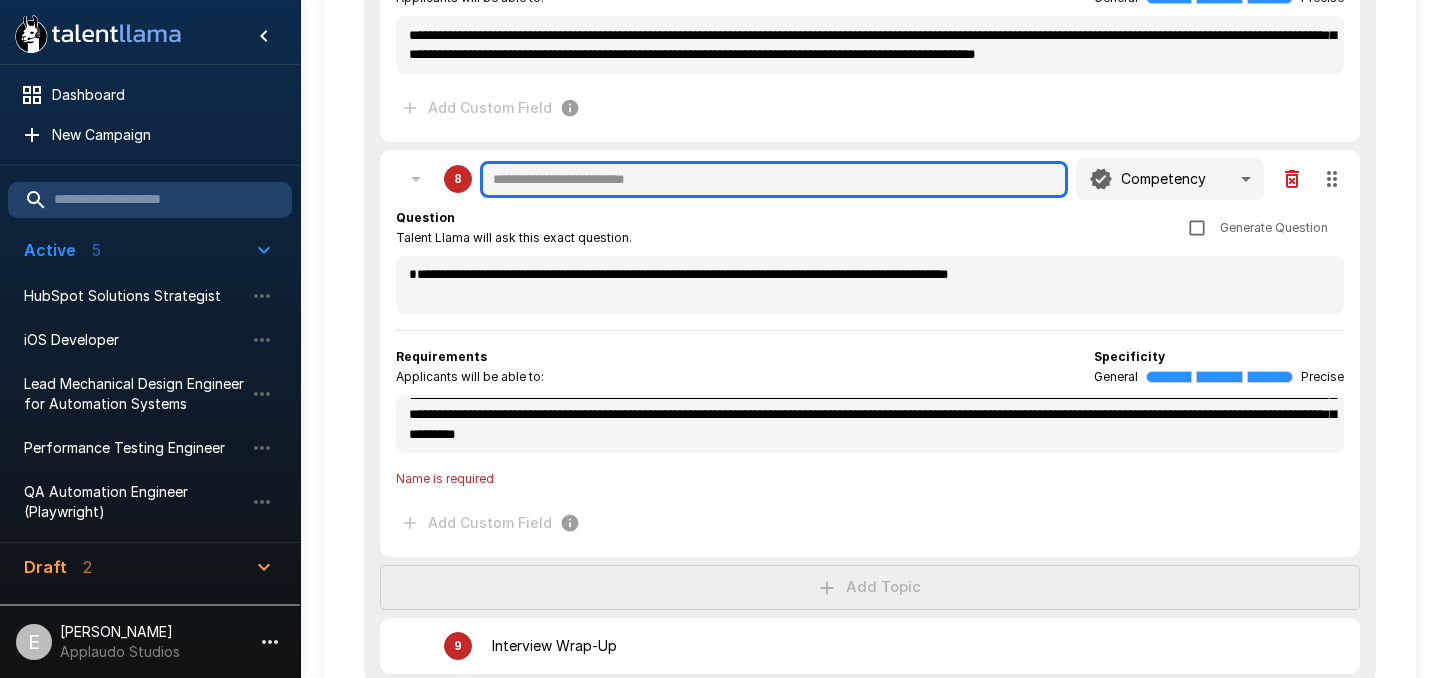 click at bounding box center [774, 180] 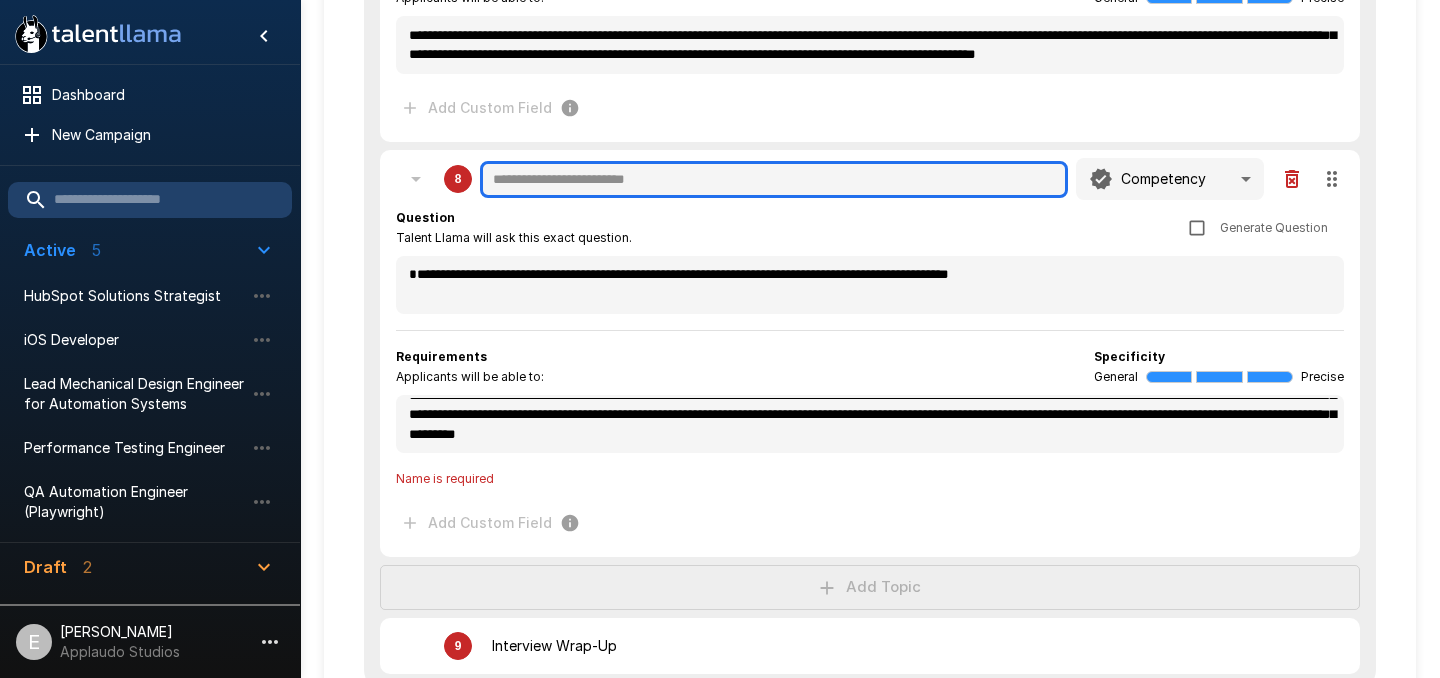 paste on "**********" 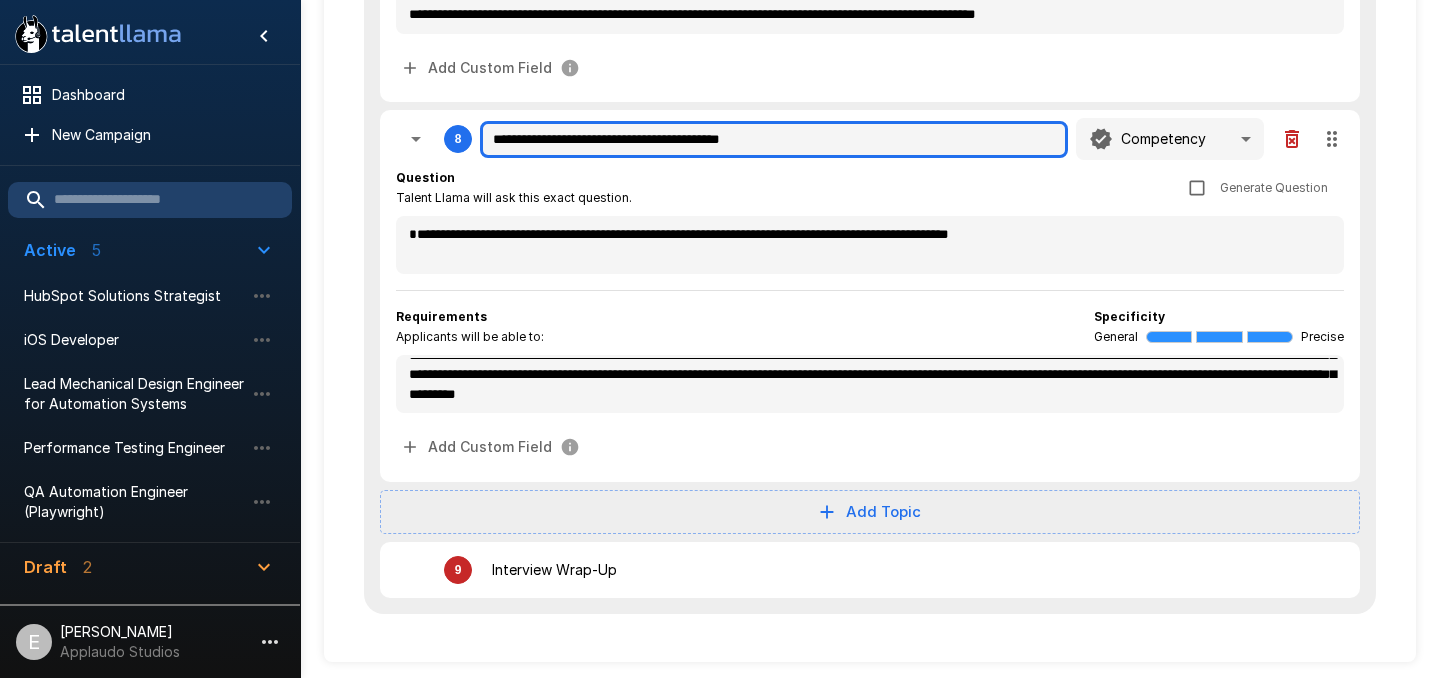 scroll, scrollTop: 2376, scrollLeft: 0, axis: vertical 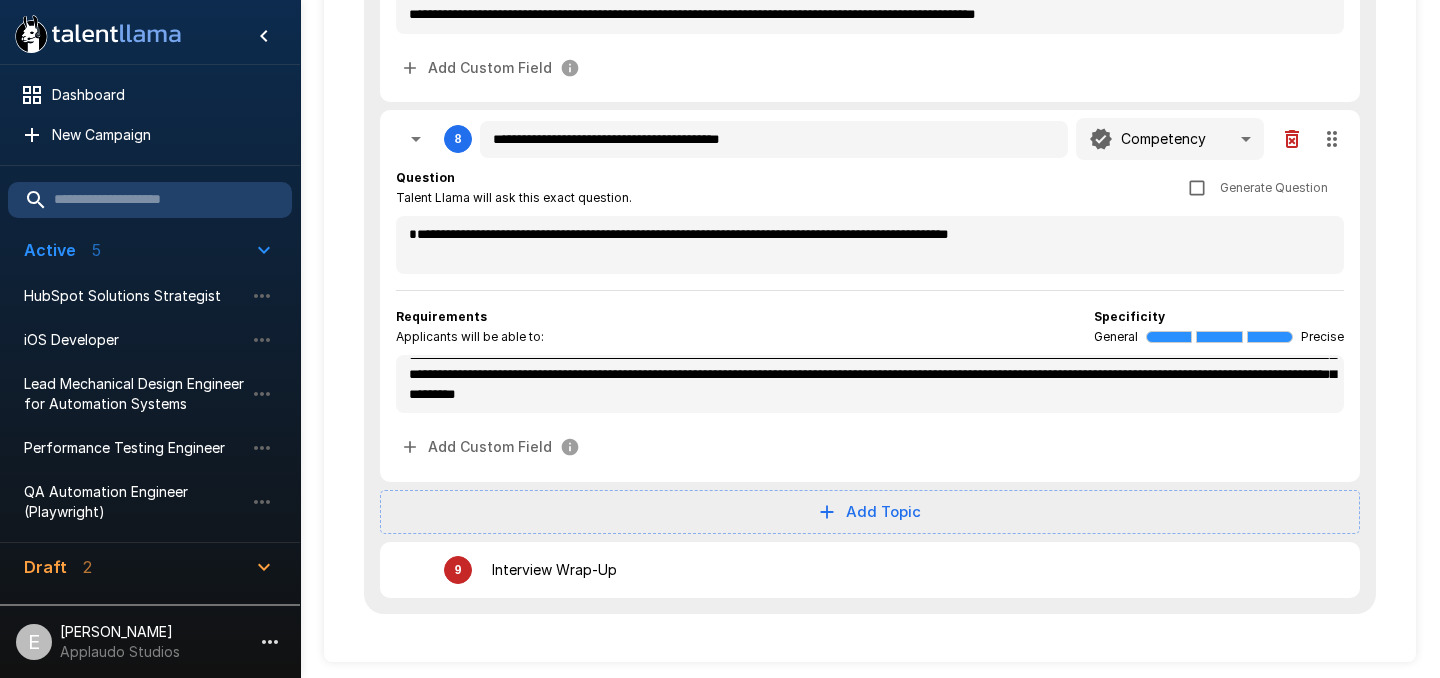 click on "Add Custom Field" at bounding box center (870, 447) 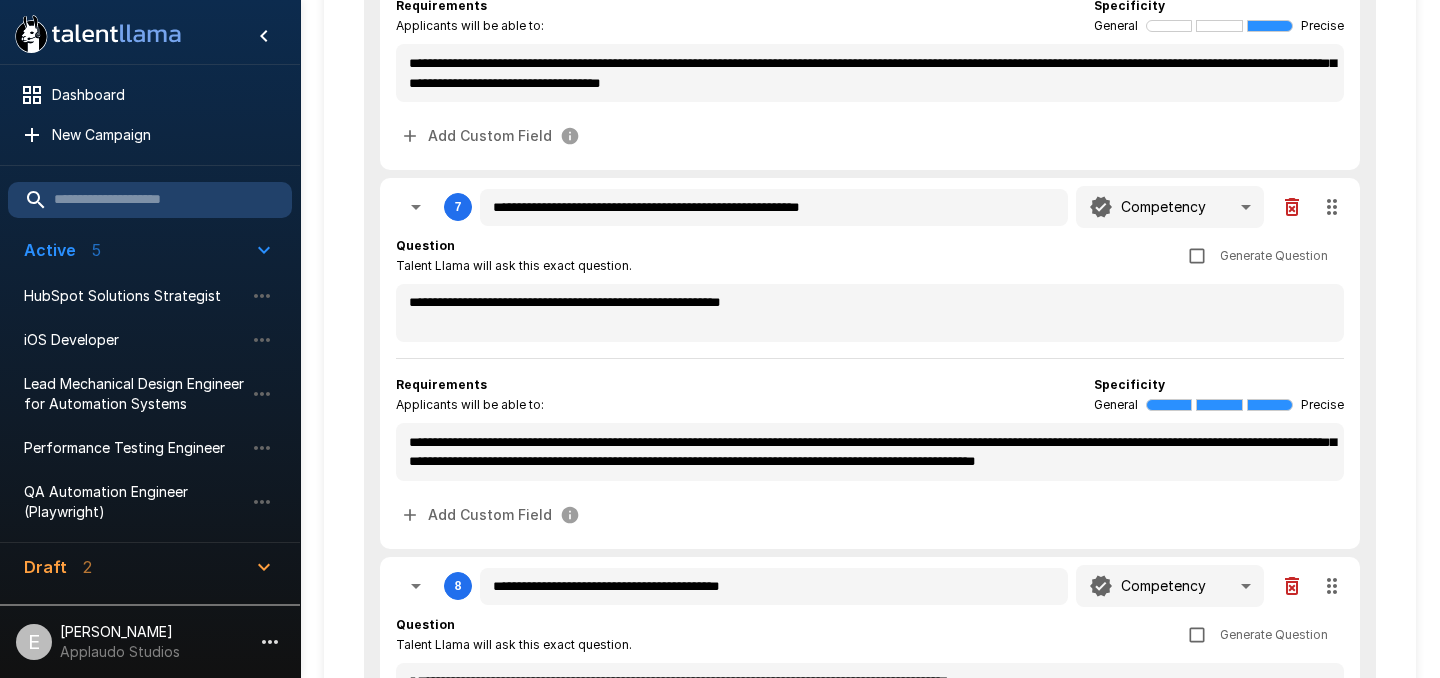scroll, scrollTop: 1935, scrollLeft: 0, axis: vertical 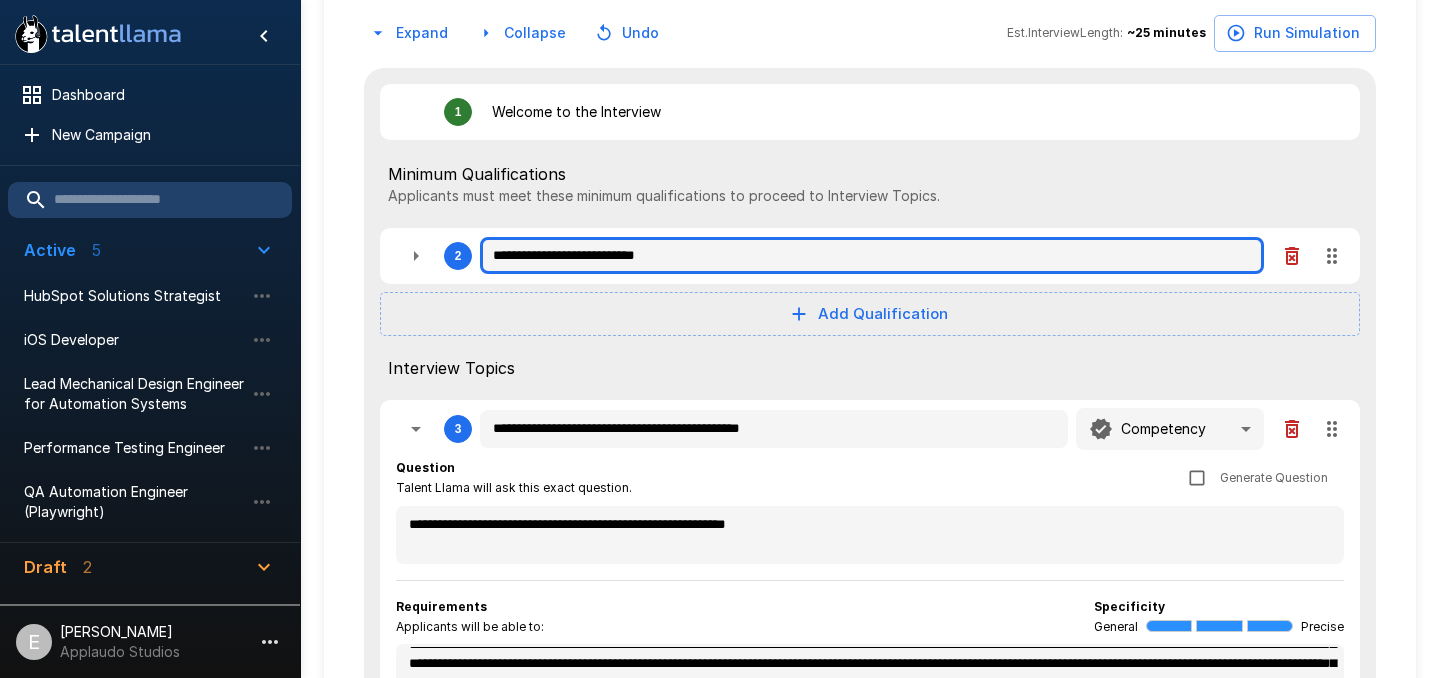 click on "**********" at bounding box center [872, 256] 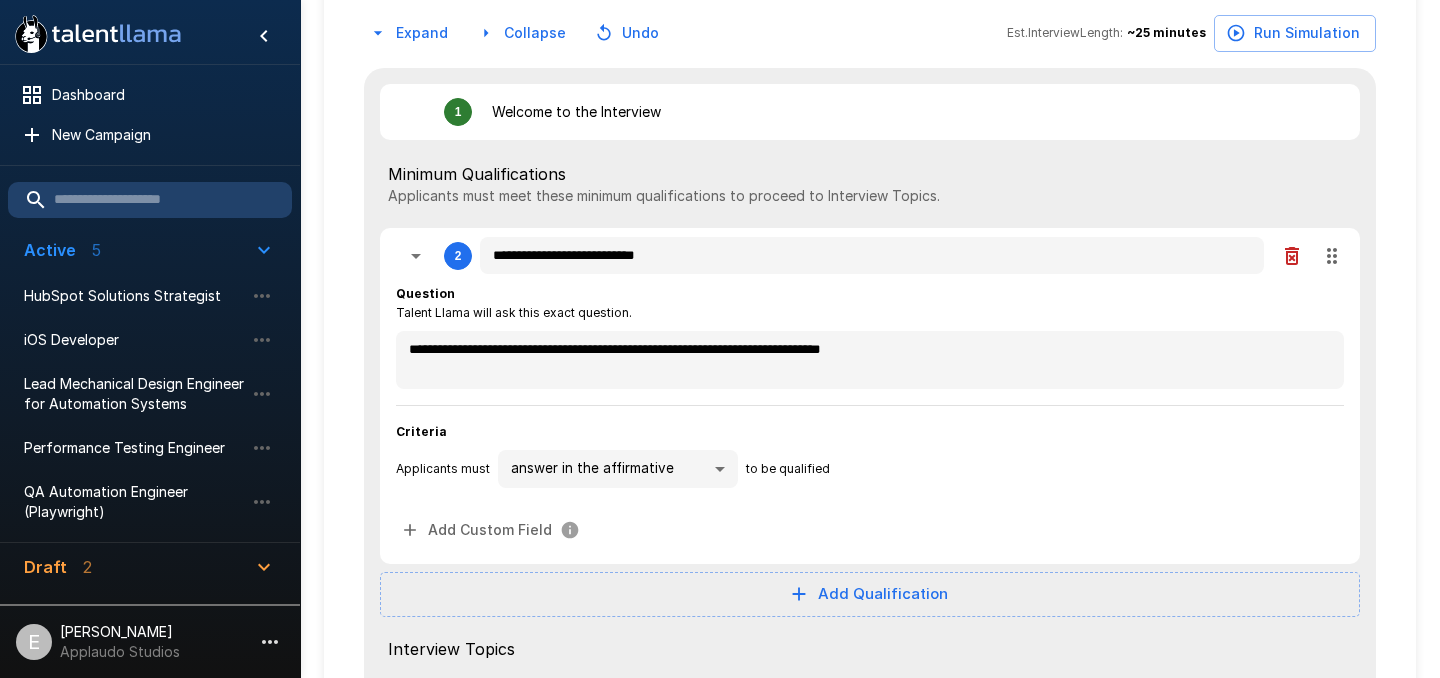 click on "**********" at bounding box center [870, 1521] 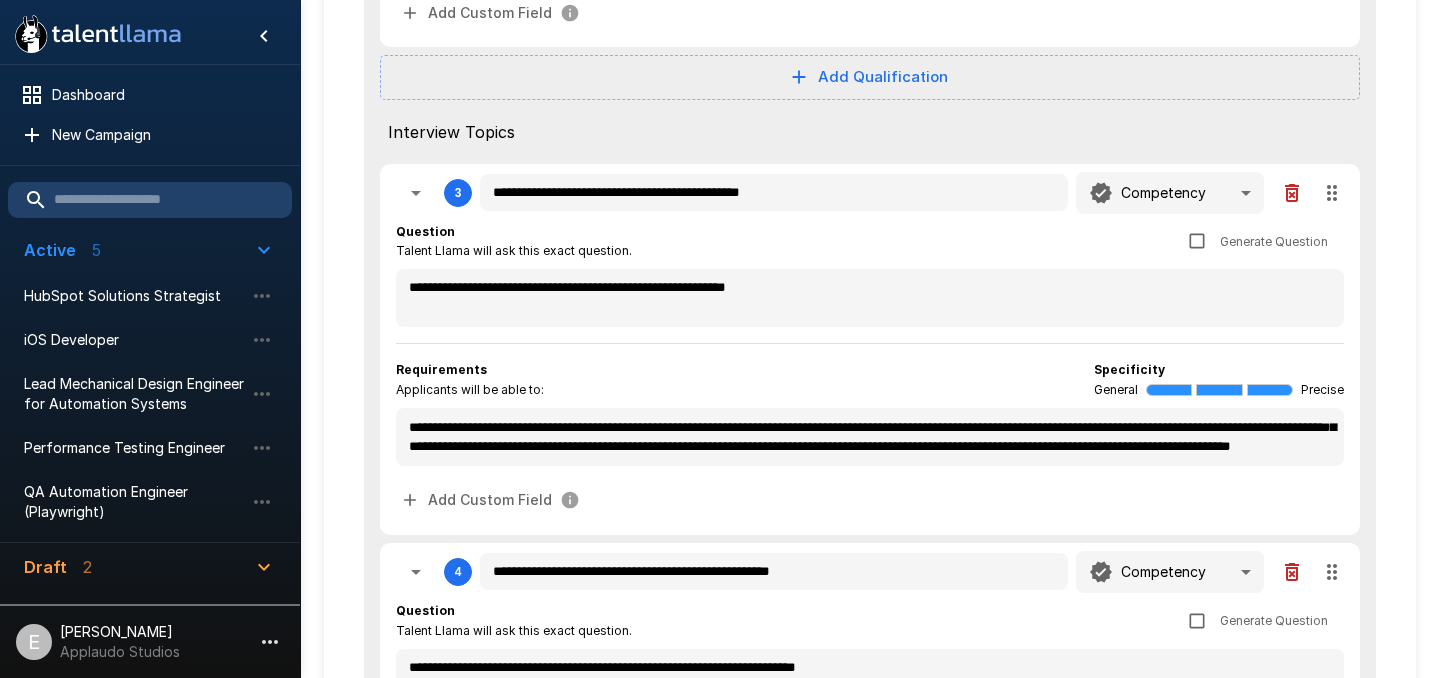 scroll, scrollTop: 738, scrollLeft: 0, axis: vertical 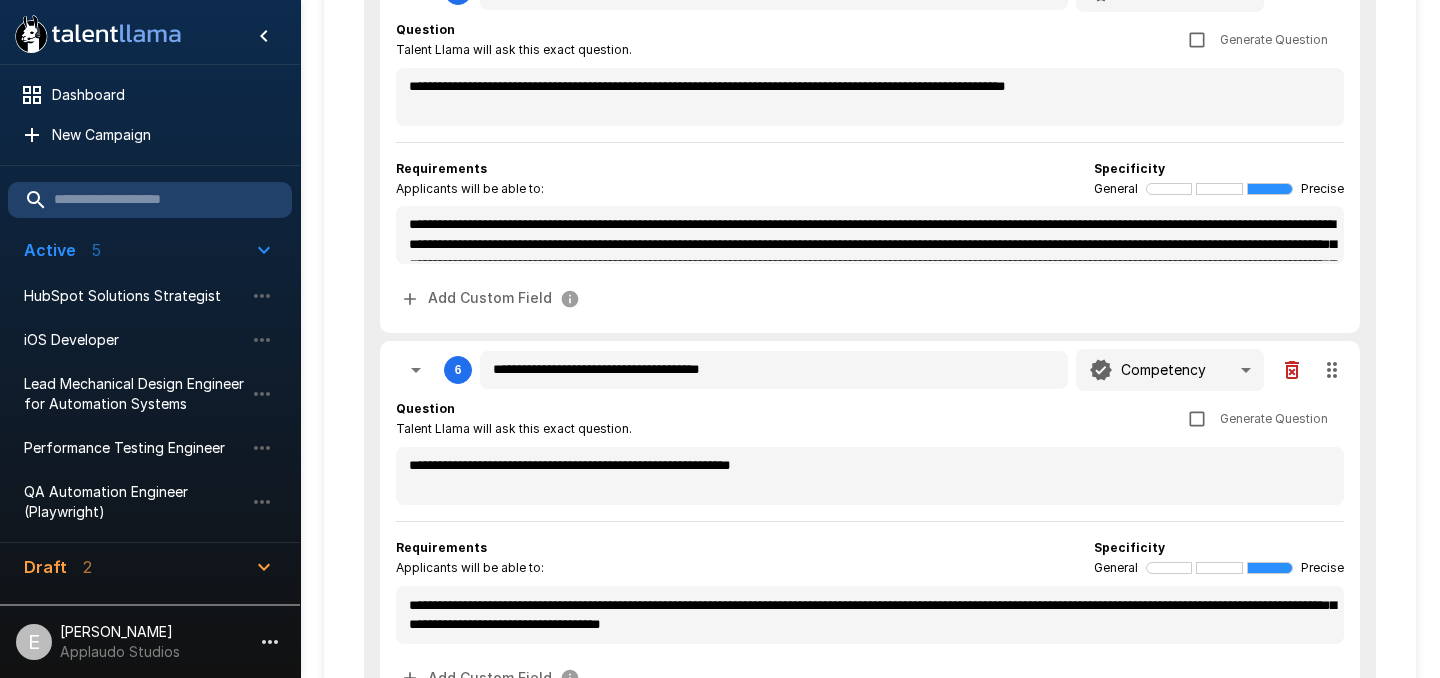 click 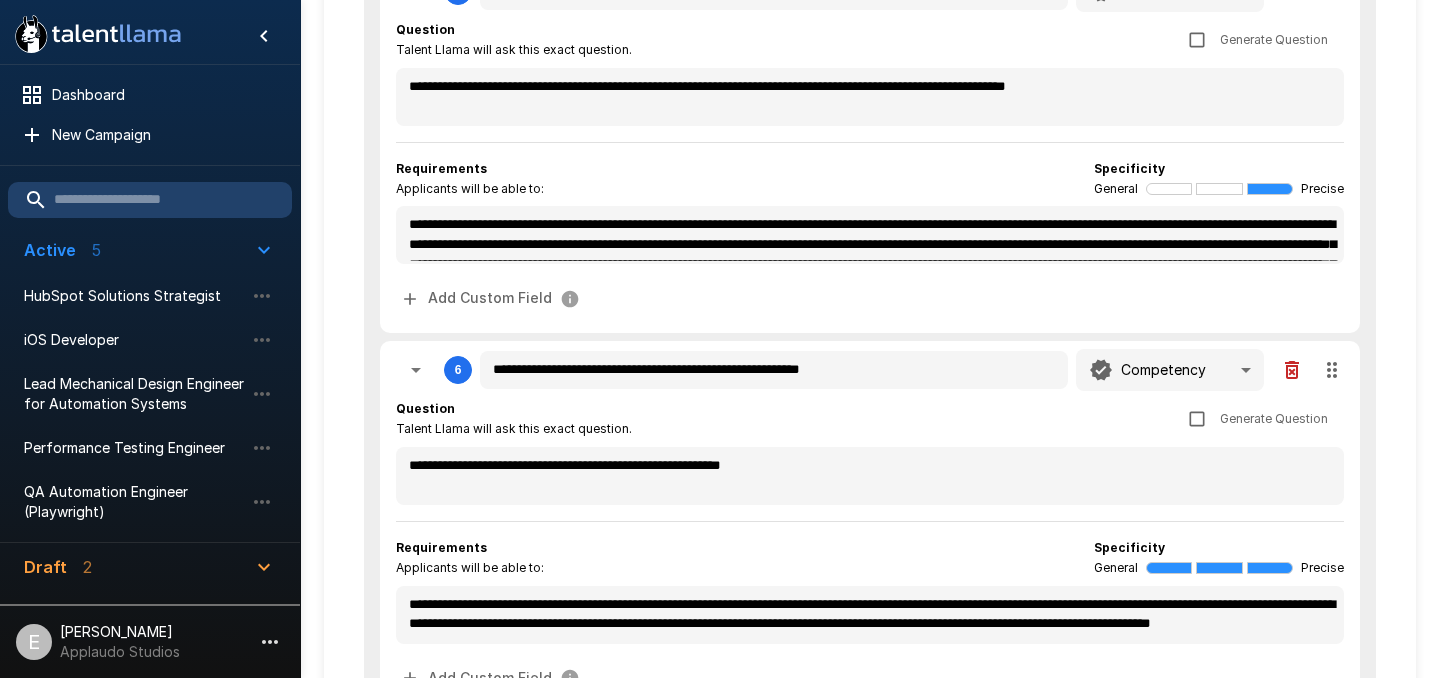 scroll, scrollTop: 0, scrollLeft: 0, axis: both 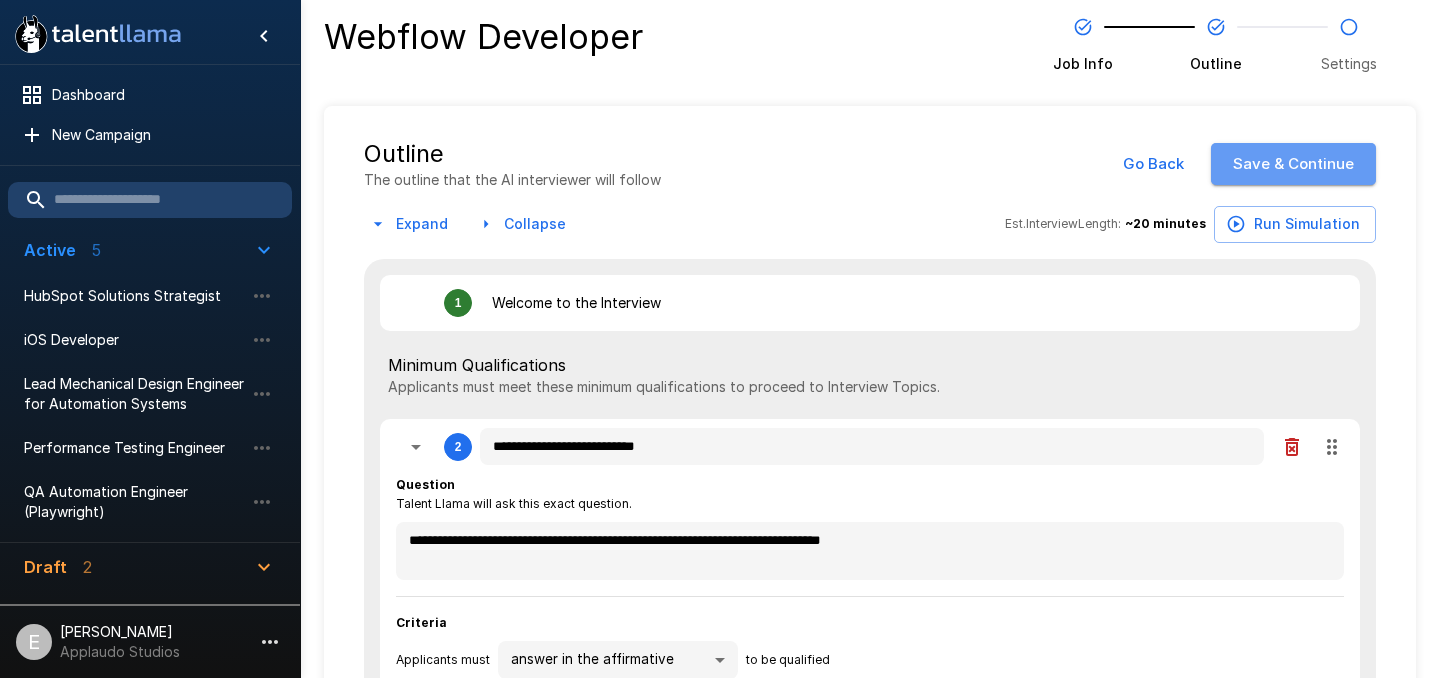 click on "Save & Continue" at bounding box center [1293, 164] 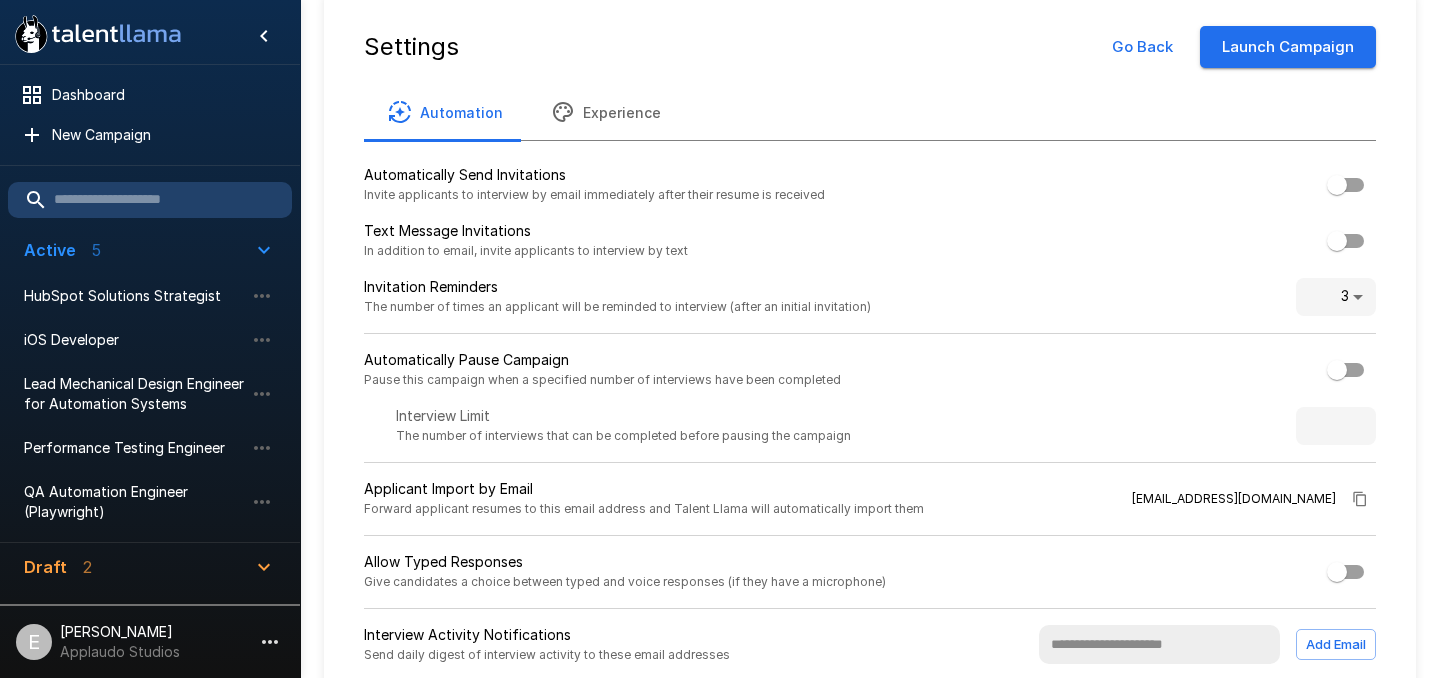 scroll, scrollTop: 114, scrollLeft: 0, axis: vertical 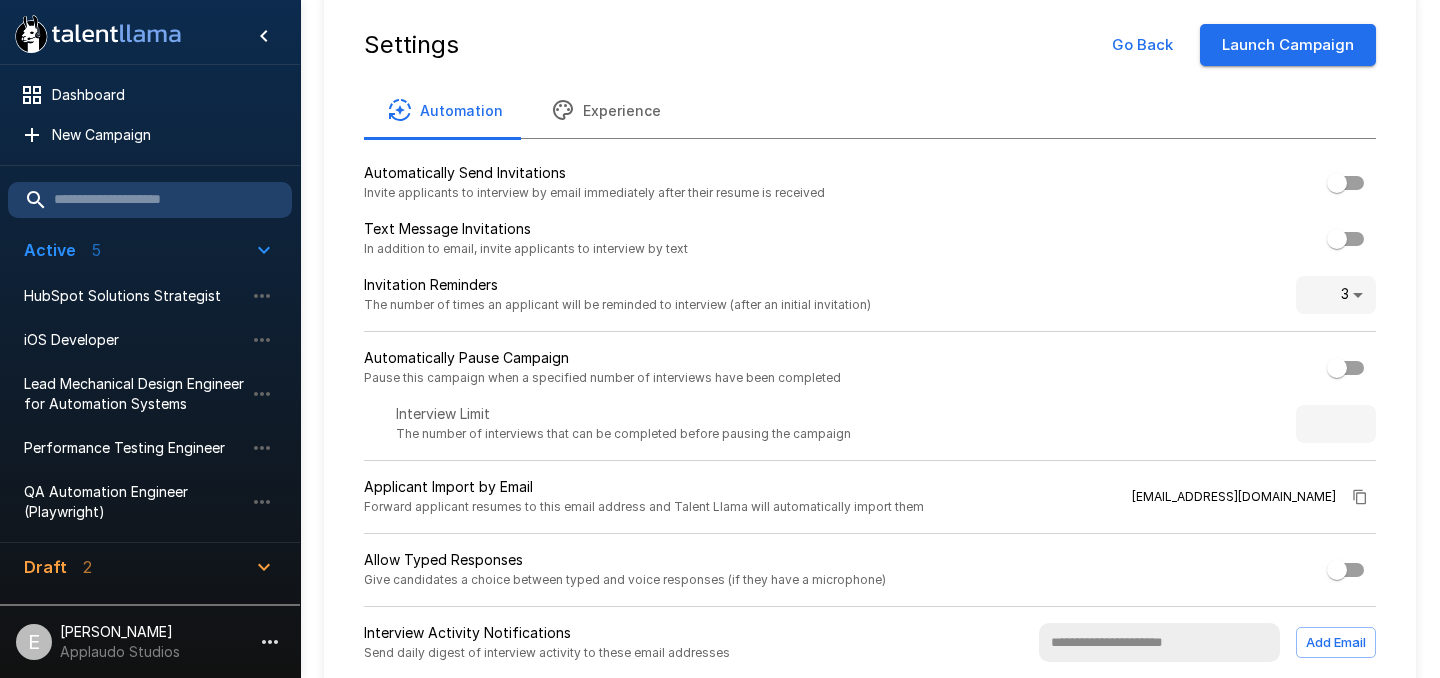 click on "Launch Campaign" at bounding box center (1288, 45) 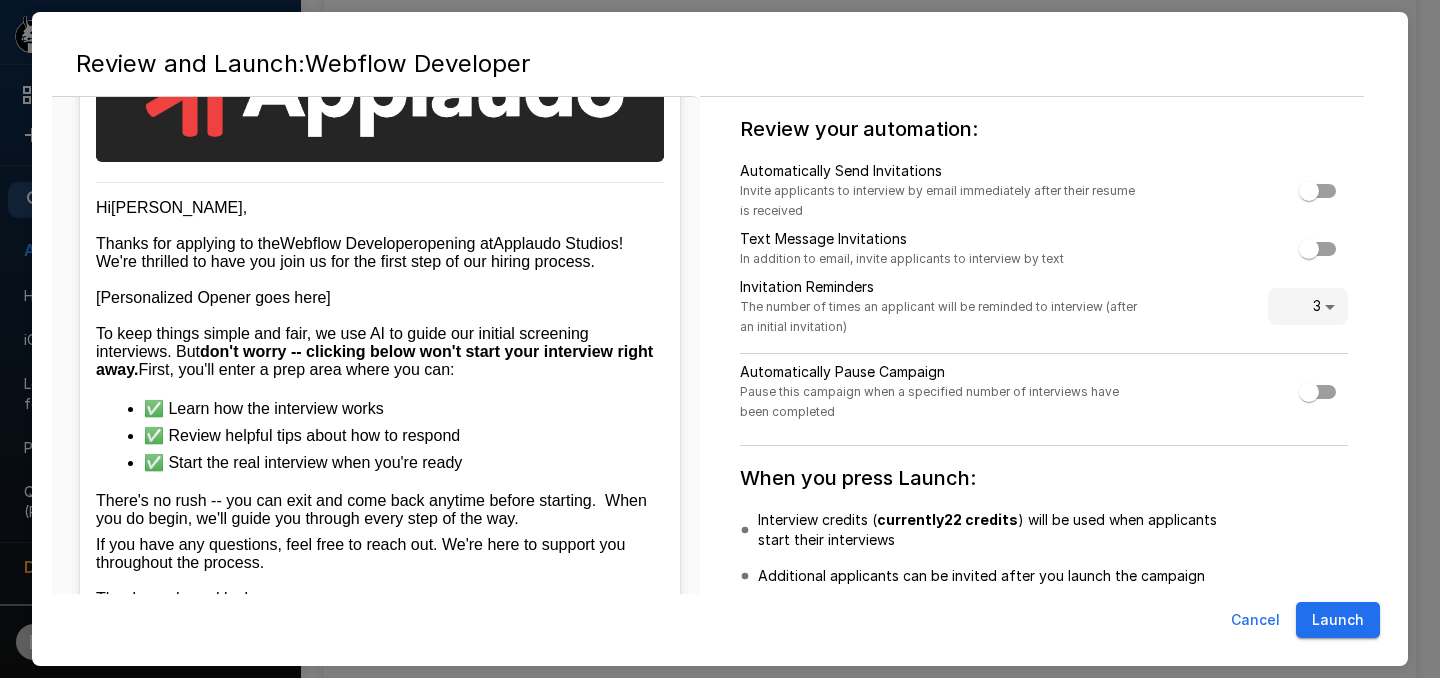 scroll, scrollTop: 604, scrollLeft: 0, axis: vertical 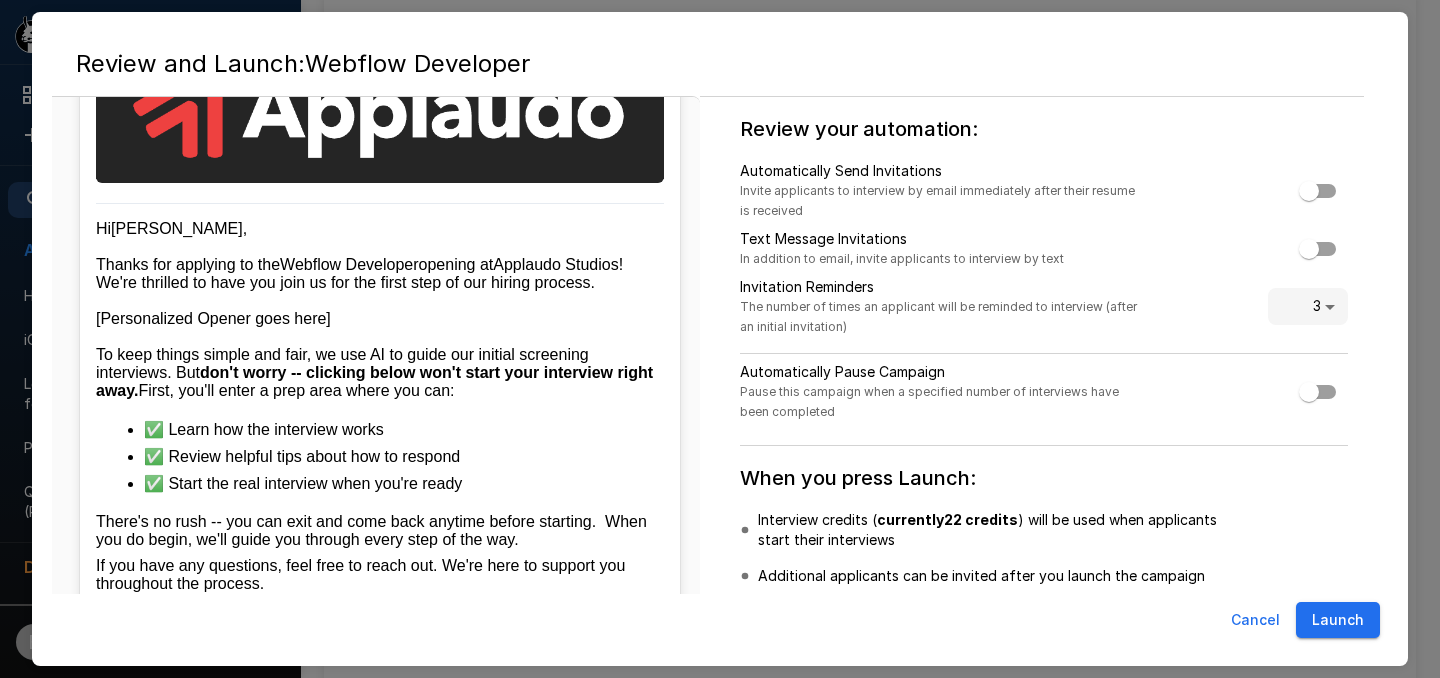 click on "Hi  [PERSON_NAME] , Thanks for applying to the  Webflow Developer  opening at  [GEOGRAPHIC_DATA] ! We're thrilled to have you join us for the first step of our hiring process. [Personalized Opener goes here] To keep things simple and fair, we use AI to guide our initial screening interviews. But  don't worry -- clicking below won't start your interview right away.   First, you'll enter a prep area where you can: ✅ Learn how the interview works ✅ Review helpful tips about how to respond ✅ Start the real interview when you're ready There's no rush -- you can exit and come back anytime before starting.  When you do begin, we'll guide you through every step of the way. If you have any questions, feel free to reach out. We're here to support you throughout the process. Thanks and good luck, The  Applaudo Studios  Recruiting Team" at bounding box center (380, 433) 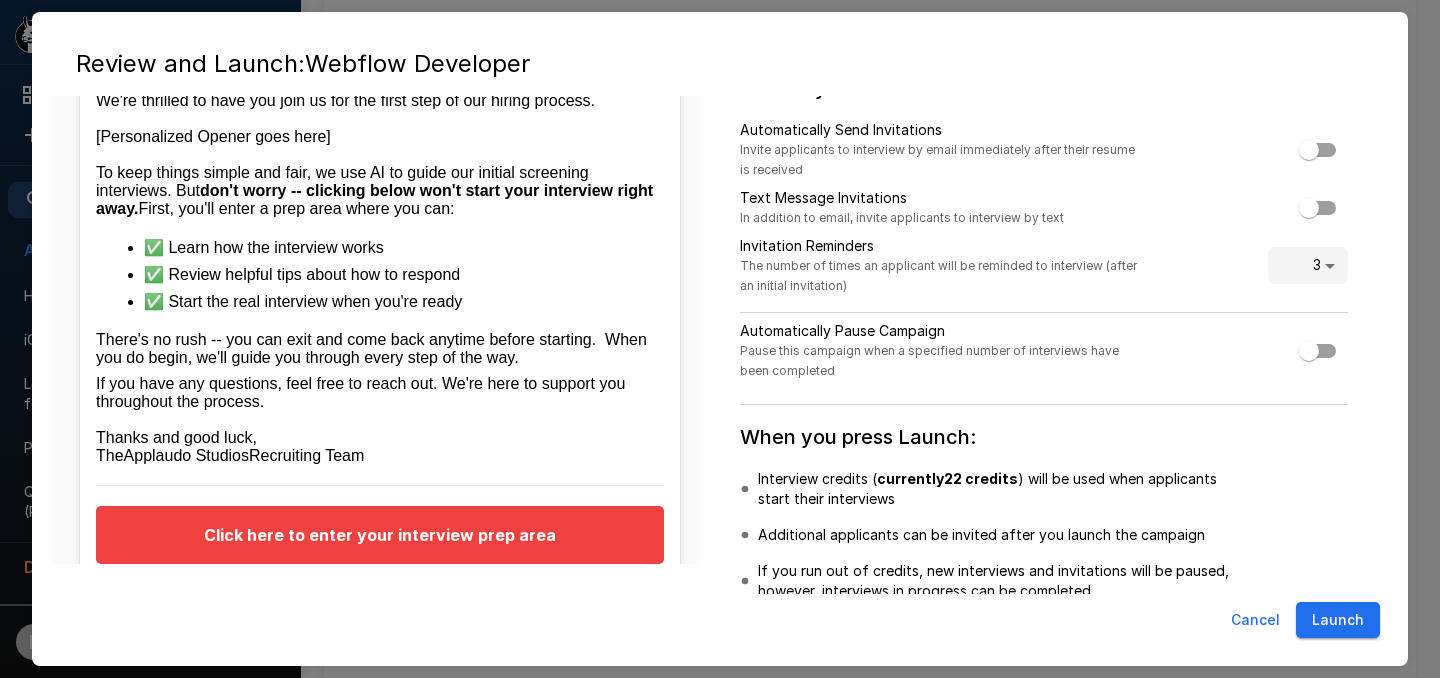 scroll, scrollTop: 95, scrollLeft: 0, axis: vertical 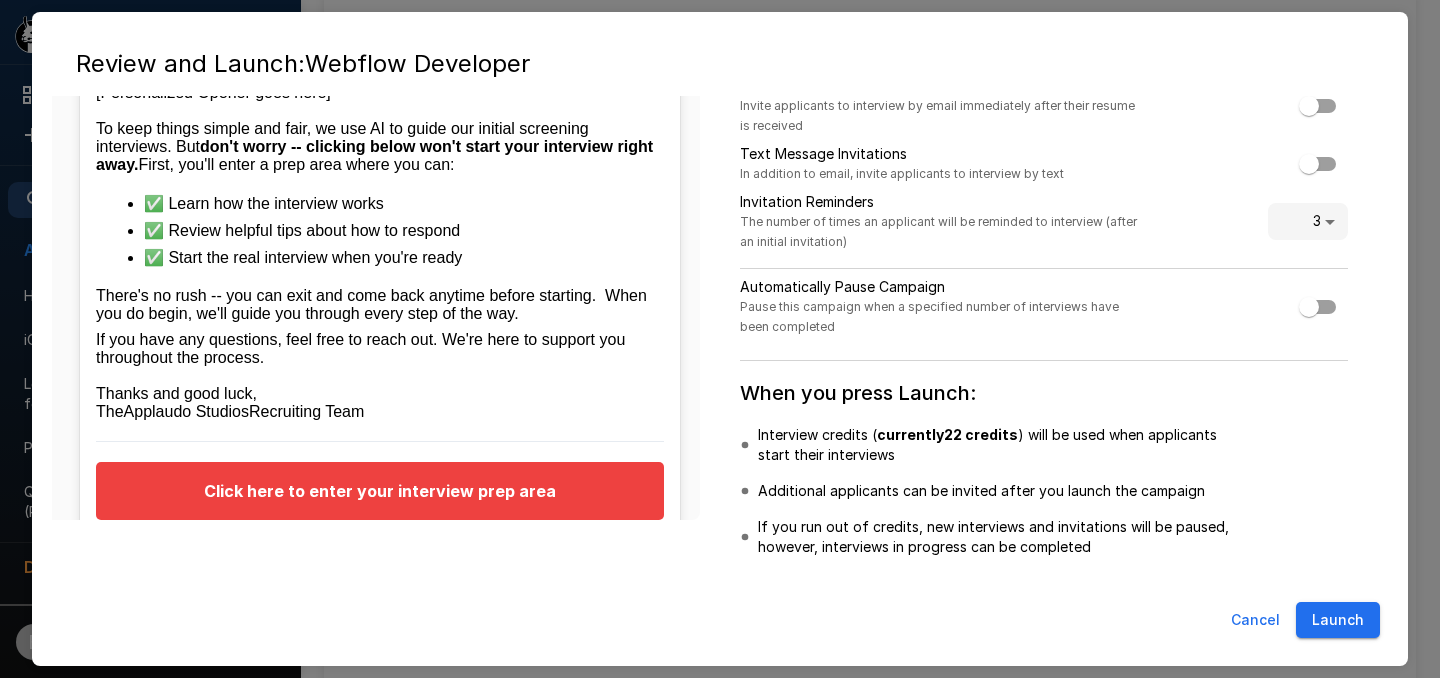 click on "Launch" at bounding box center (1338, 620) 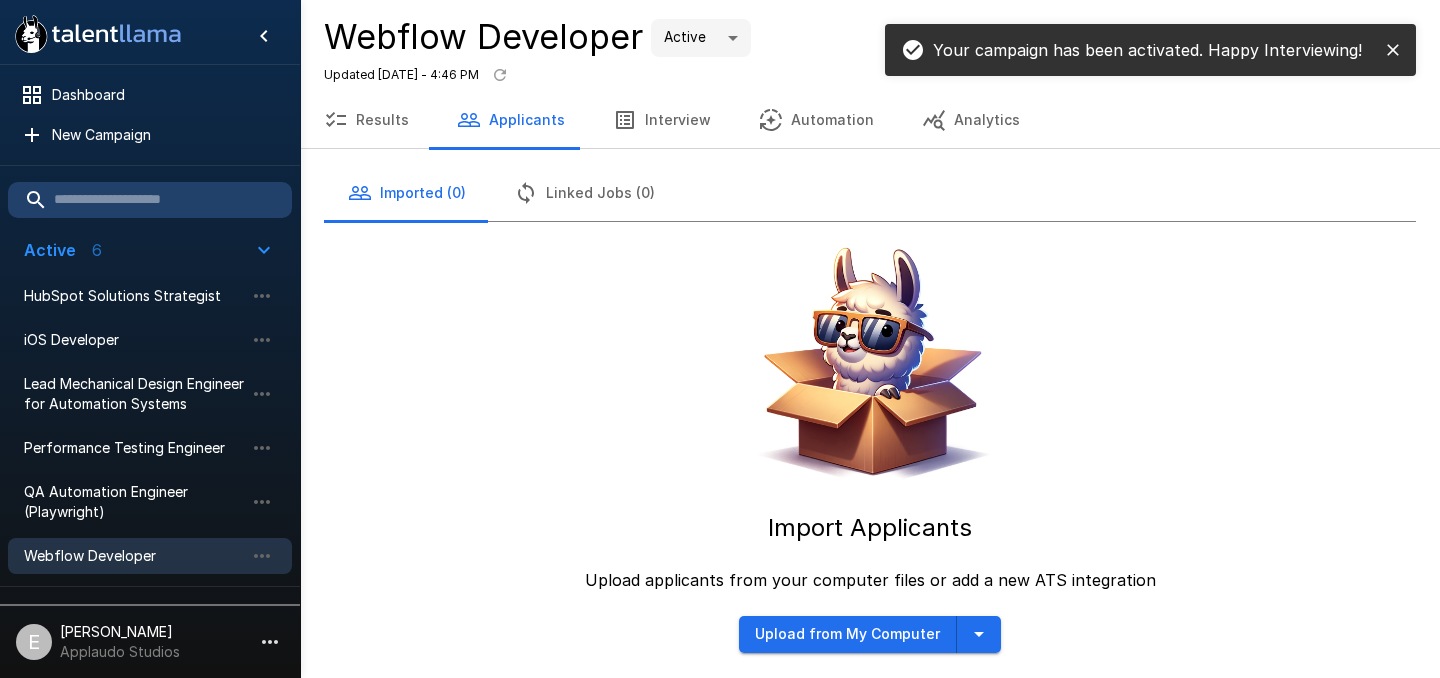 scroll, scrollTop: 0, scrollLeft: 0, axis: both 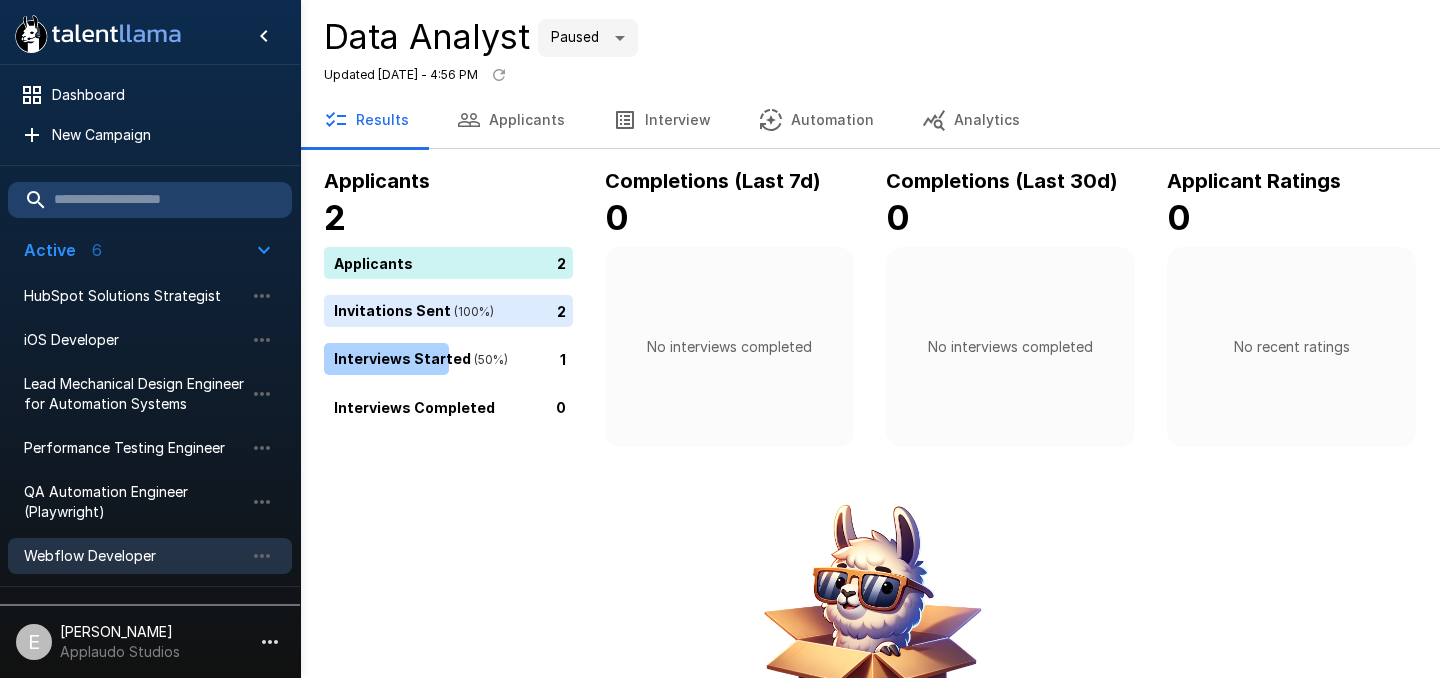 click on "Webflow Developer" at bounding box center [134, 556] 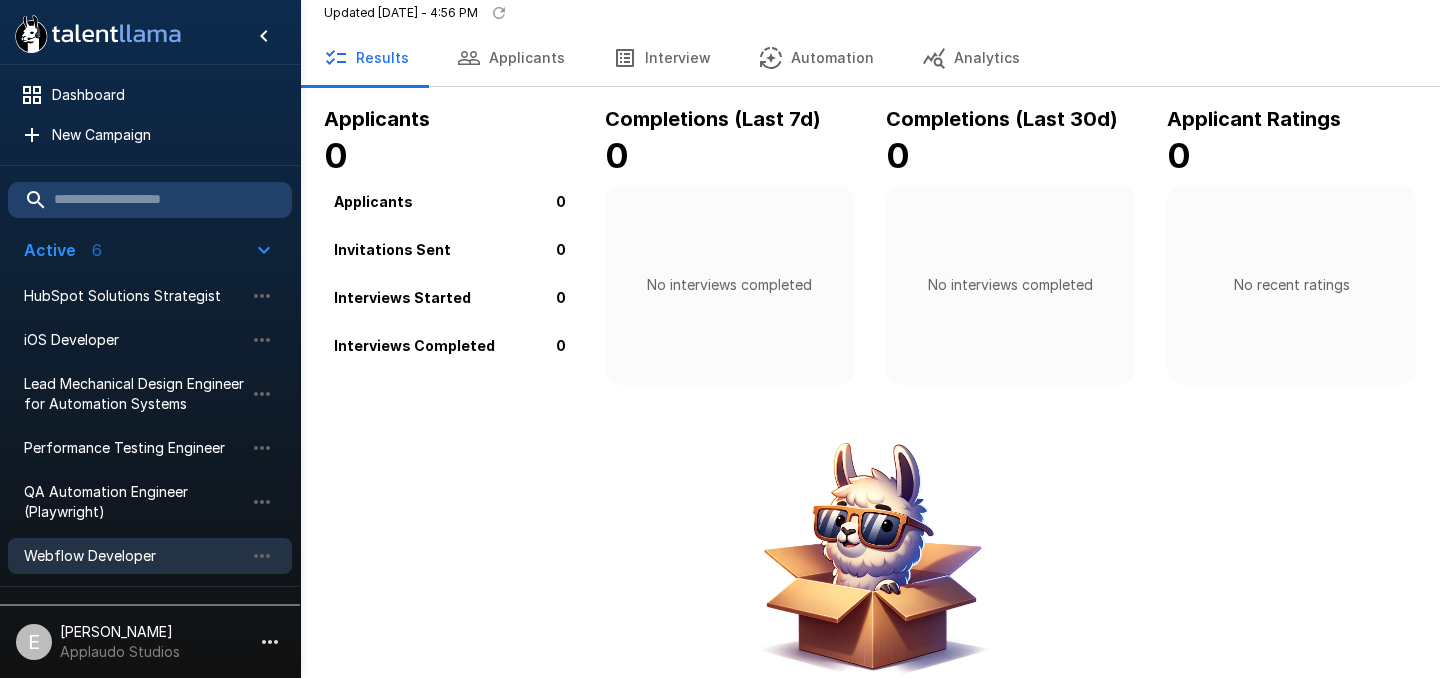scroll, scrollTop: 45, scrollLeft: 0, axis: vertical 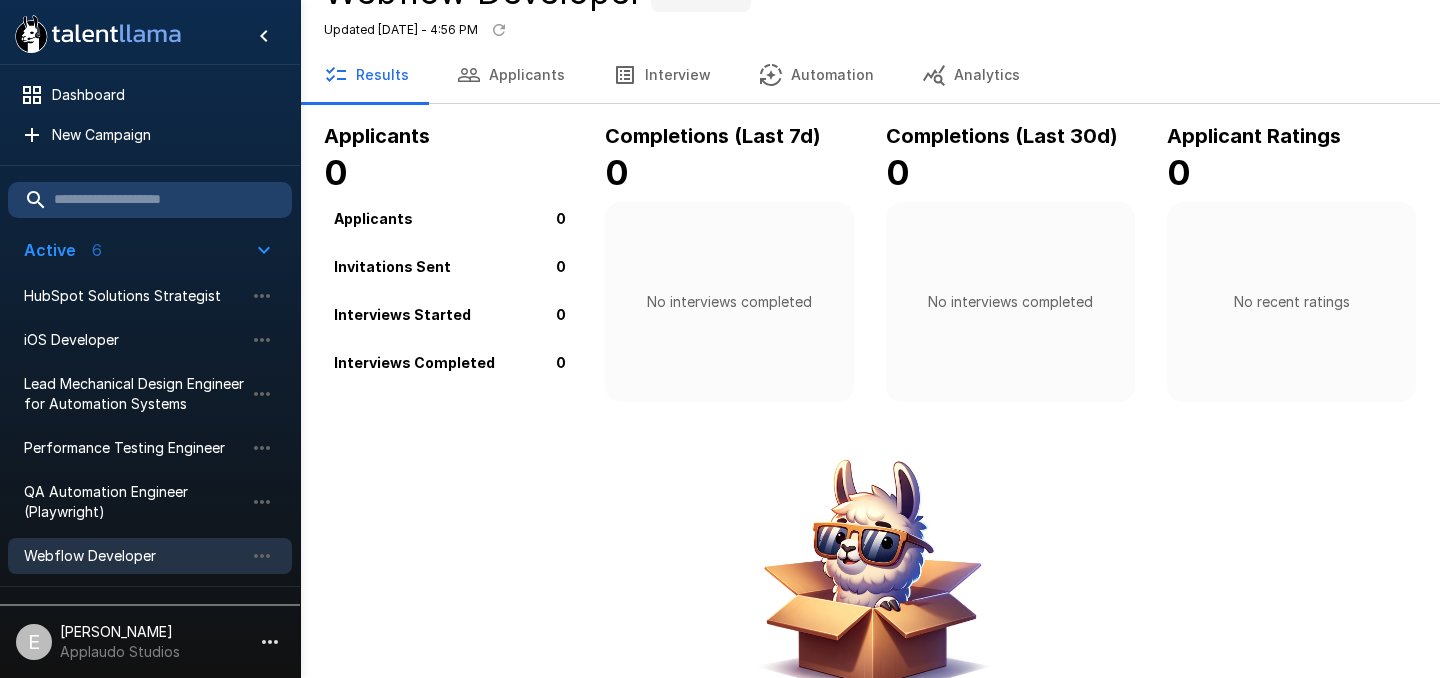 click on "Applicants" at bounding box center [511, 75] 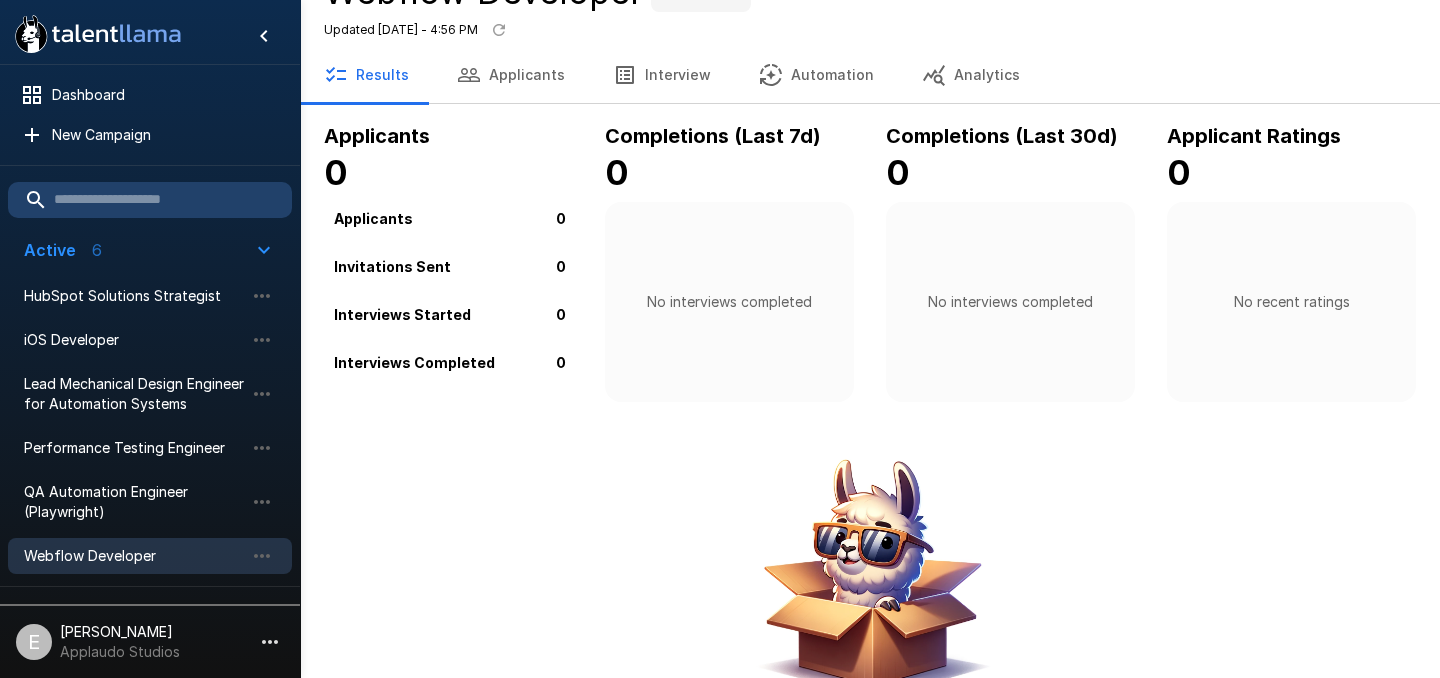 scroll, scrollTop: 0, scrollLeft: 0, axis: both 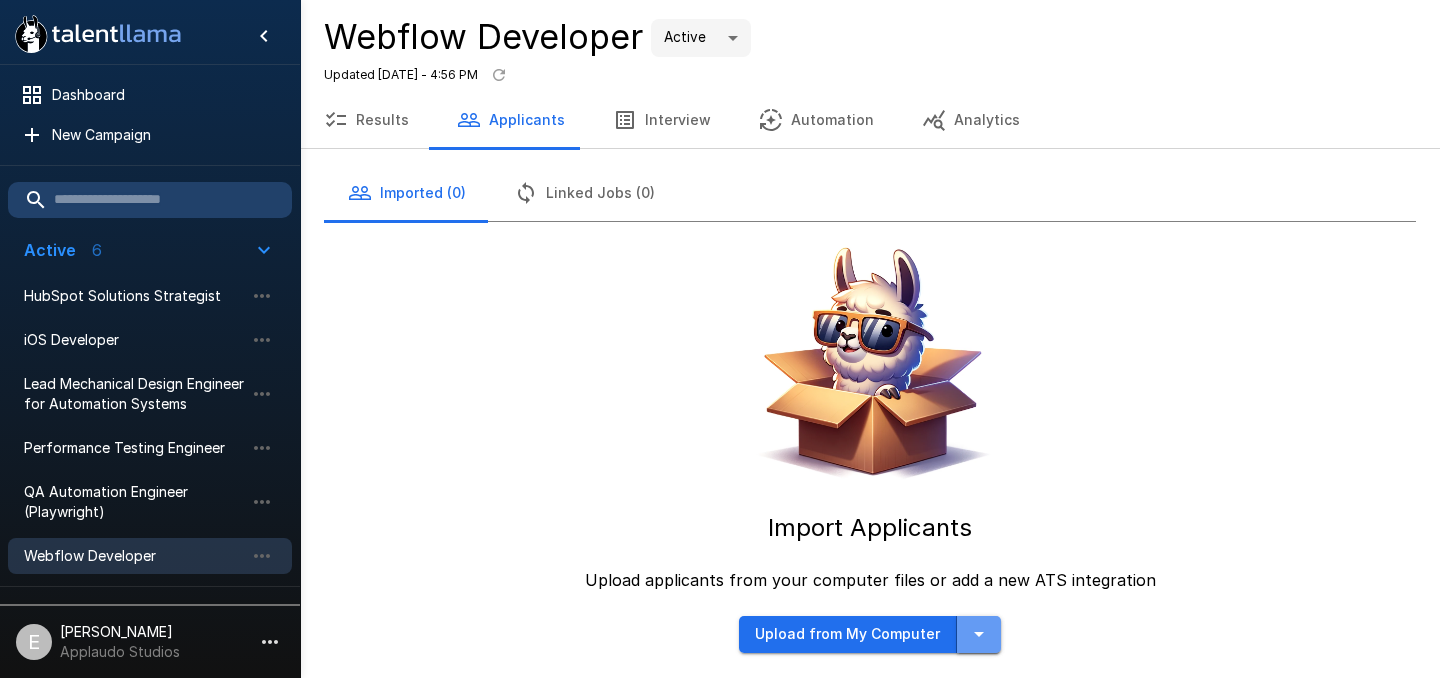 click 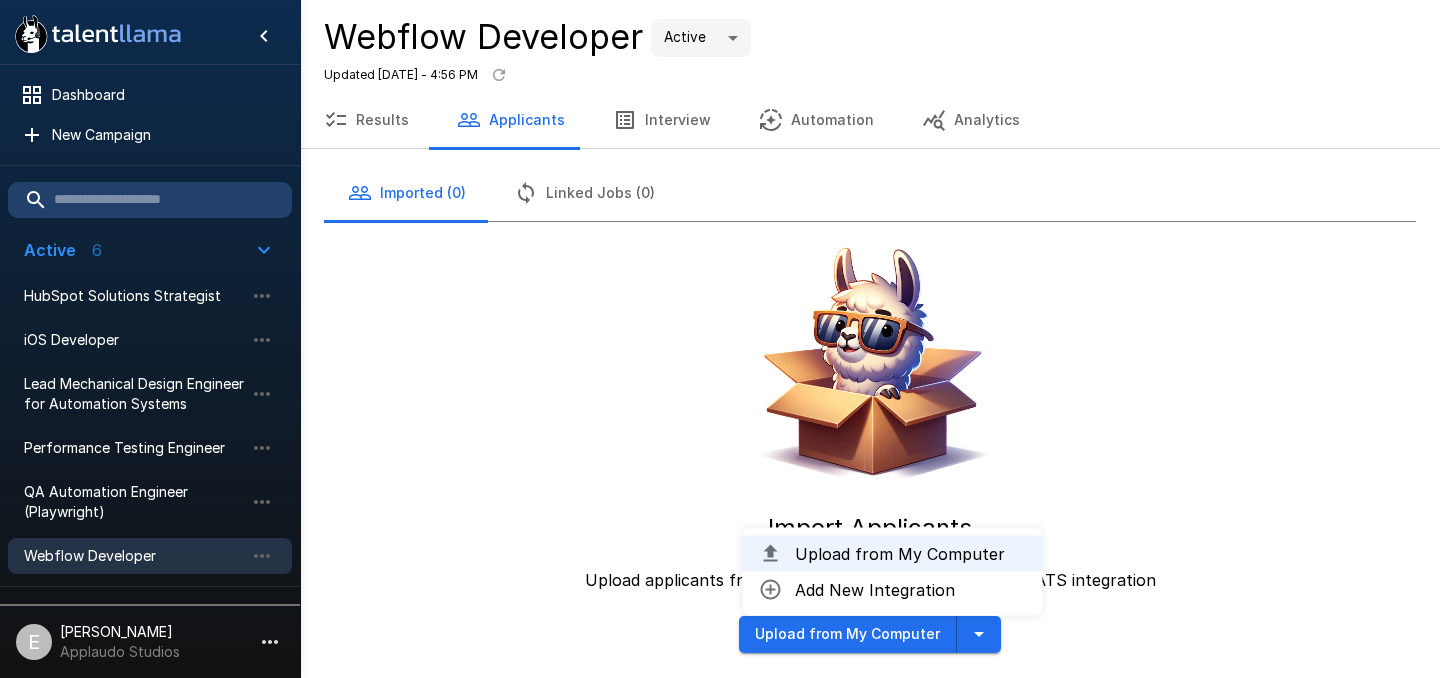 click on "Import Applicants Upload applicants from your computer files or add a new ATS integration Upload from My Computer Upload from My Computer Add New Integration" at bounding box center (870, 437) 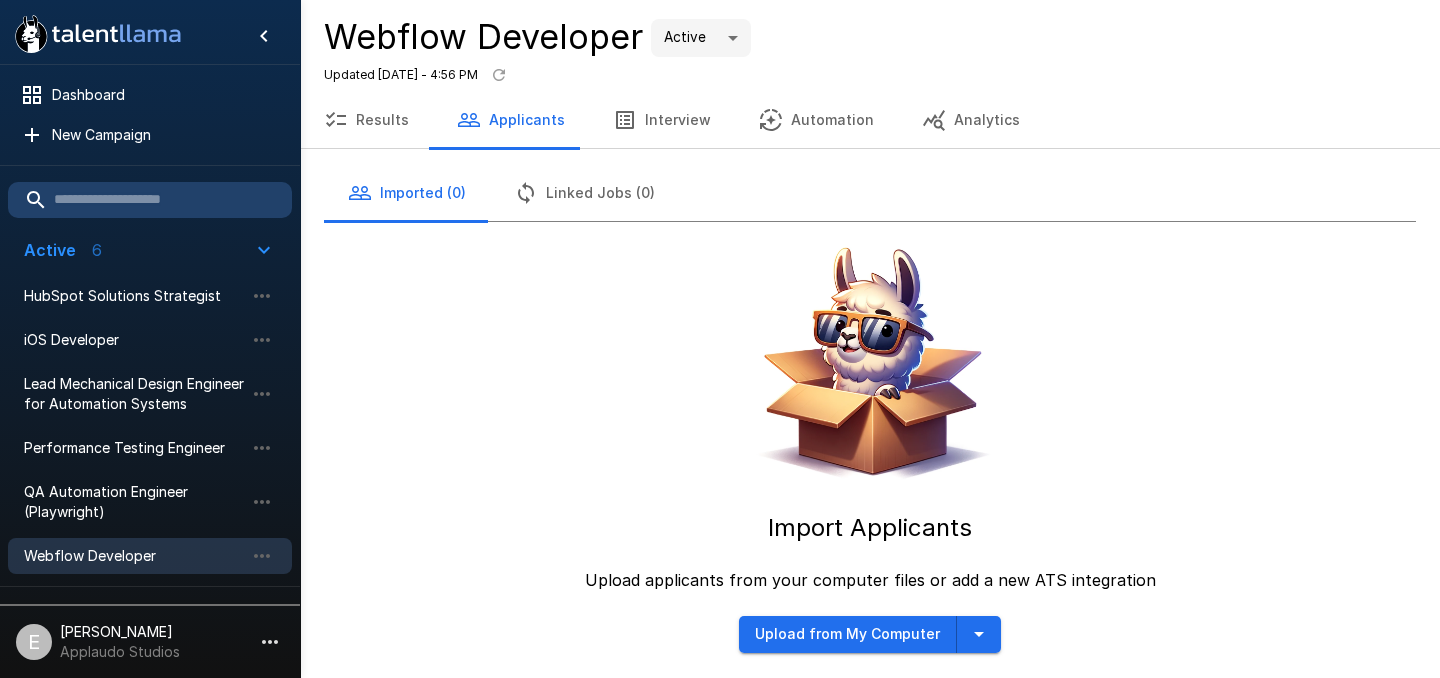 click on "Interview" at bounding box center [662, 120] 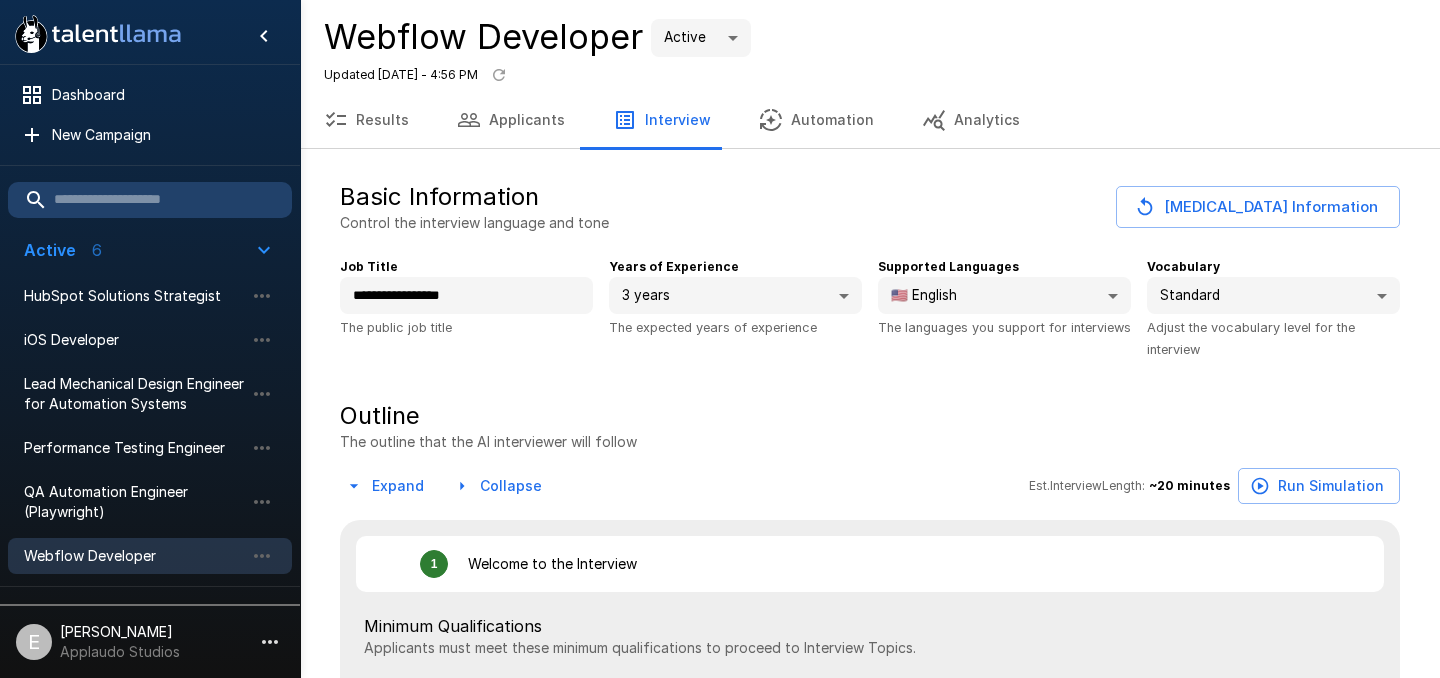 type on "*" 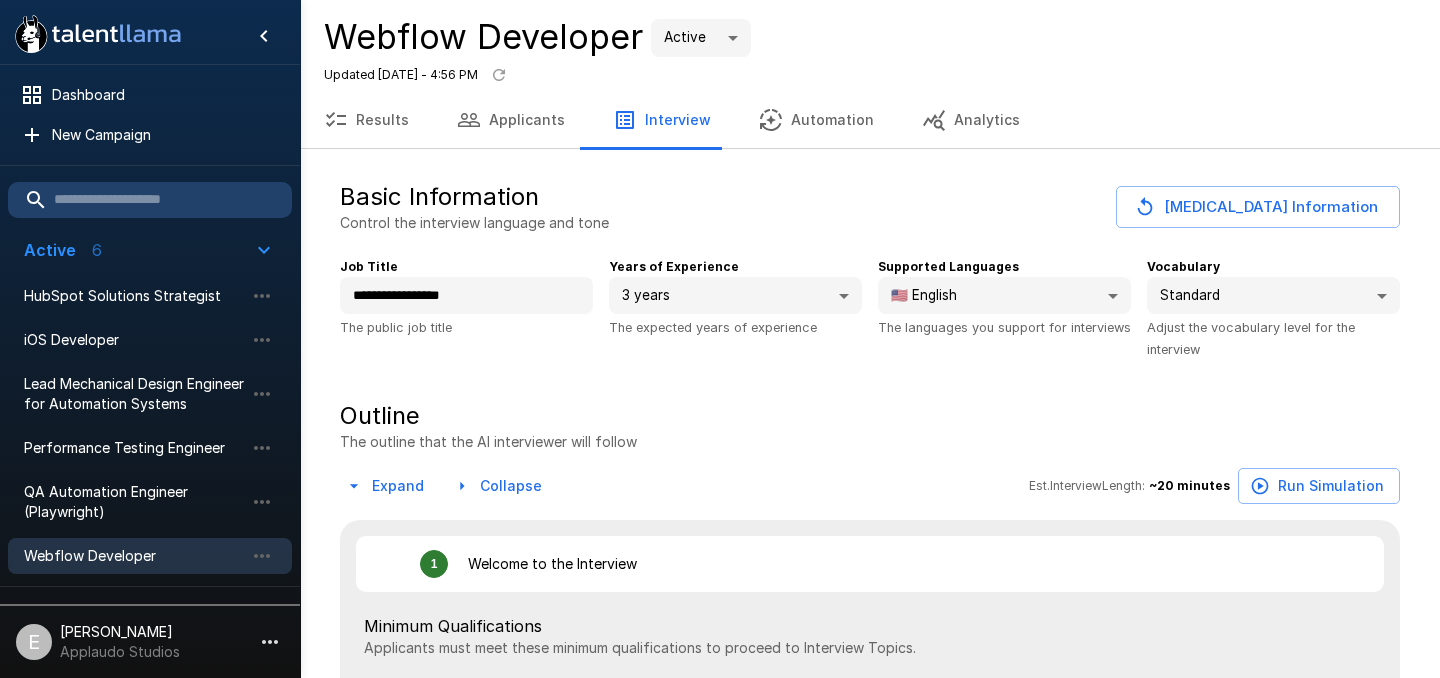 type on "*" 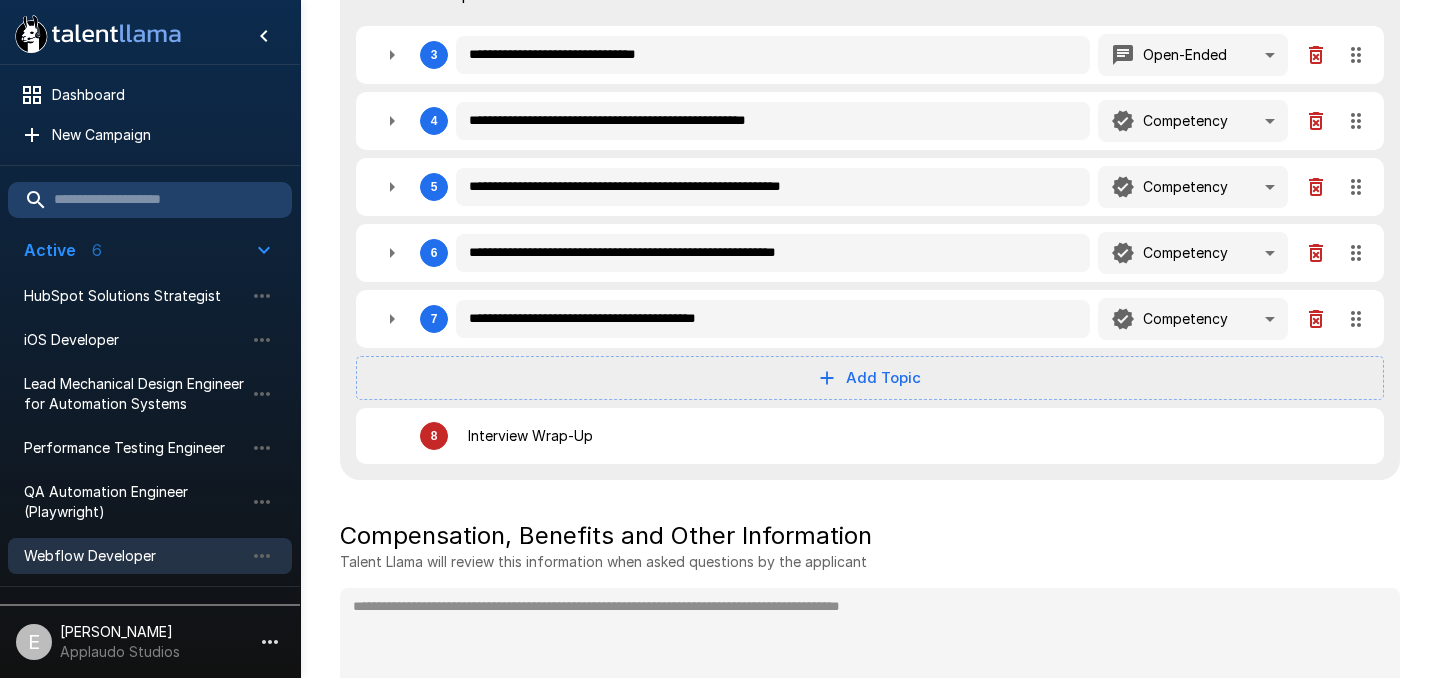 scroll, scrollTop: 948, scrollLeft: 0, axis: vertical 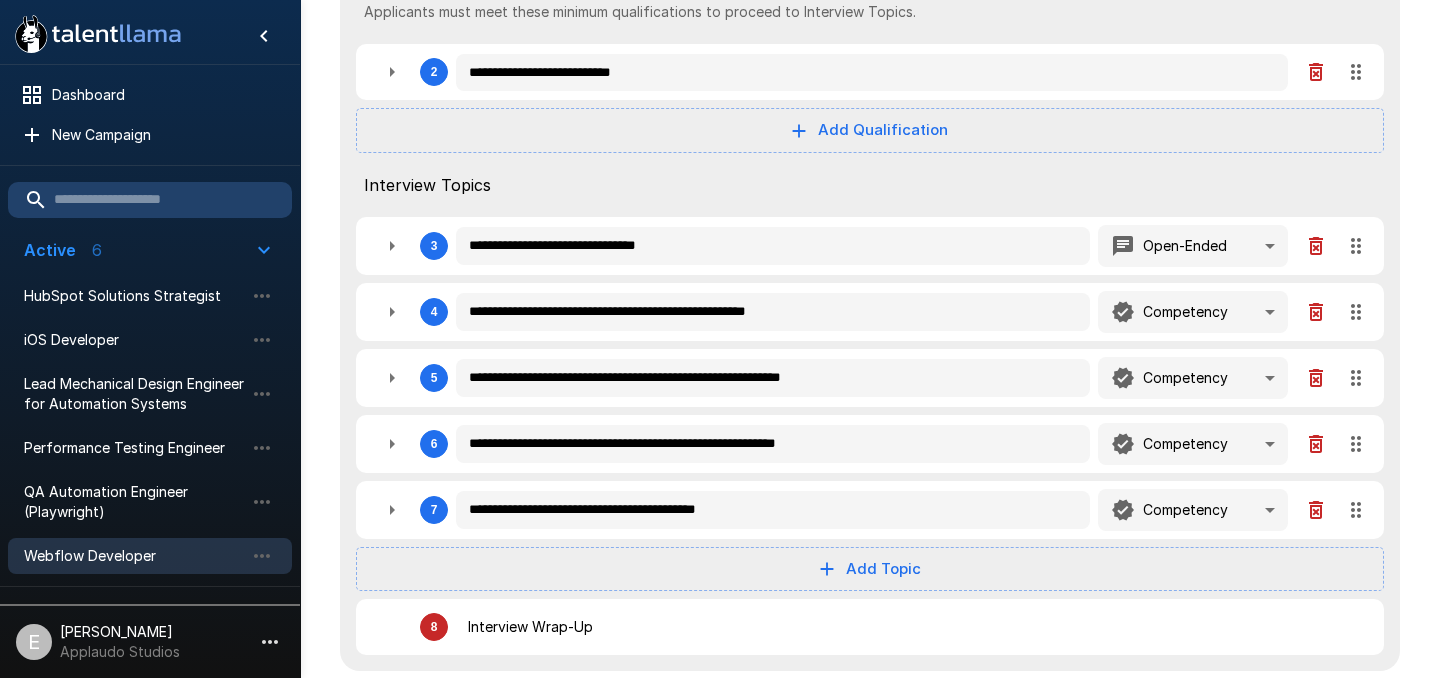 type on "*" 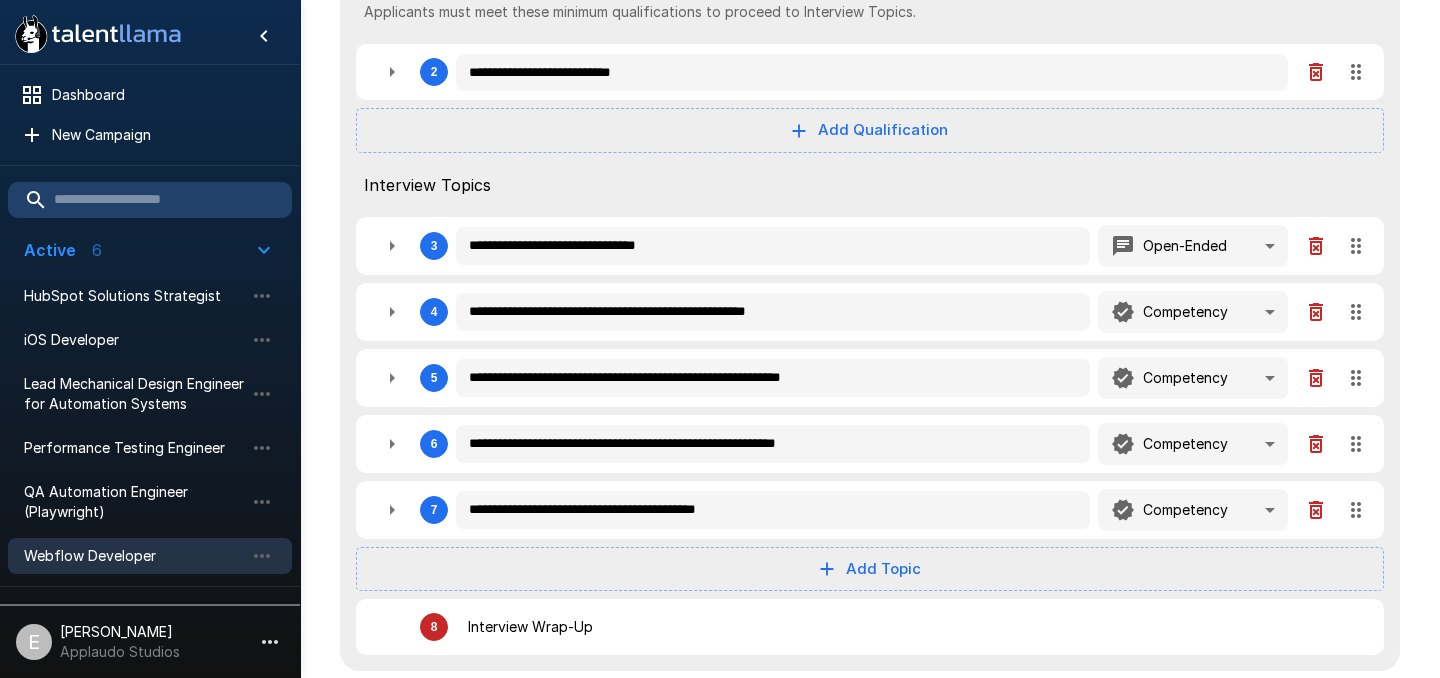 type on "*" 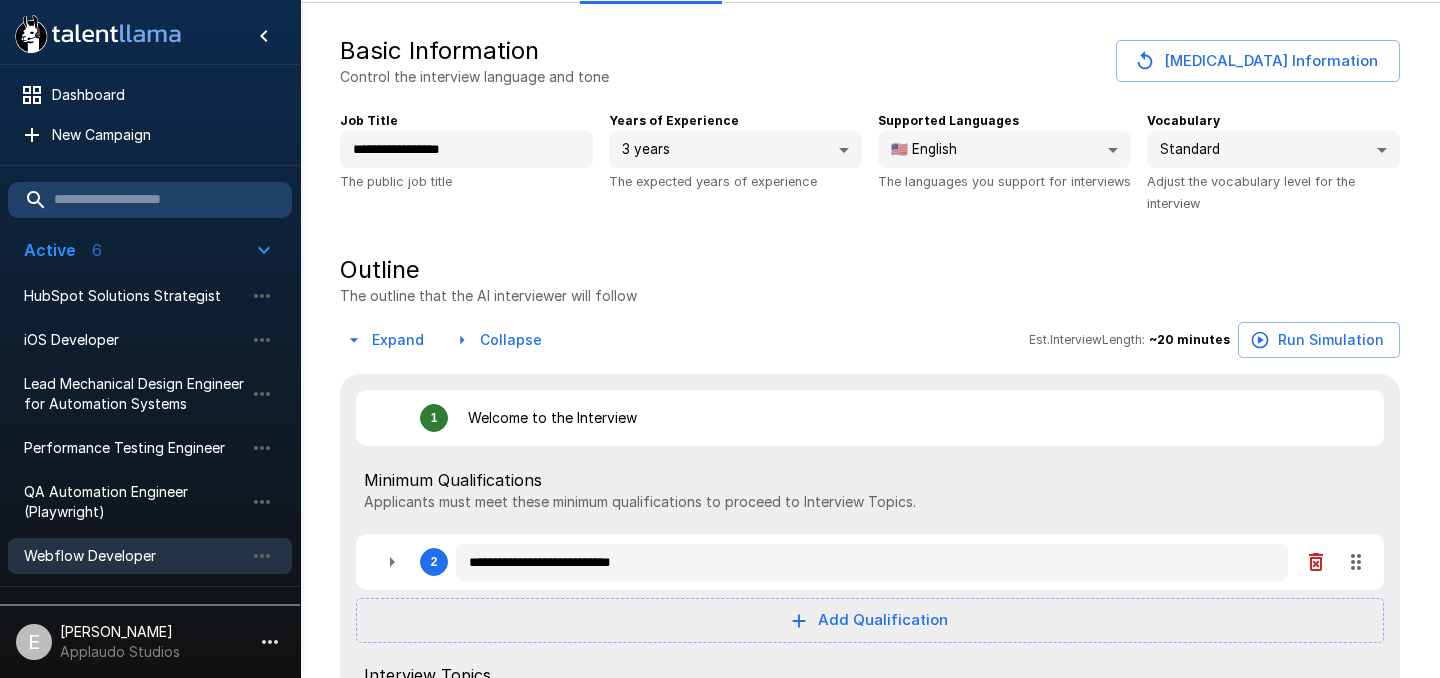 scroll, scrollTop: 0, scrollLeft: 0, axis: both 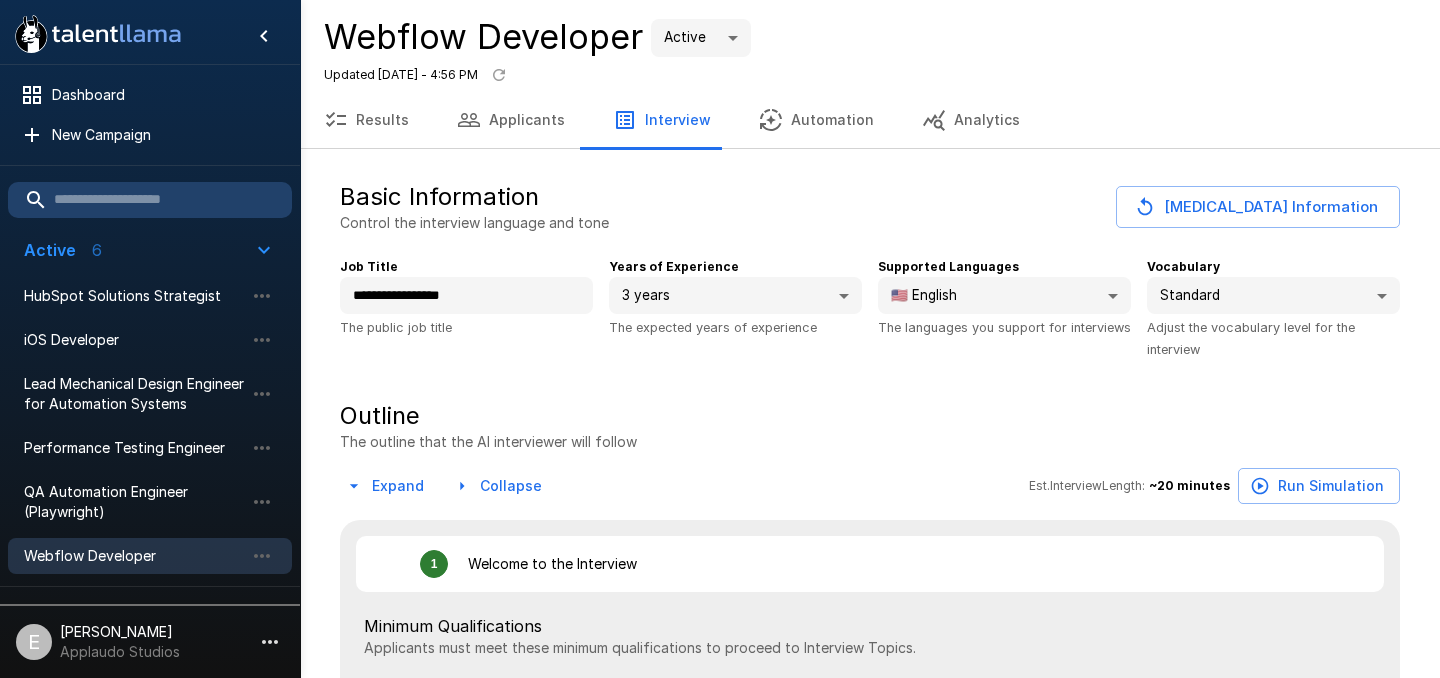 type on "*" 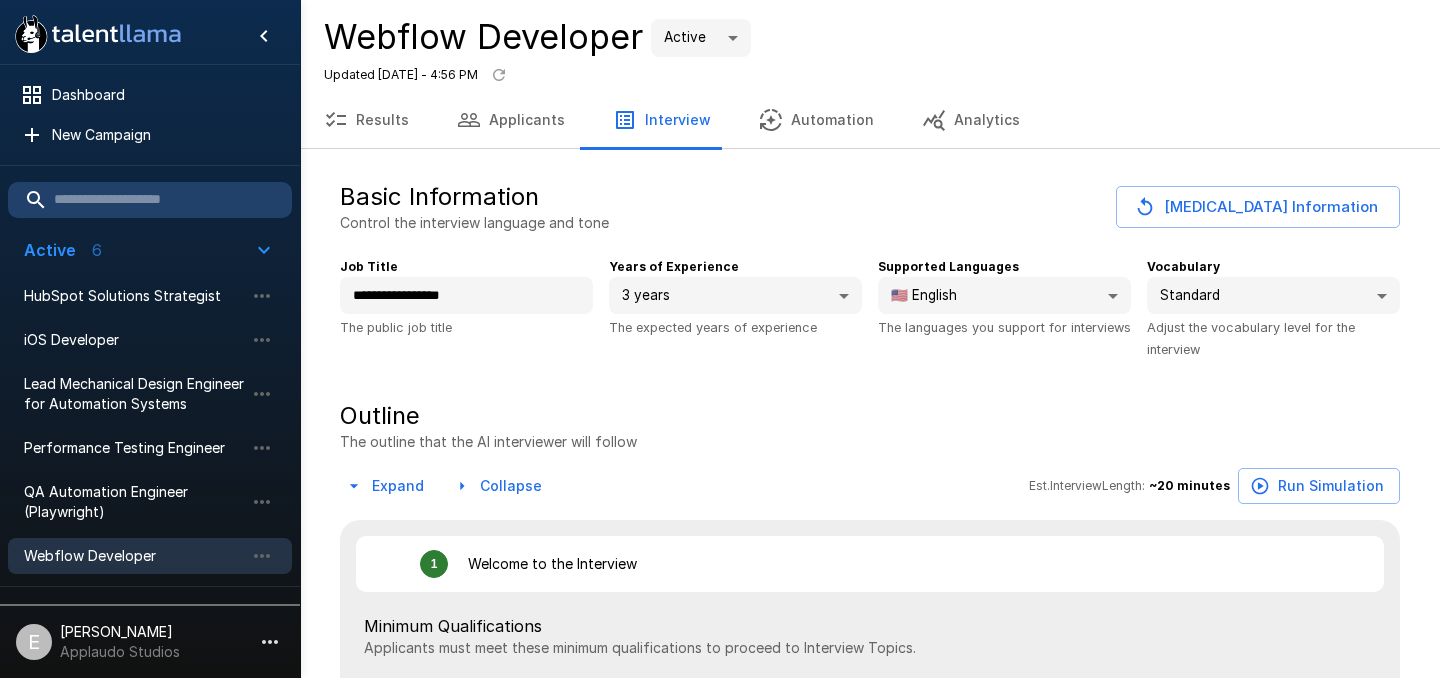 type on "*" 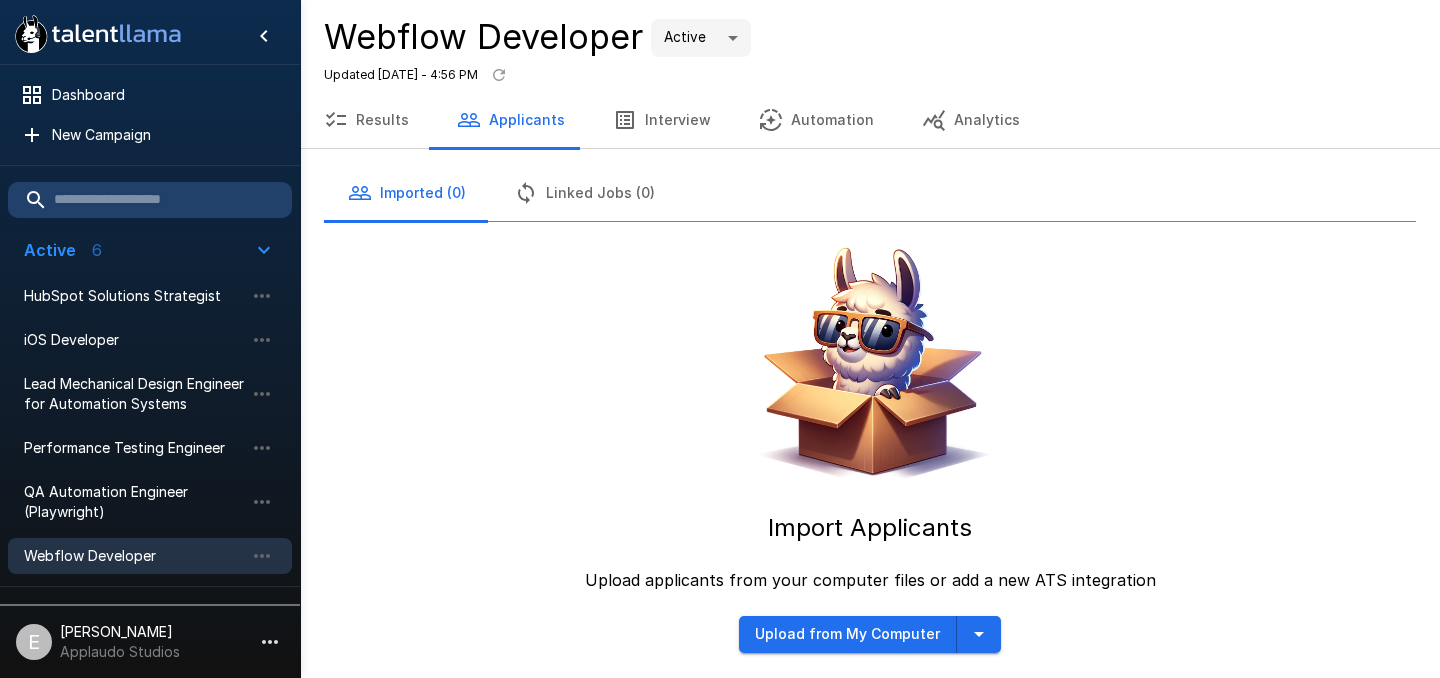 click 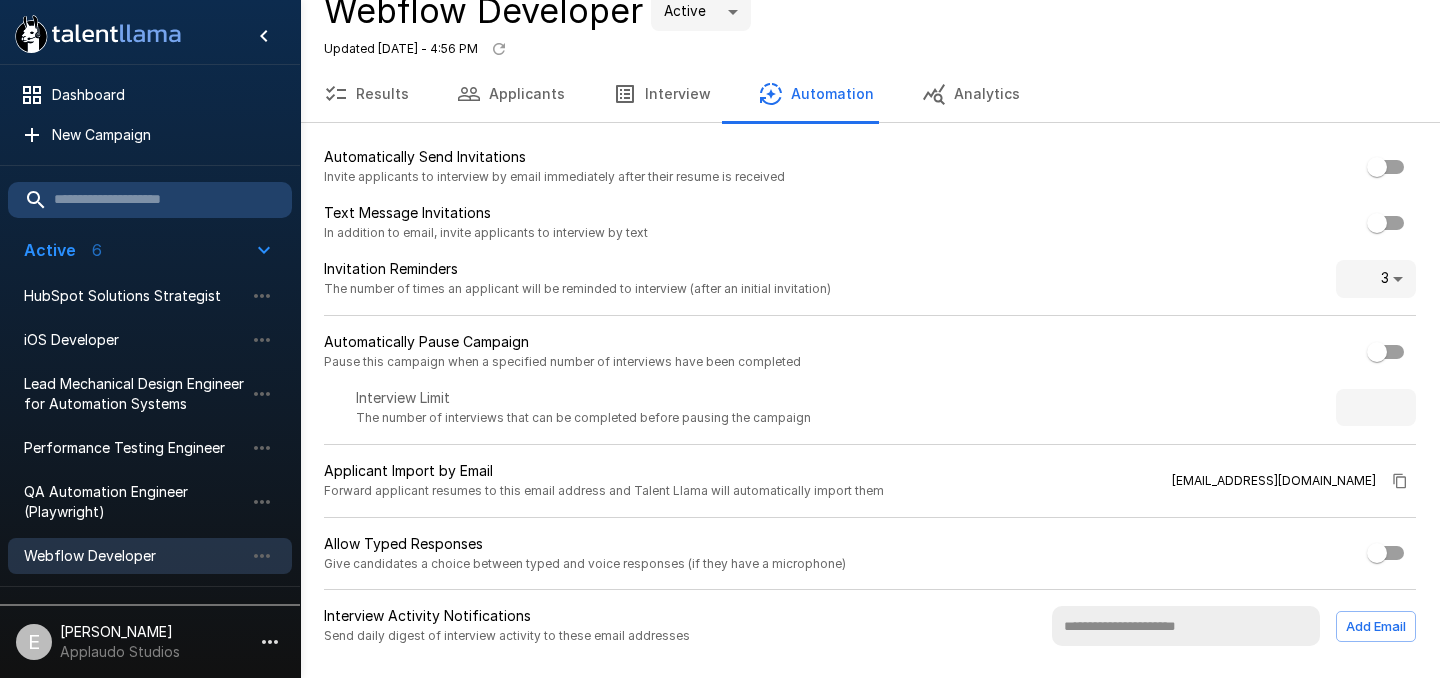 scroll, scrollTop: 0, scrollLeft: 0, axis: both 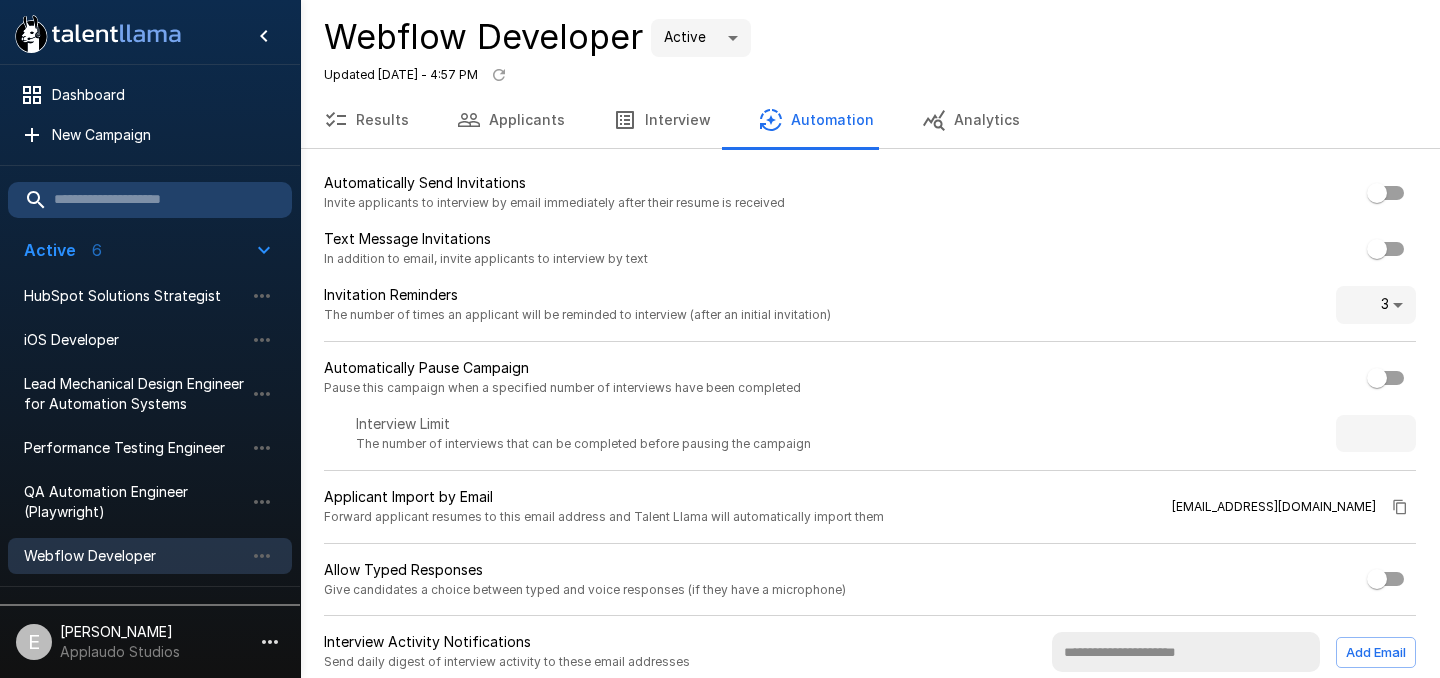 click on "Applicants" at bounding box center [511, 120] 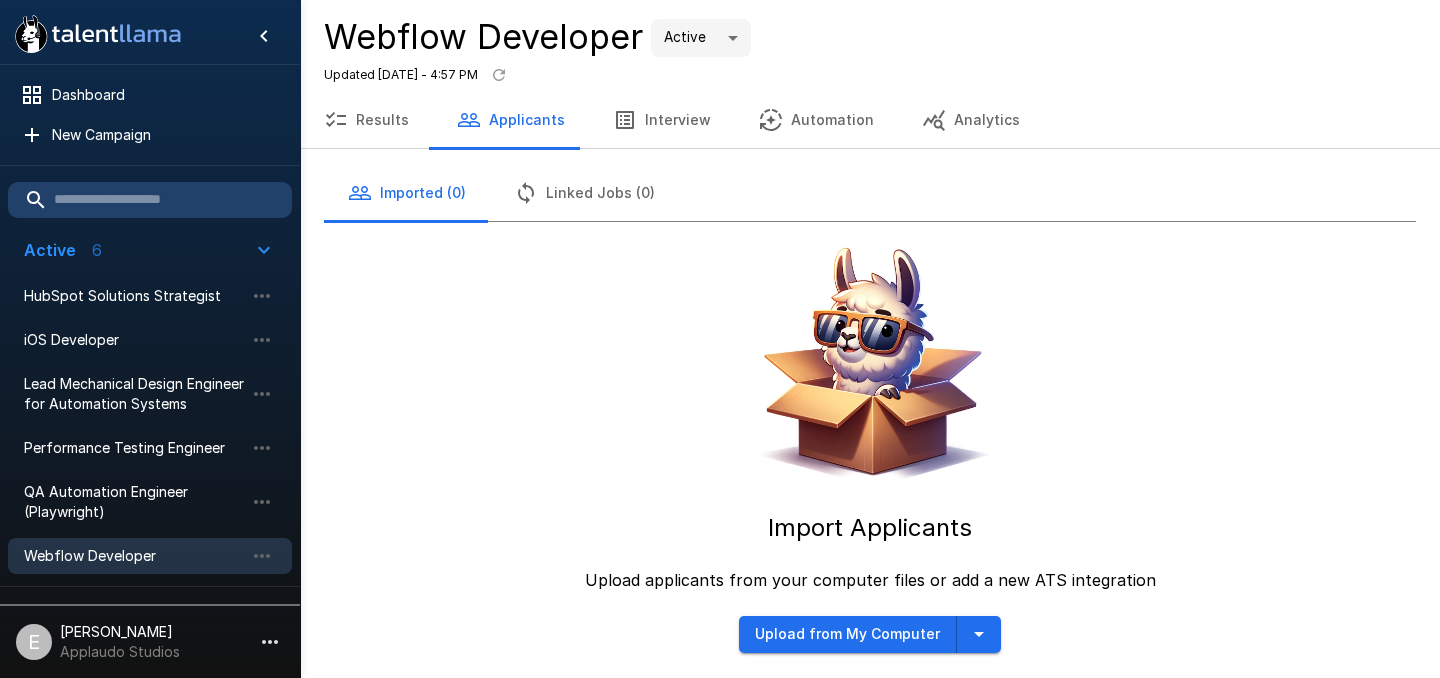 click on "Linked Jobs (0)" at bounding box center [584, 193] 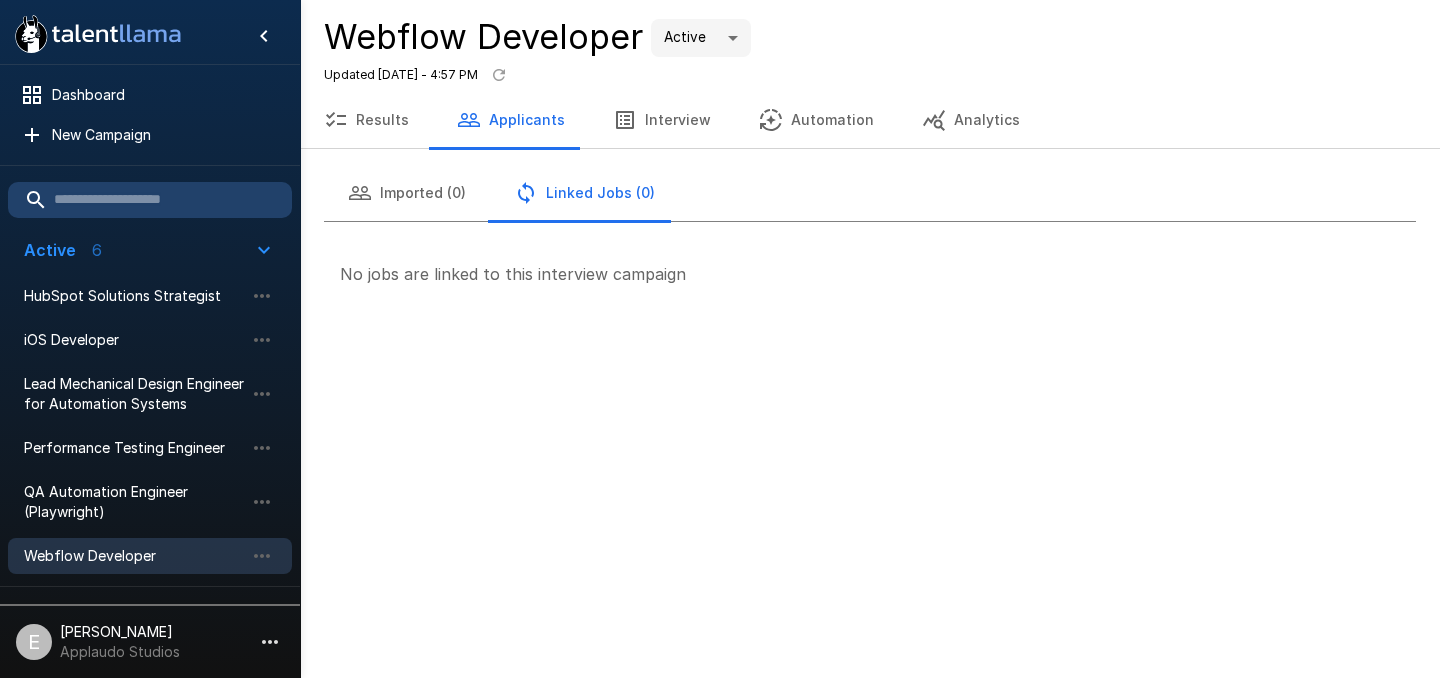 click on "Imported (0)" at bounding box center (407, 193) 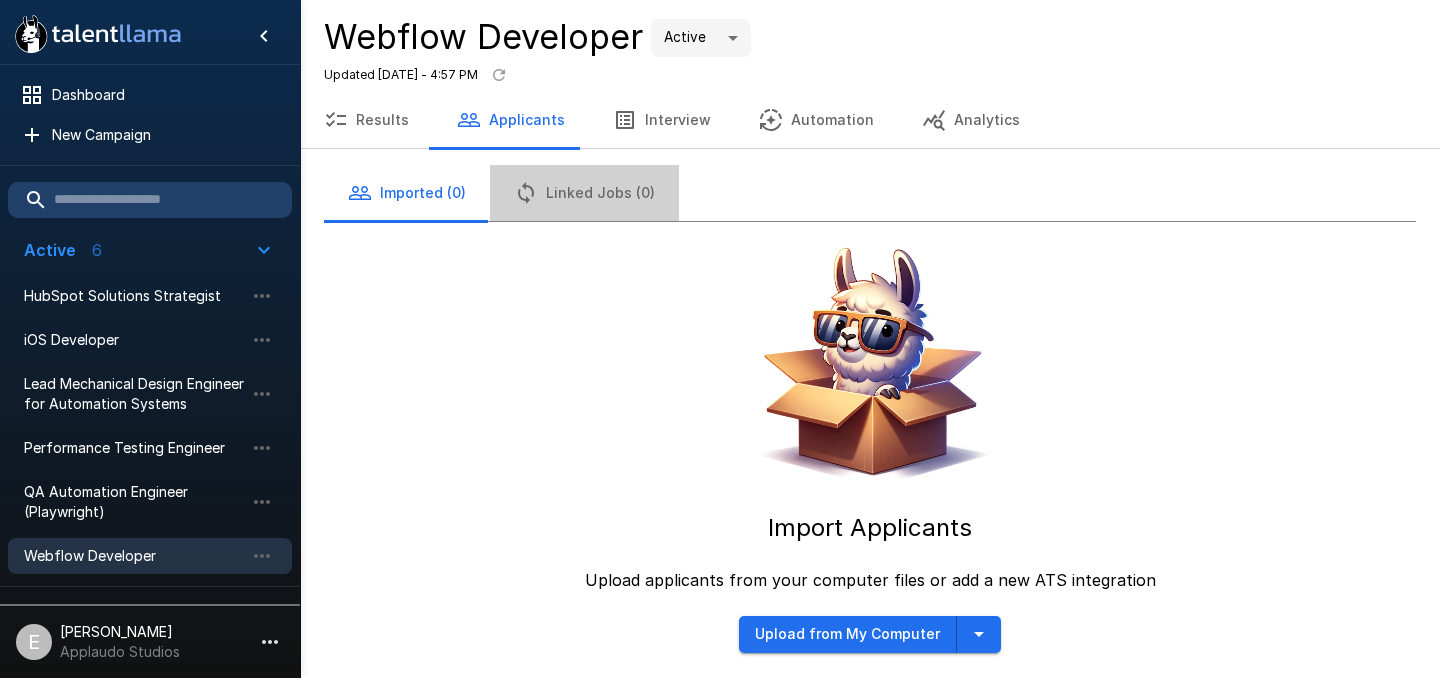 click on "Linked Jobs (0)" at bounding box center [584, 193] 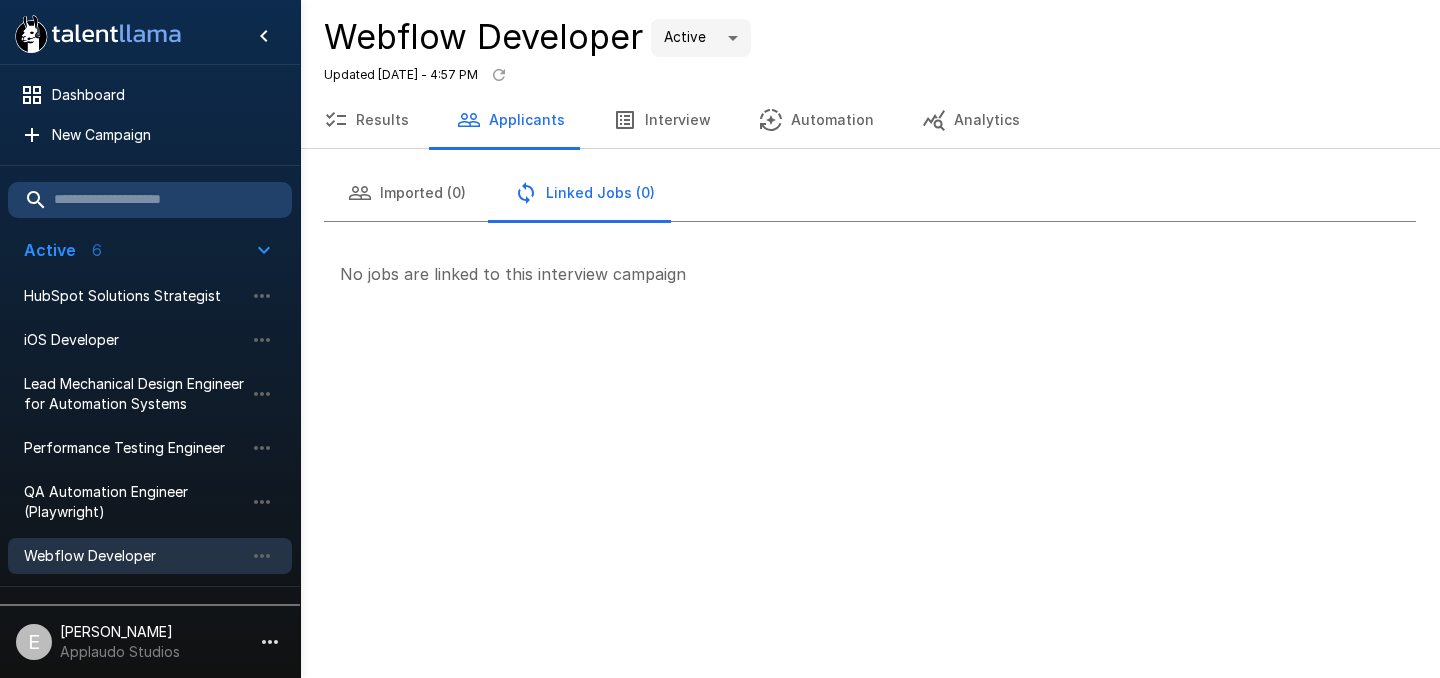 click on "No jobs are linked to this interview campaign" at bounding box center [870, 274] 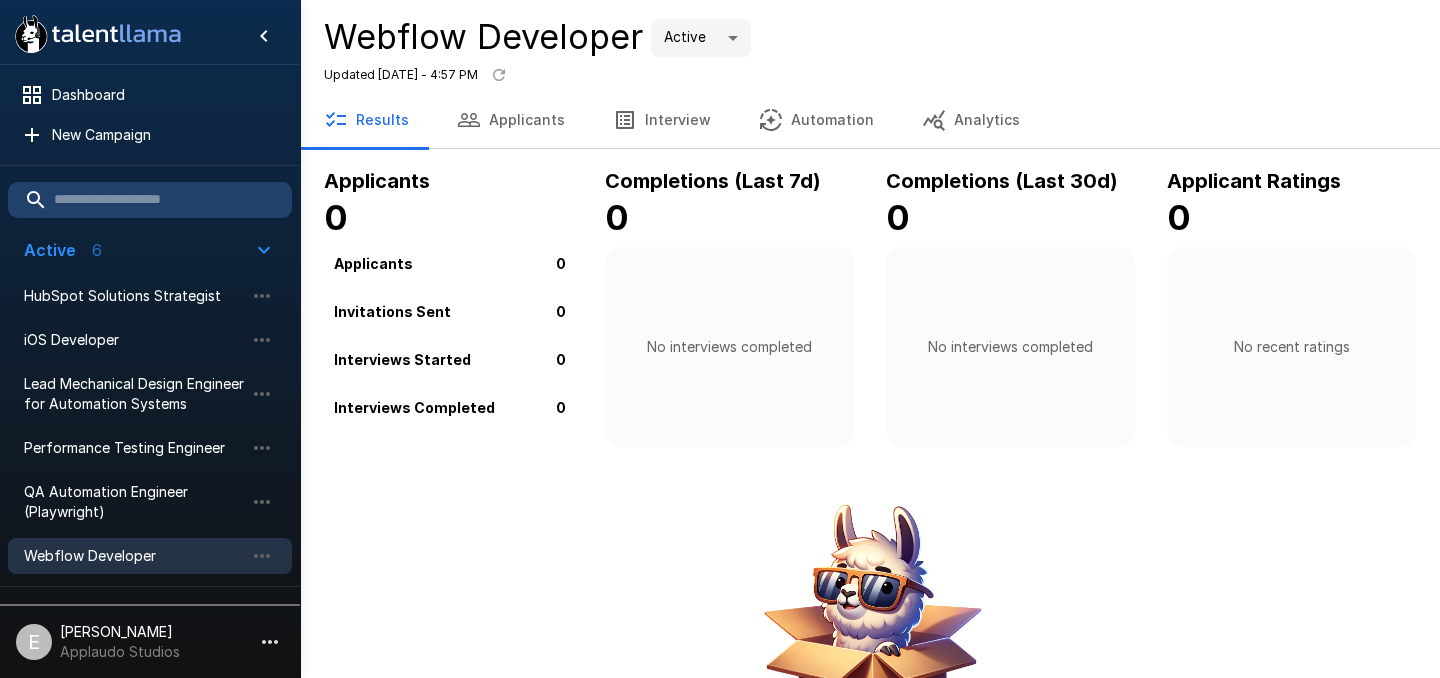 click on "Applicants" at bounding box center [511, 120] 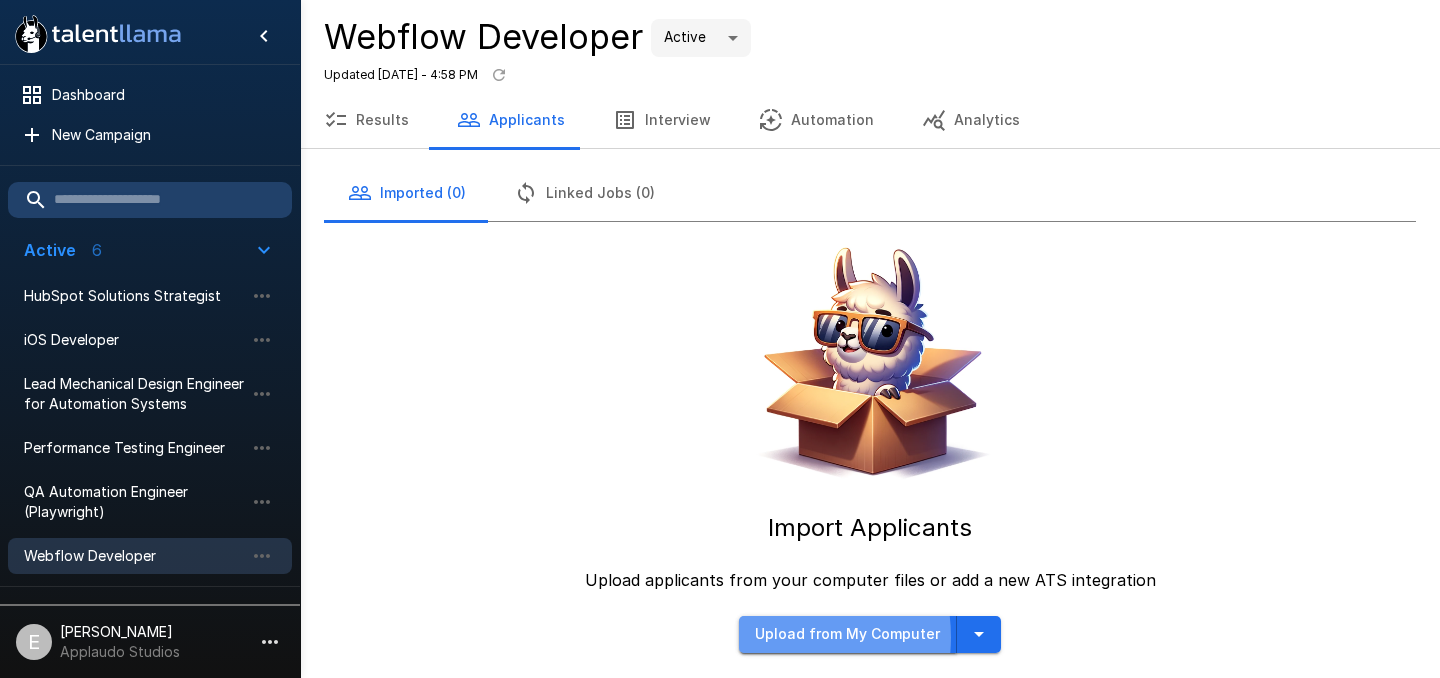 click on "Upload from My Computer" at bounding box center [848, 634] 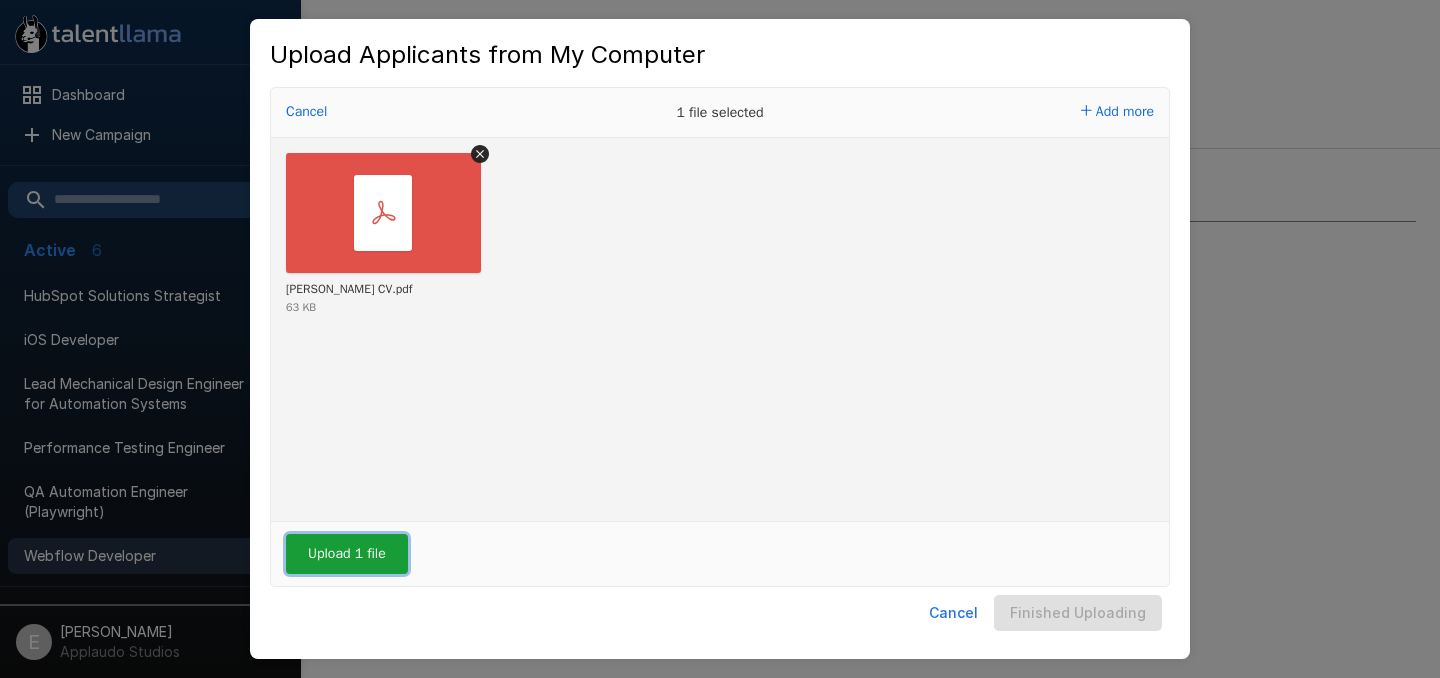 click on "Upload 1 file" at bounding box center (347, 554) 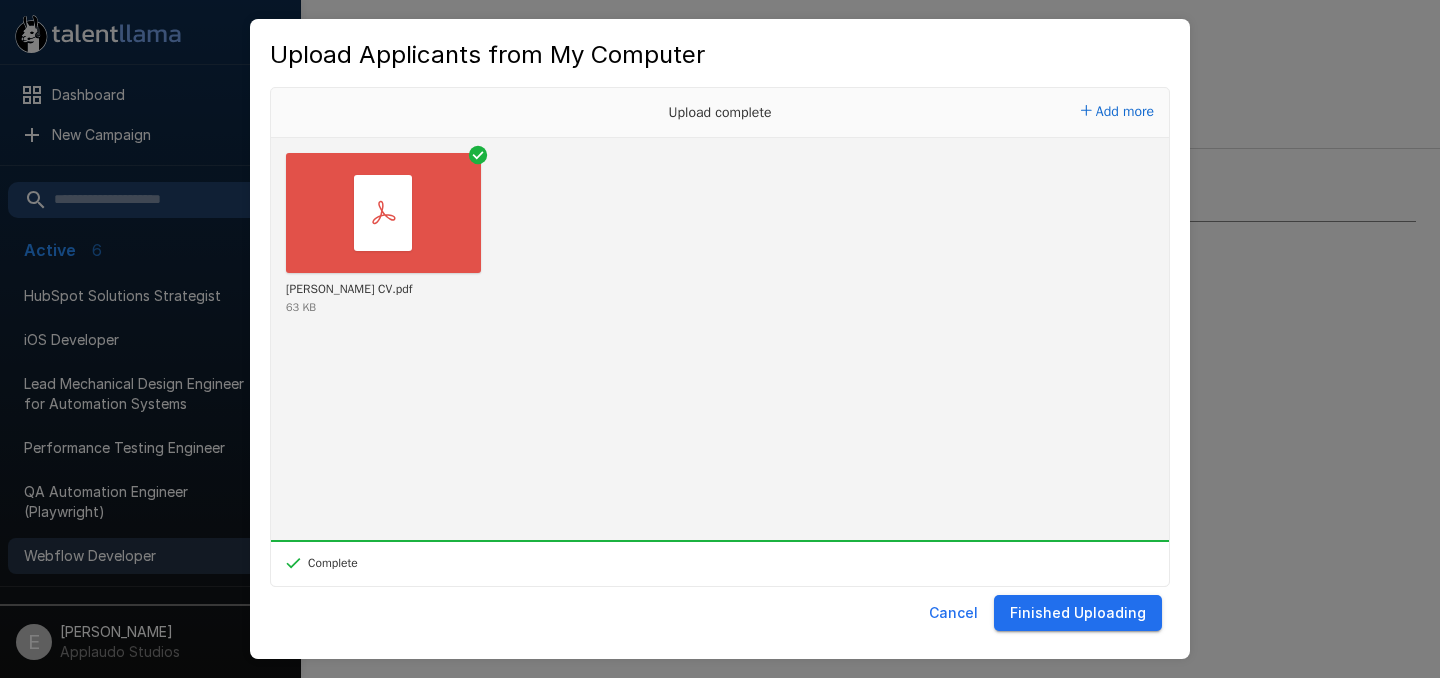 click on "Finished Uploading" at bounding box center [1078, 613] 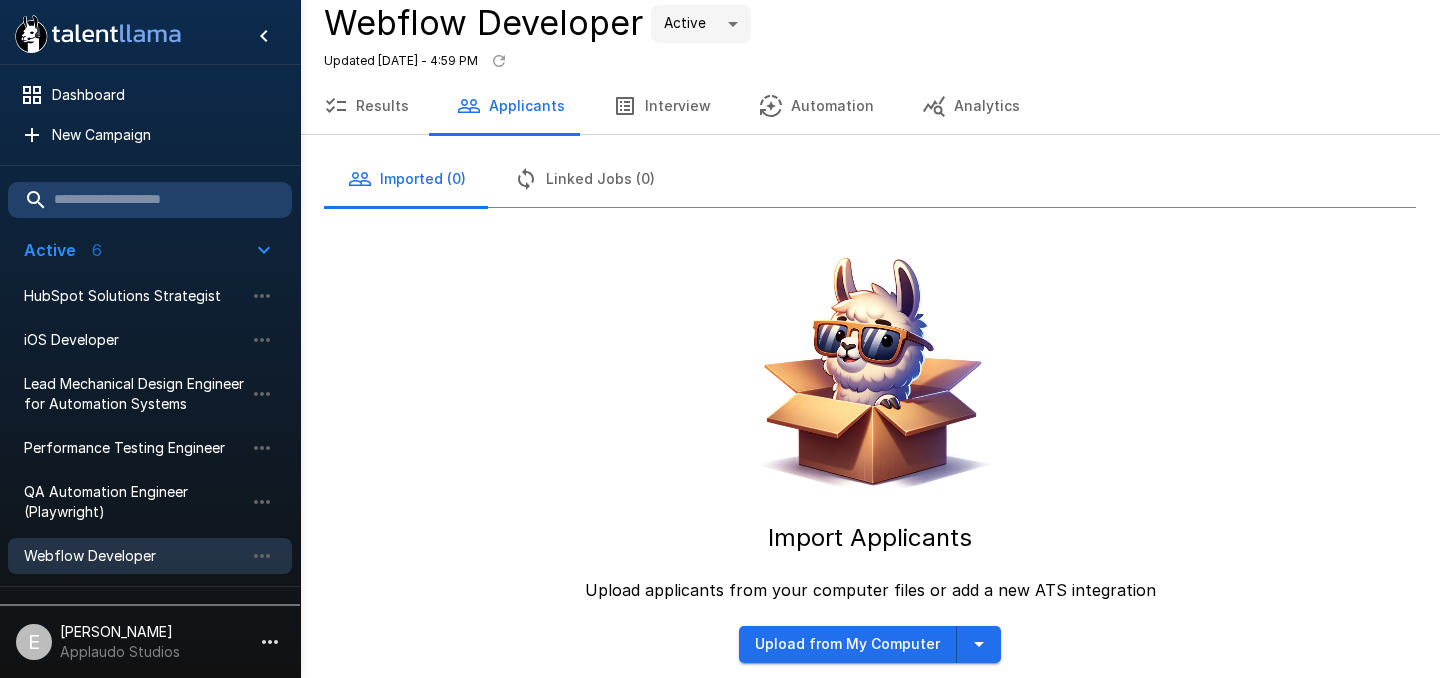 scroll, scrollTop: 0, scrollLeft: 0, axis: both 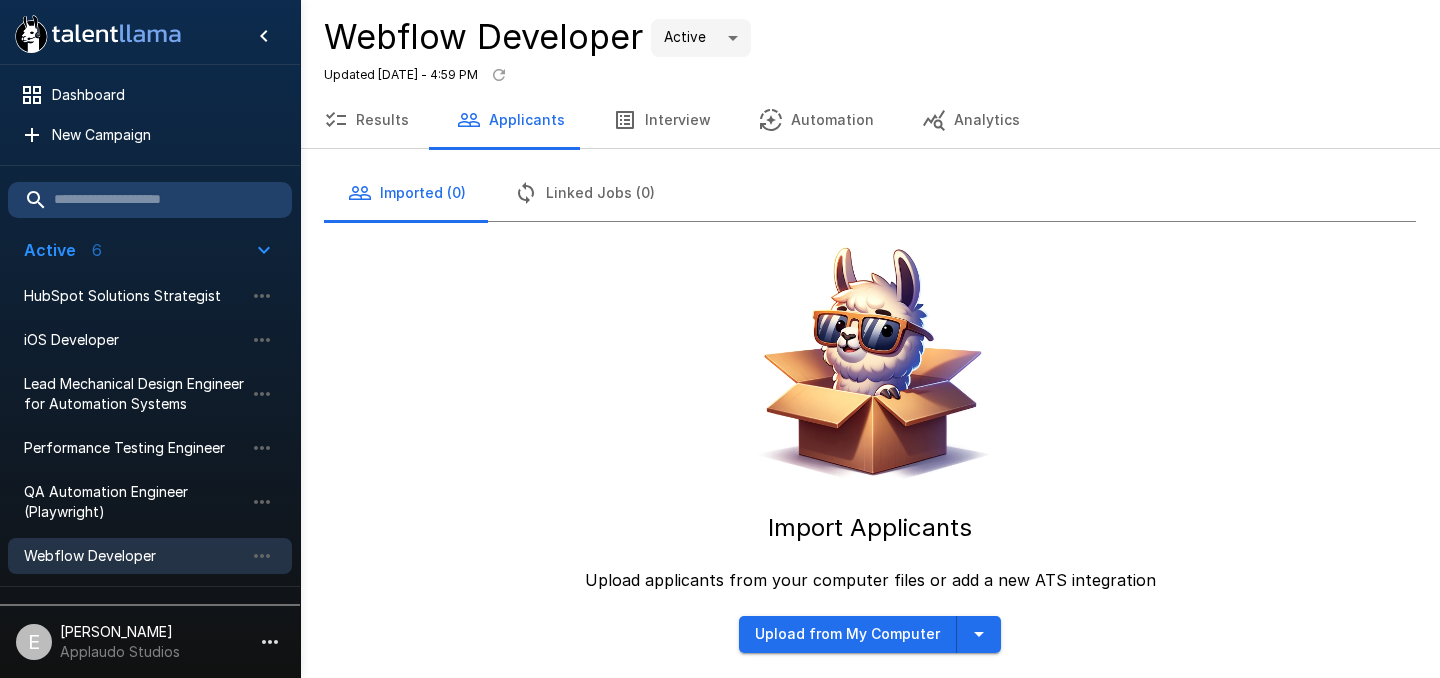 click on "Linked Jobs (0)" at bounding box center [584, 193] 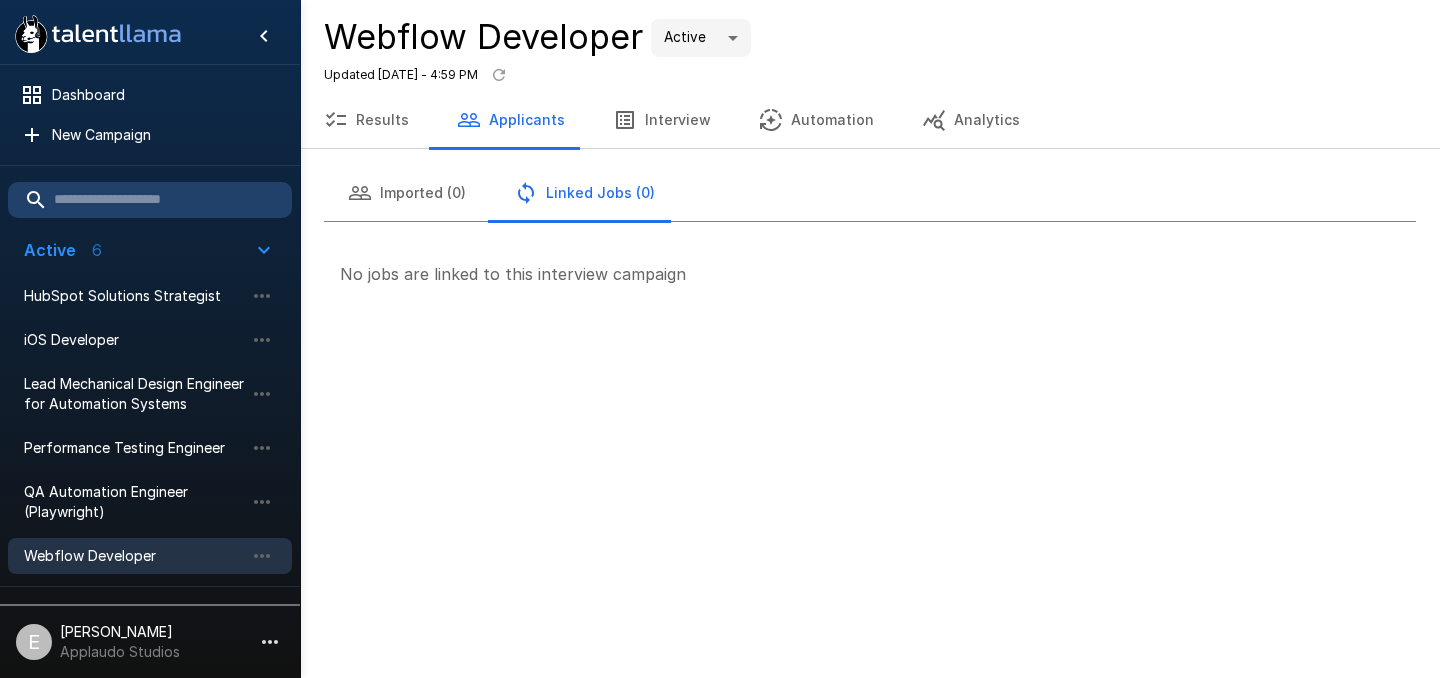 click on "Imported (0)" at bounding box center (407, 193) 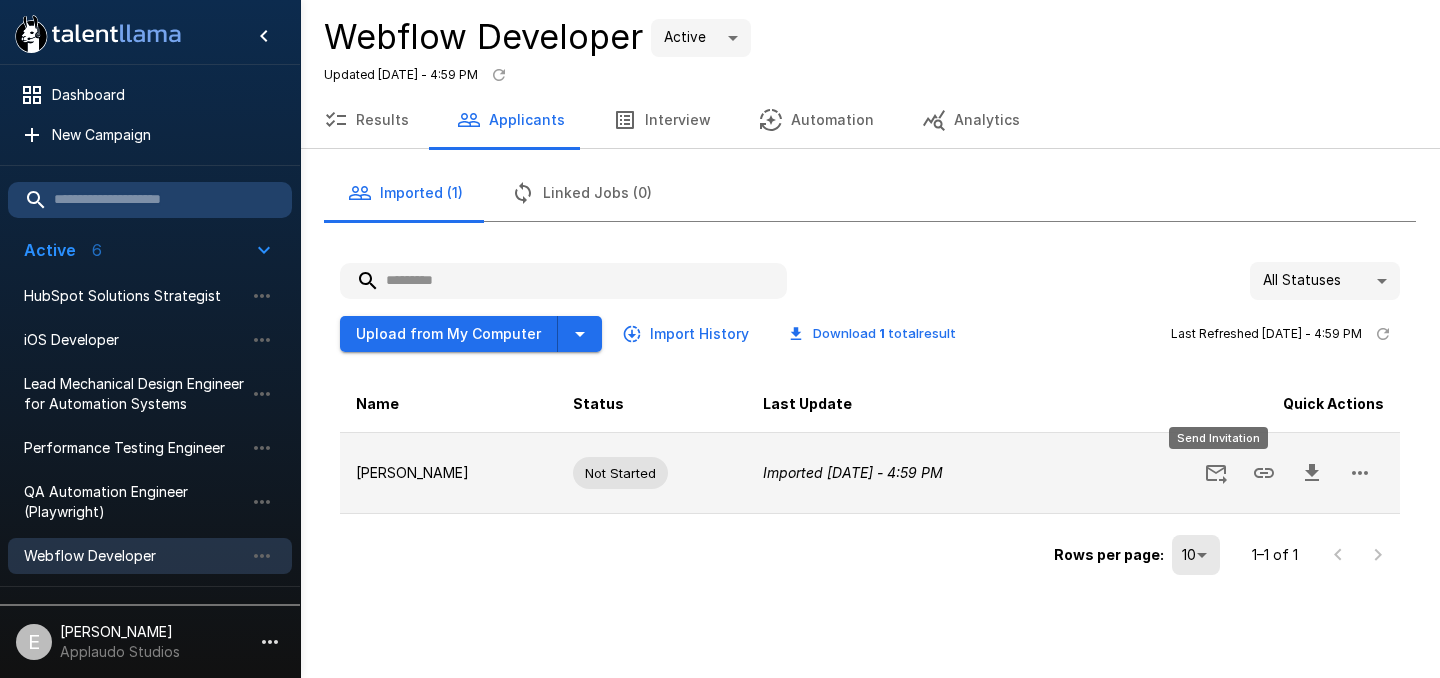 click 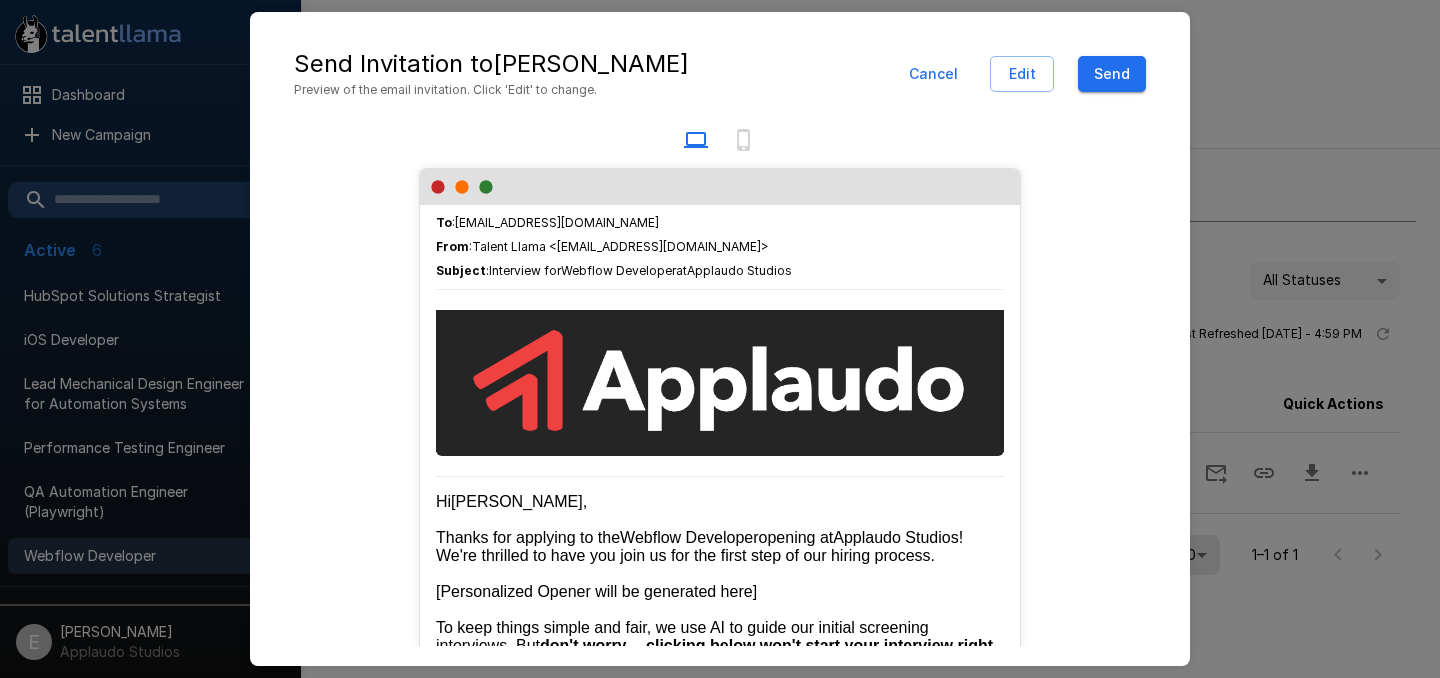 scroll, scrollTop: 0, scrollLeft: 0, axis: both 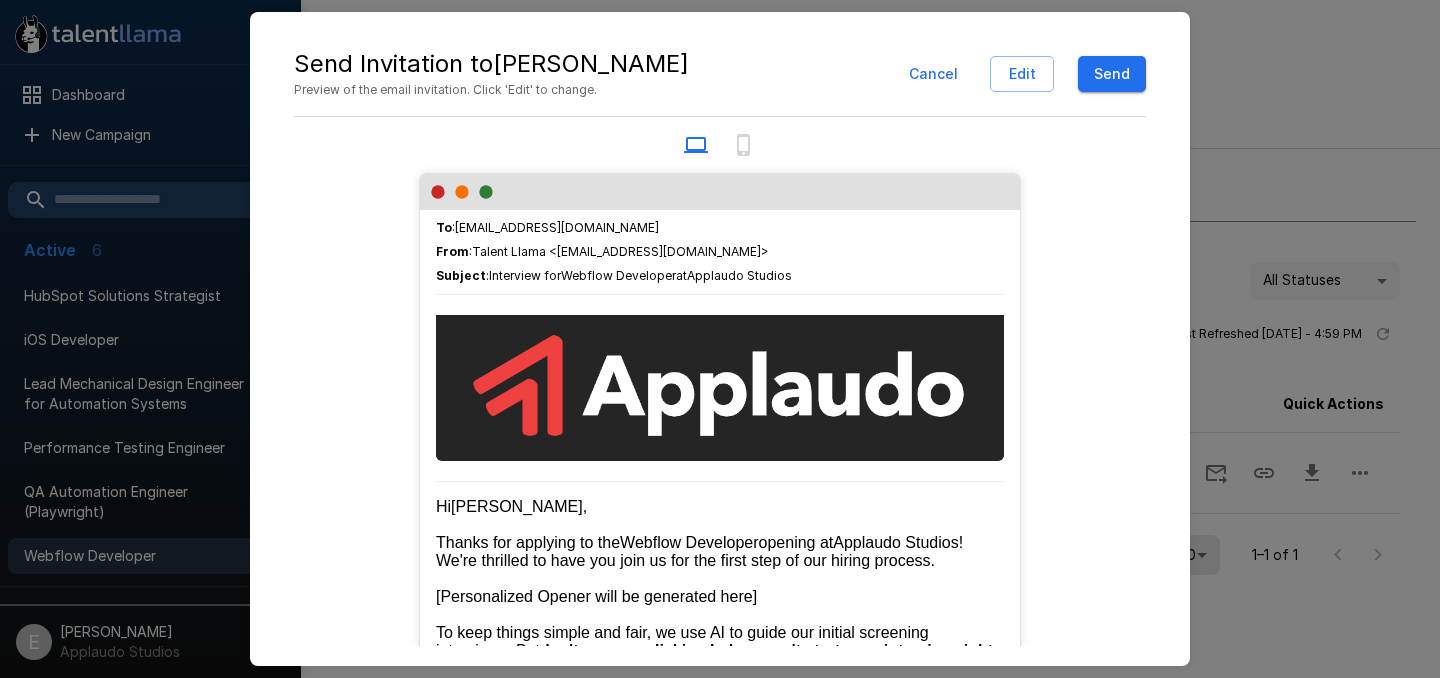 click on "Send" at bounding box center [1112, 74] 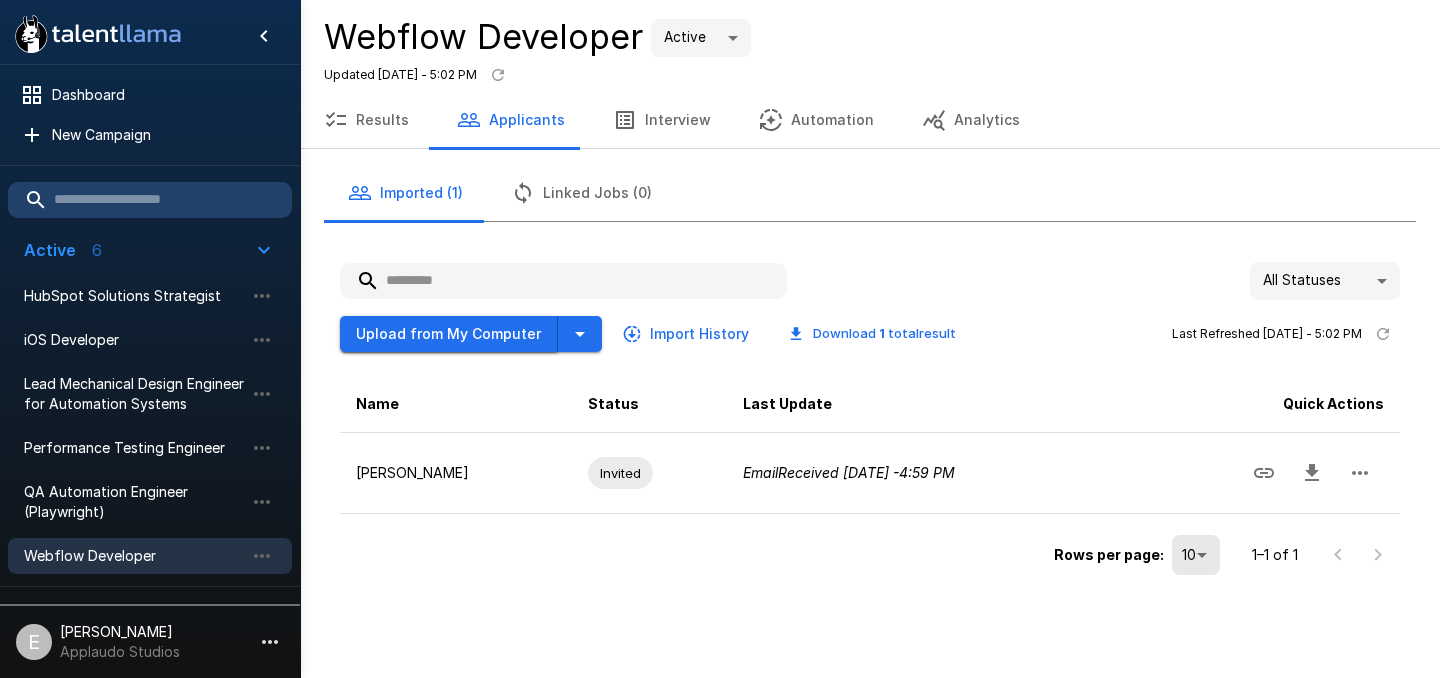 click on "Upload from My Computer" at bounding box center [449, 334] 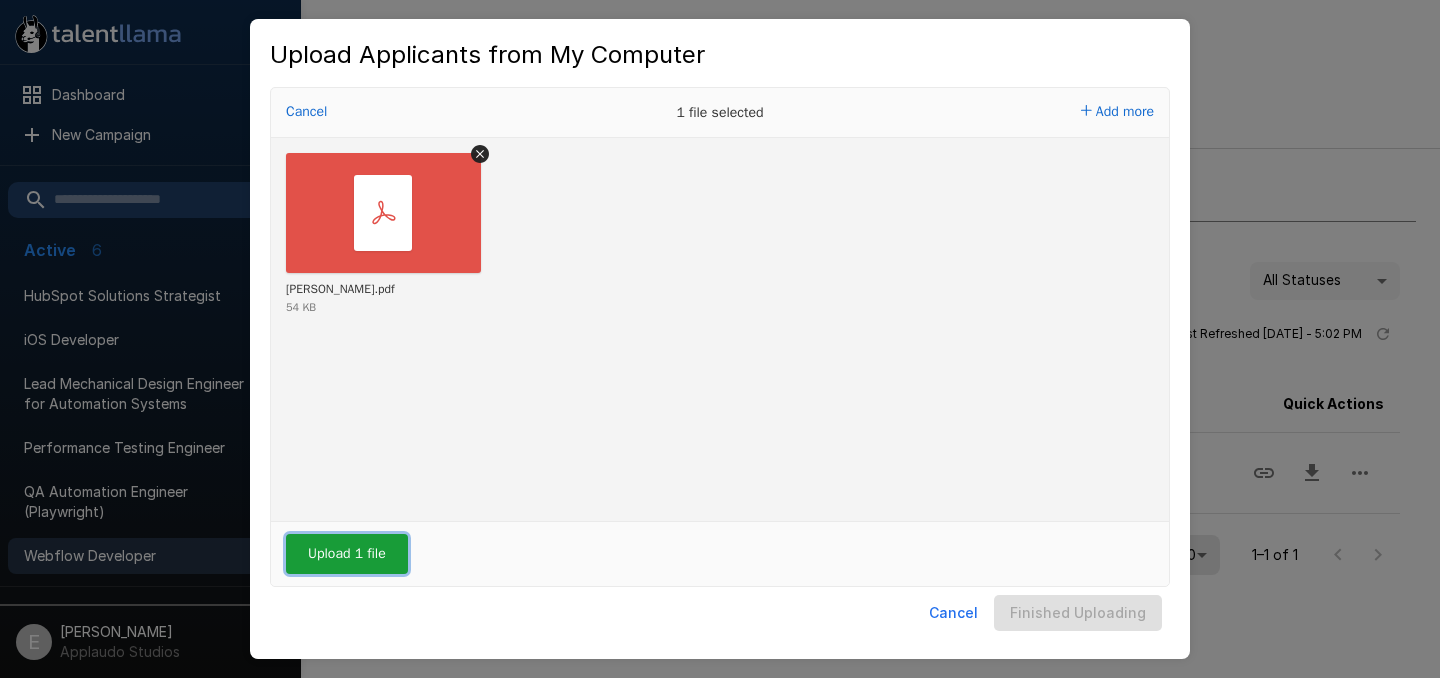 click on "Upload 1 file" at bounding box center (347, 554) 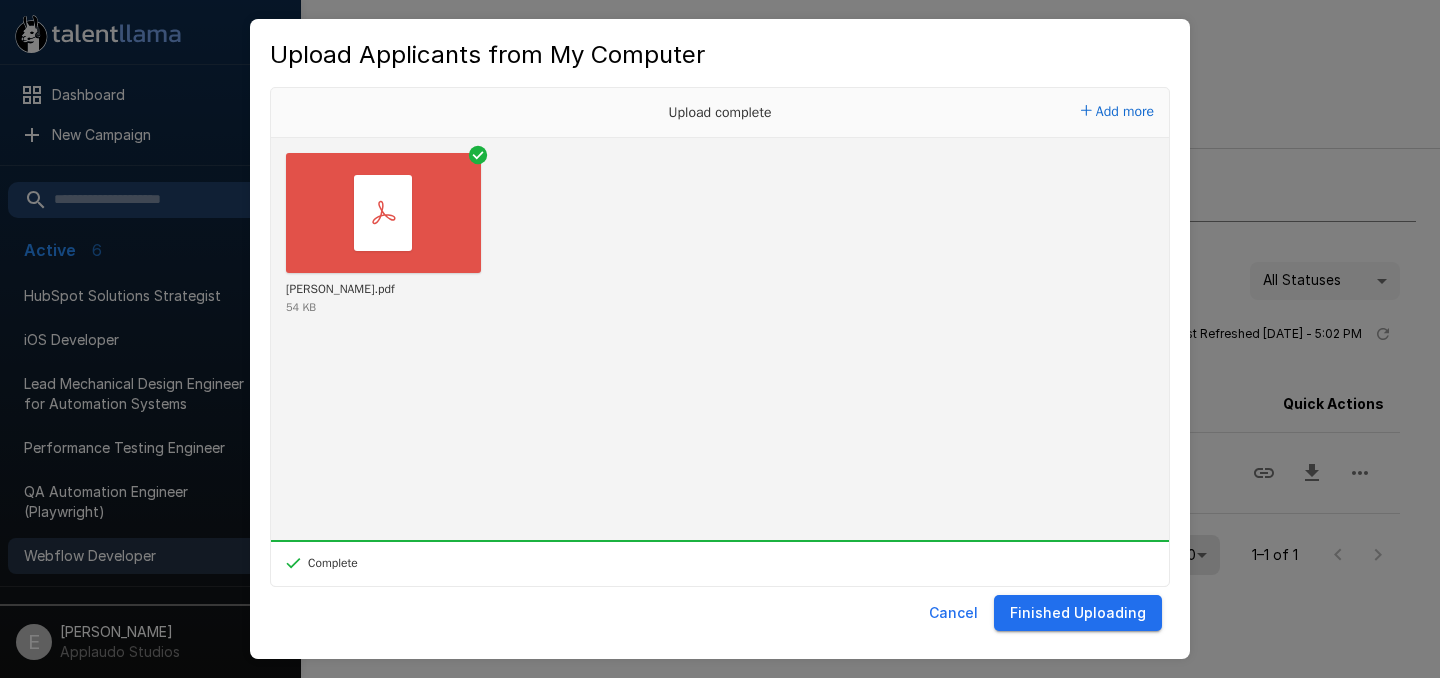 click on "Finished Uploading" at bounding box center (1078, 613) 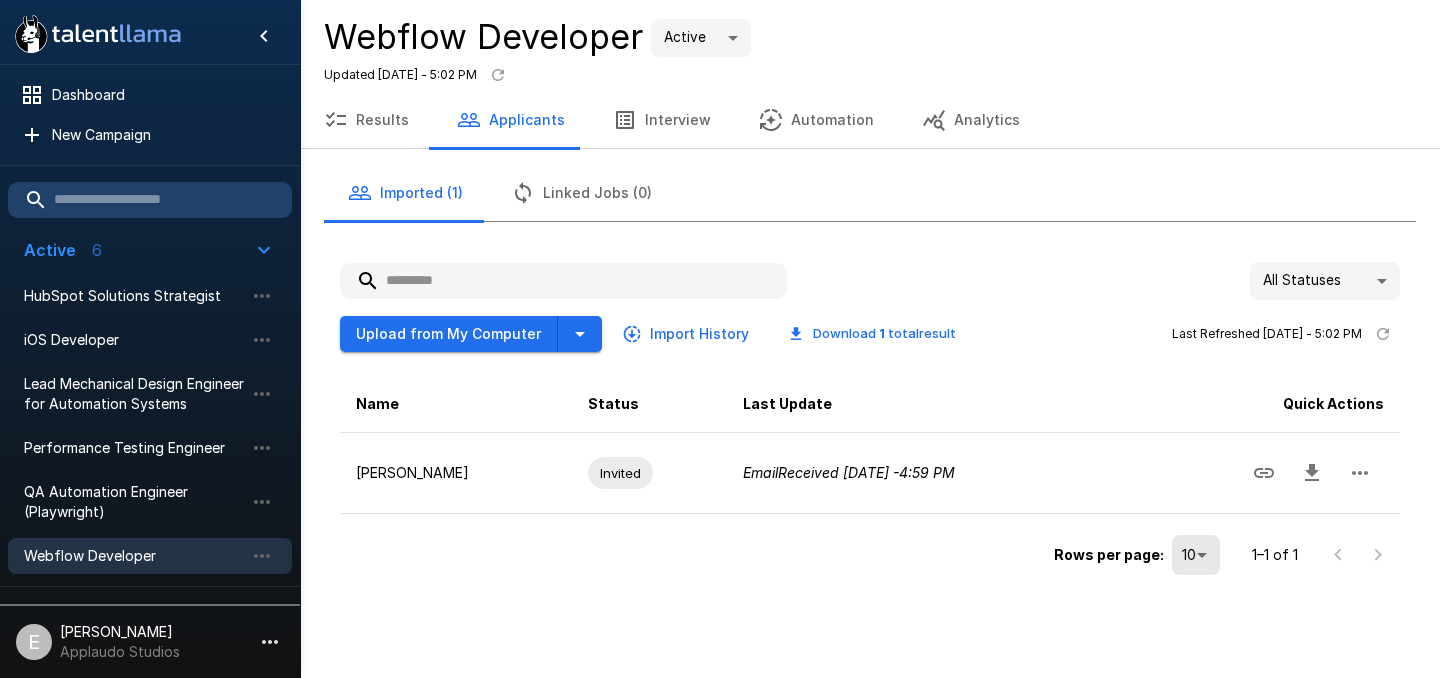 click on "Interview" at bounding box center [662, 120] 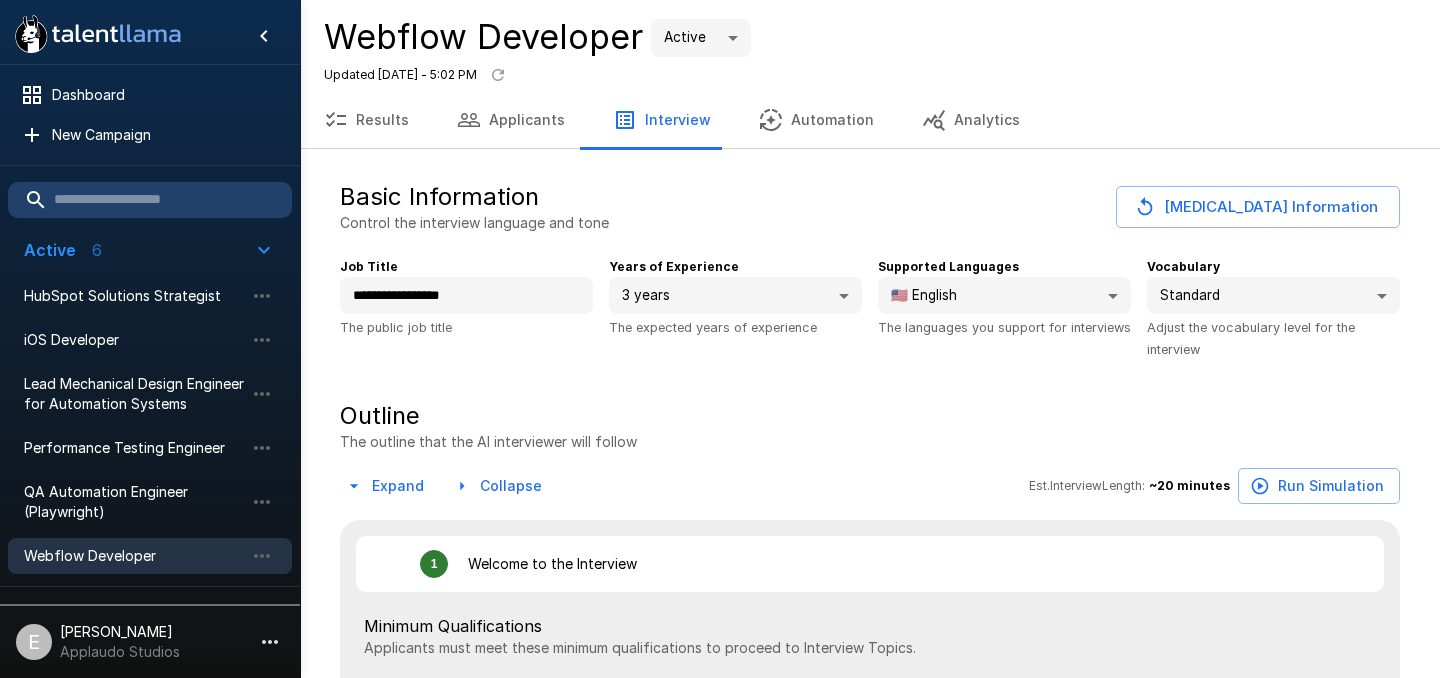 type on "*" 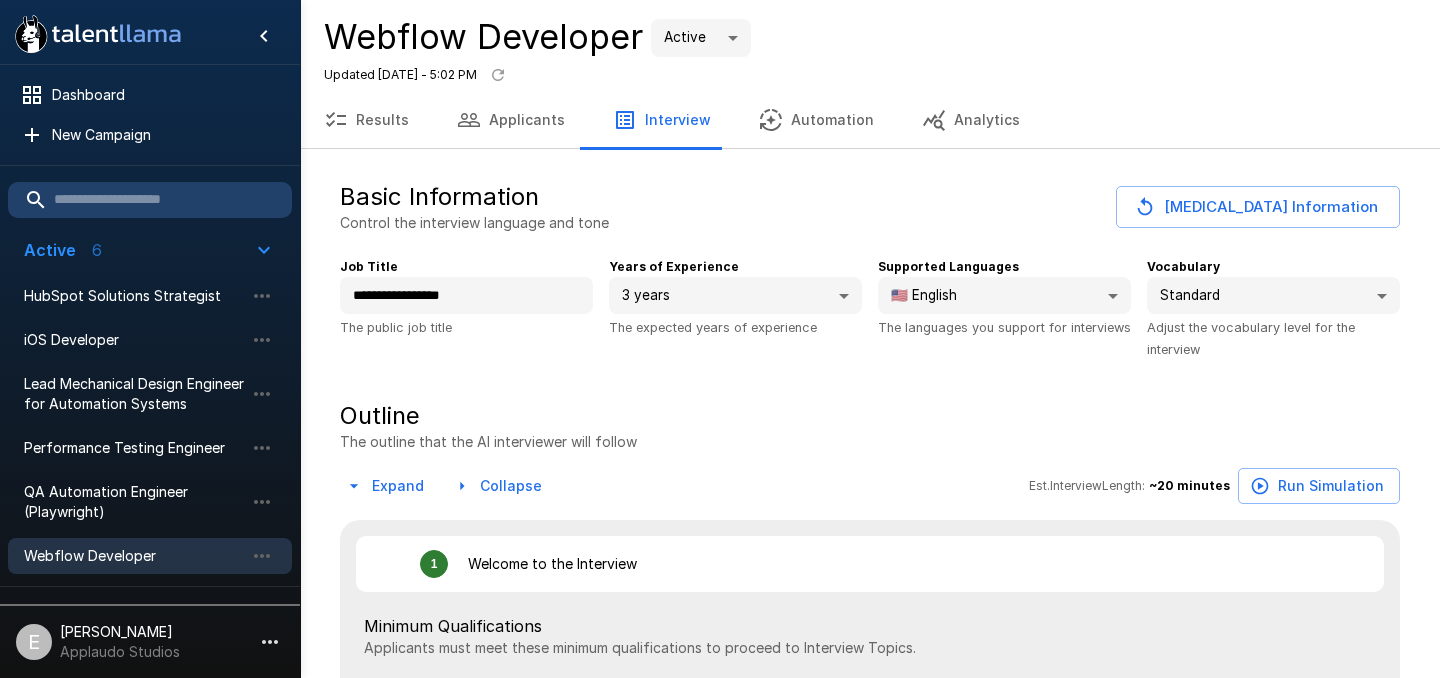 type on "*" 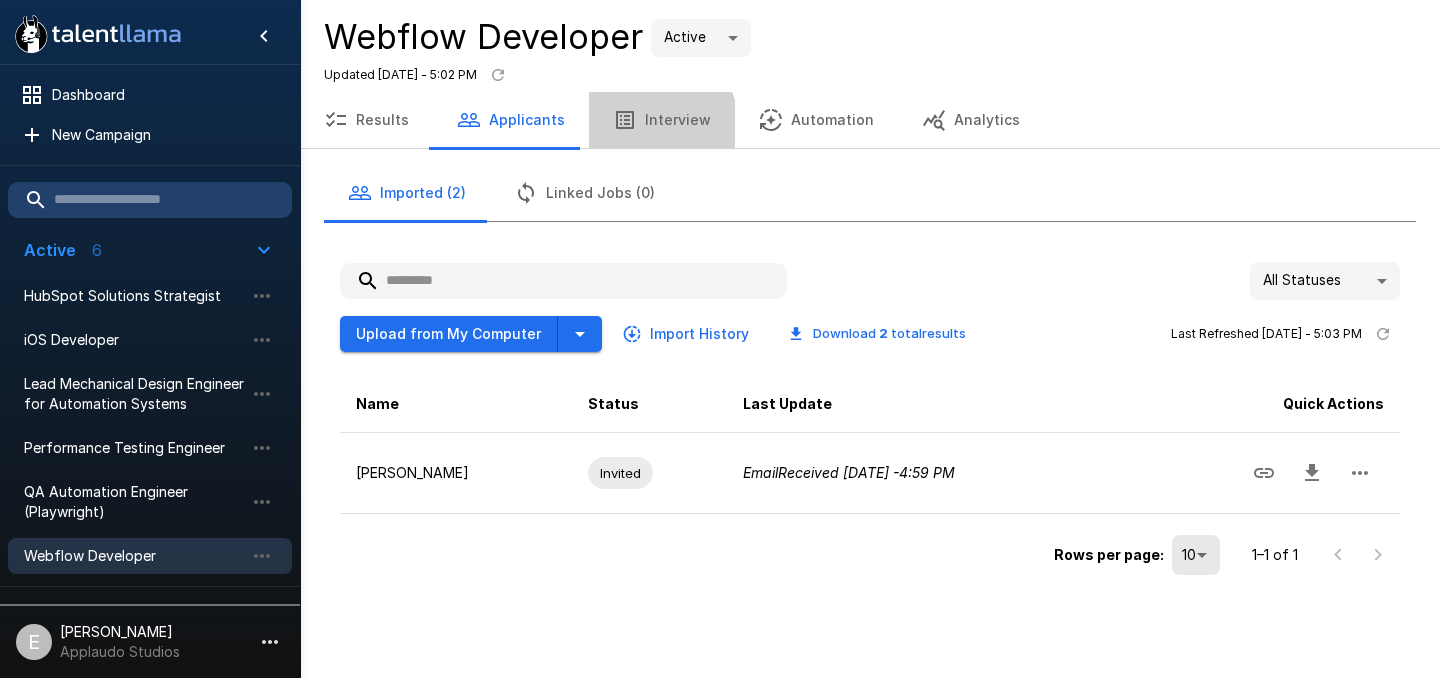 click on "Interview" at bounding box center [662, 120] 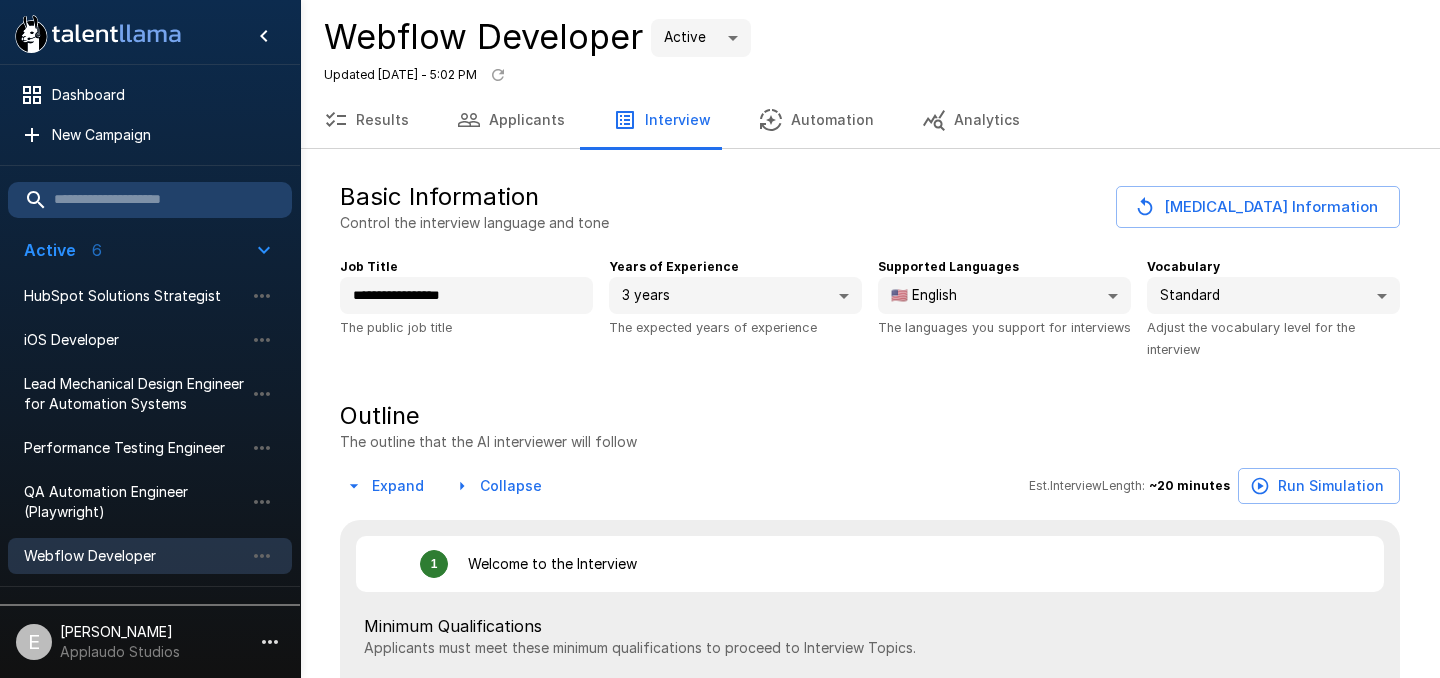 type on "*" 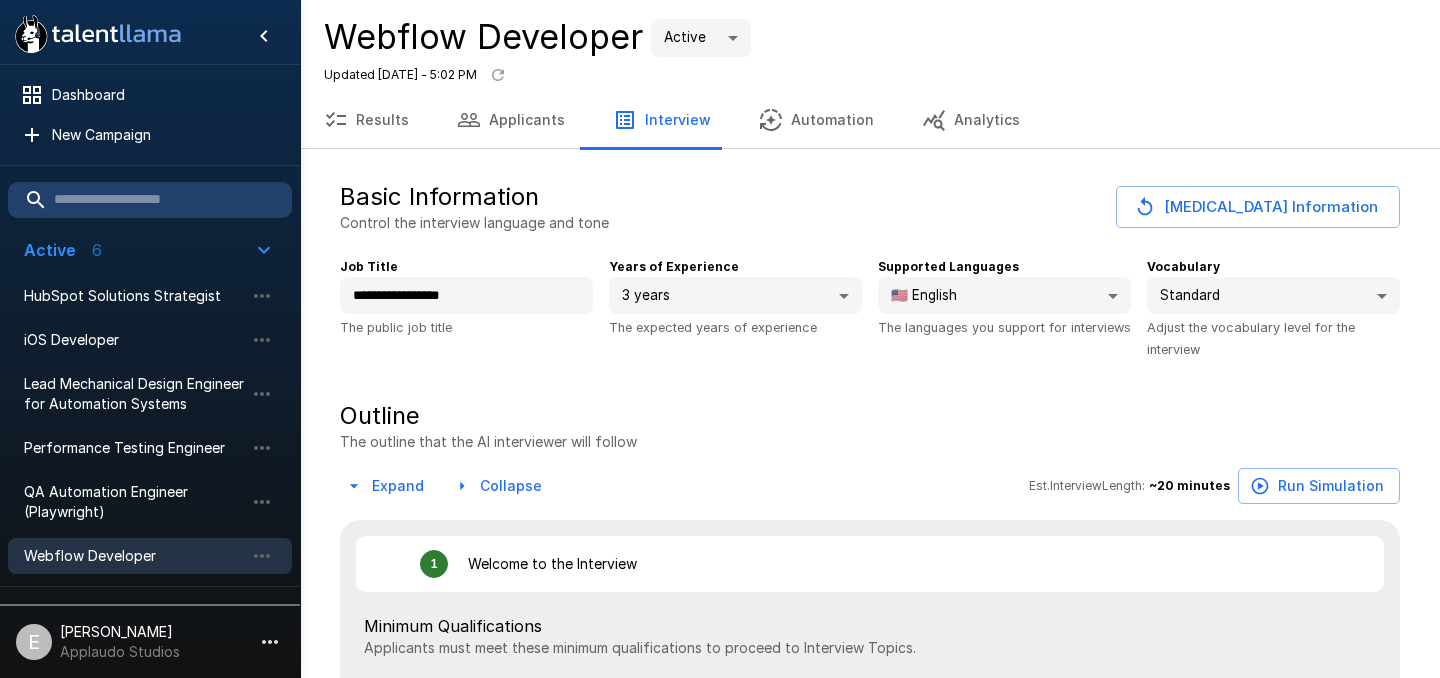 type on "*" 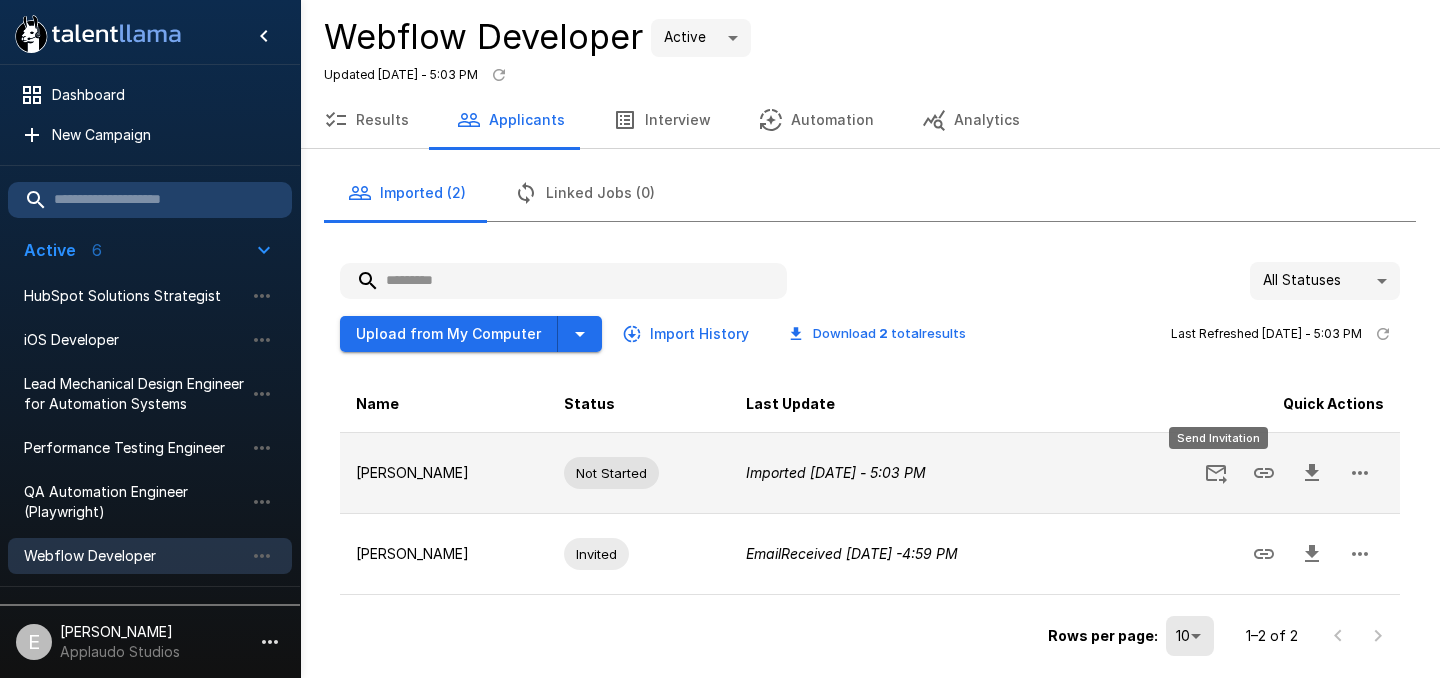 click 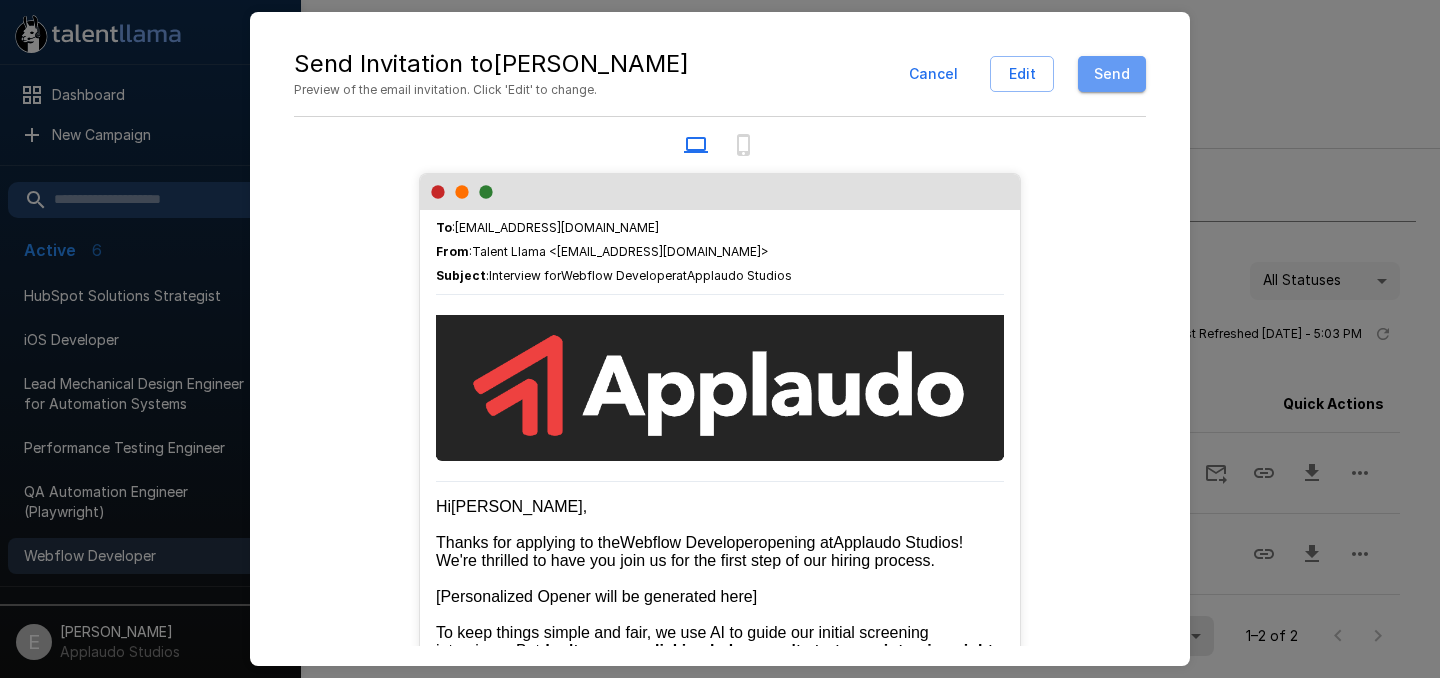 click on "Send" at bounding box center (1112, 74) 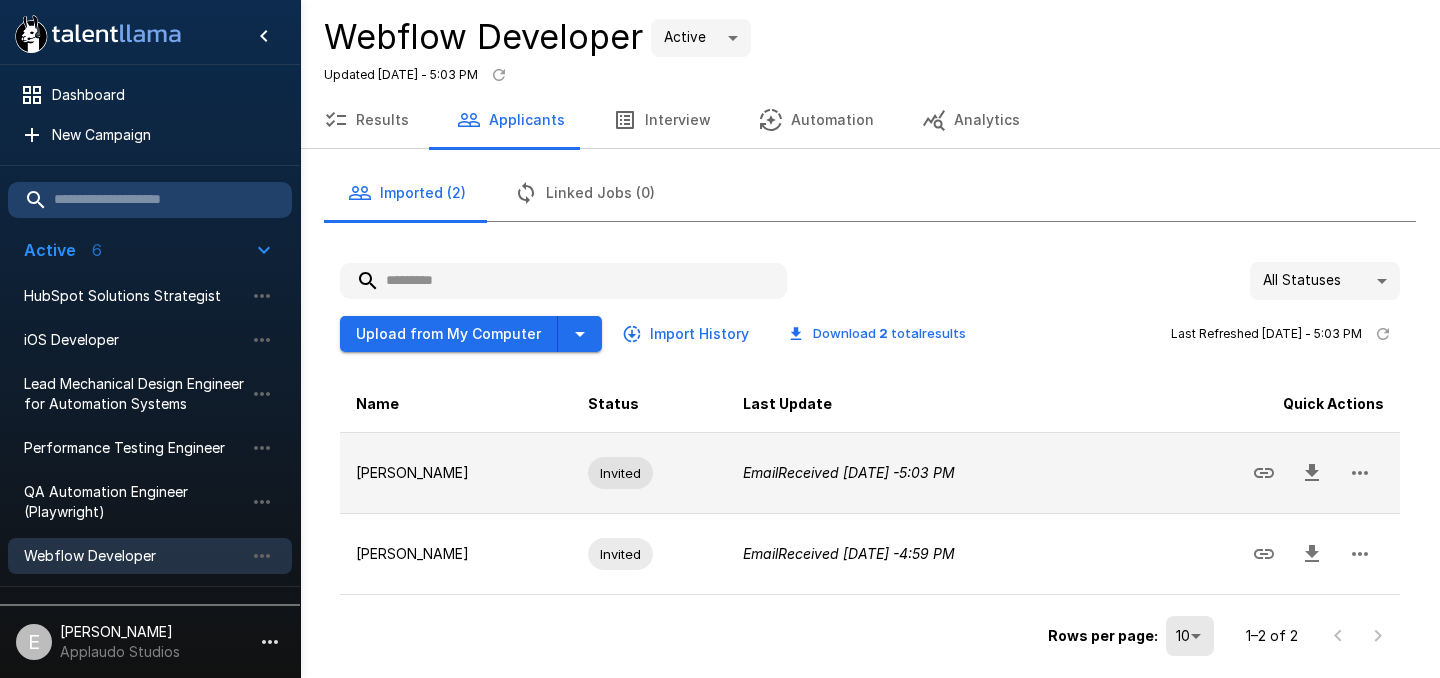 click 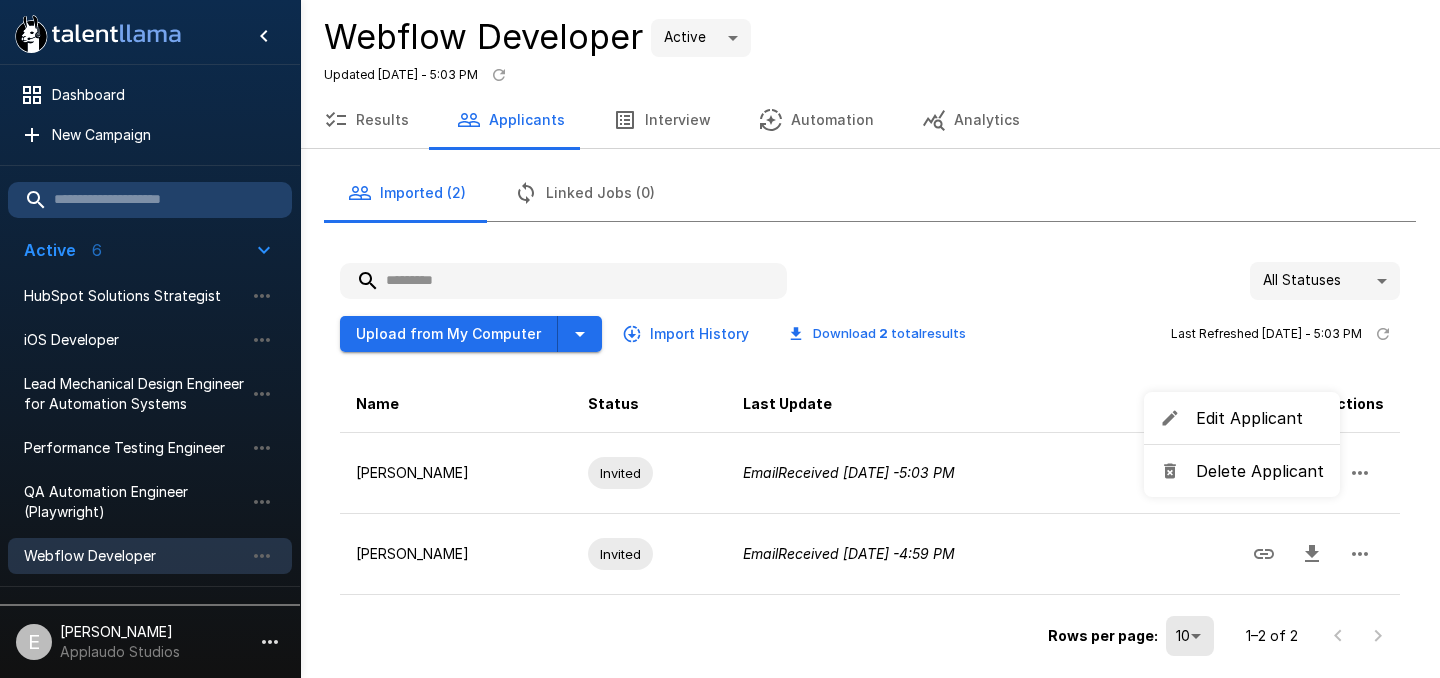 click at bounding box center [720, 339] 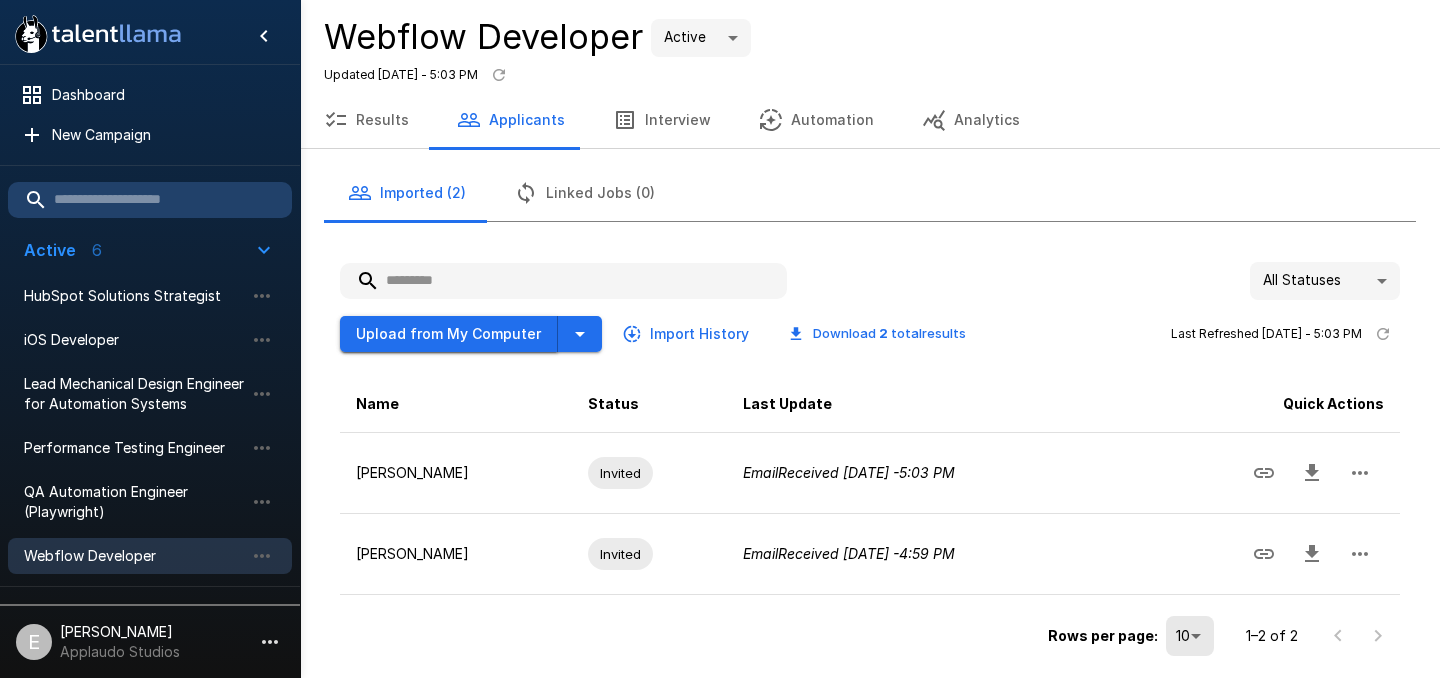 click on "Upload from My Computer" at bounding box center [449, 334] 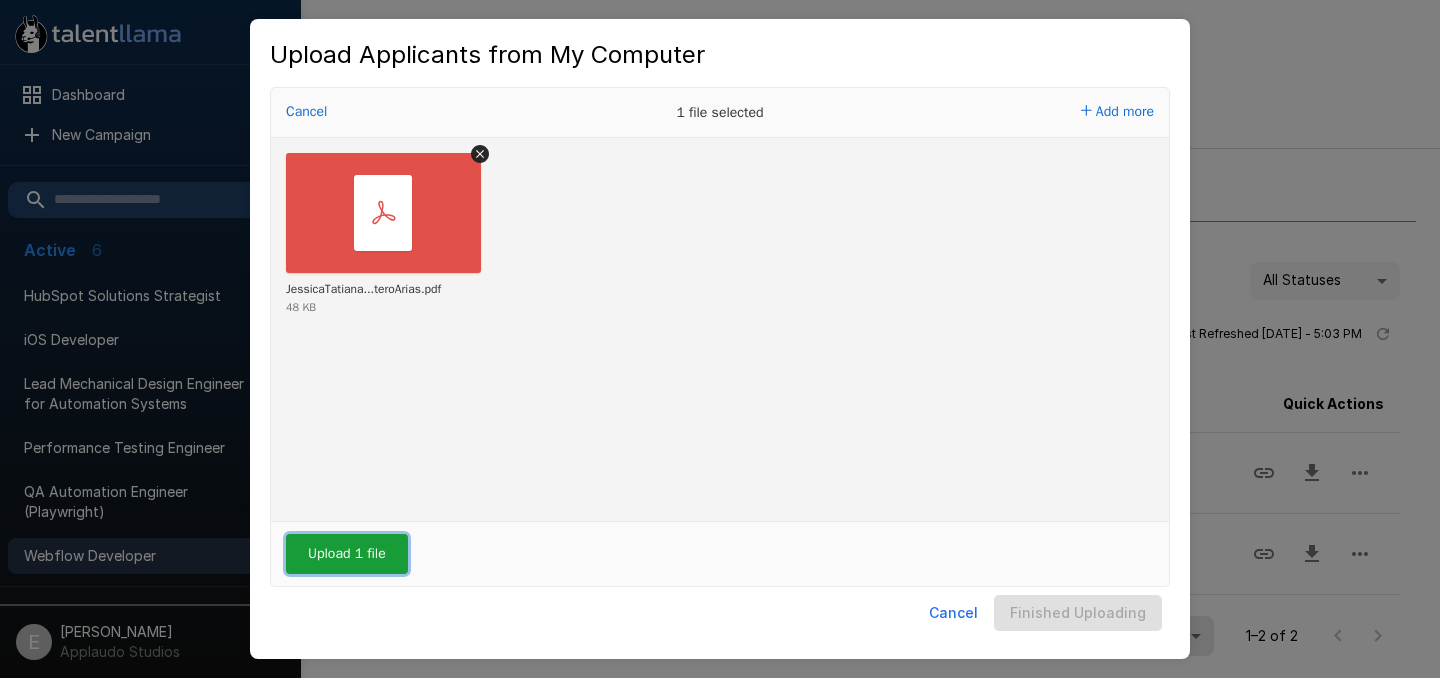 click on "Upload 1 file" at bounding box center [347, 554] 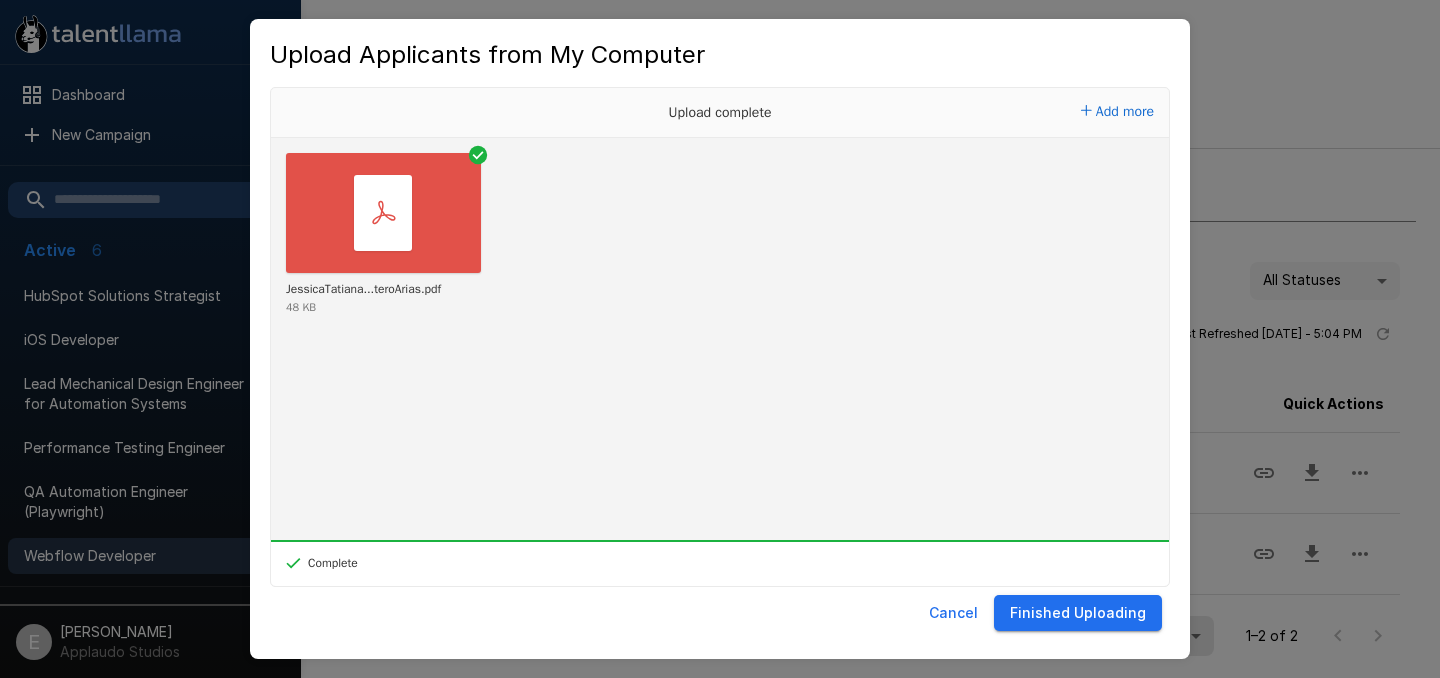 click on "Finished Uploading" at bounding box center [1078, 613] 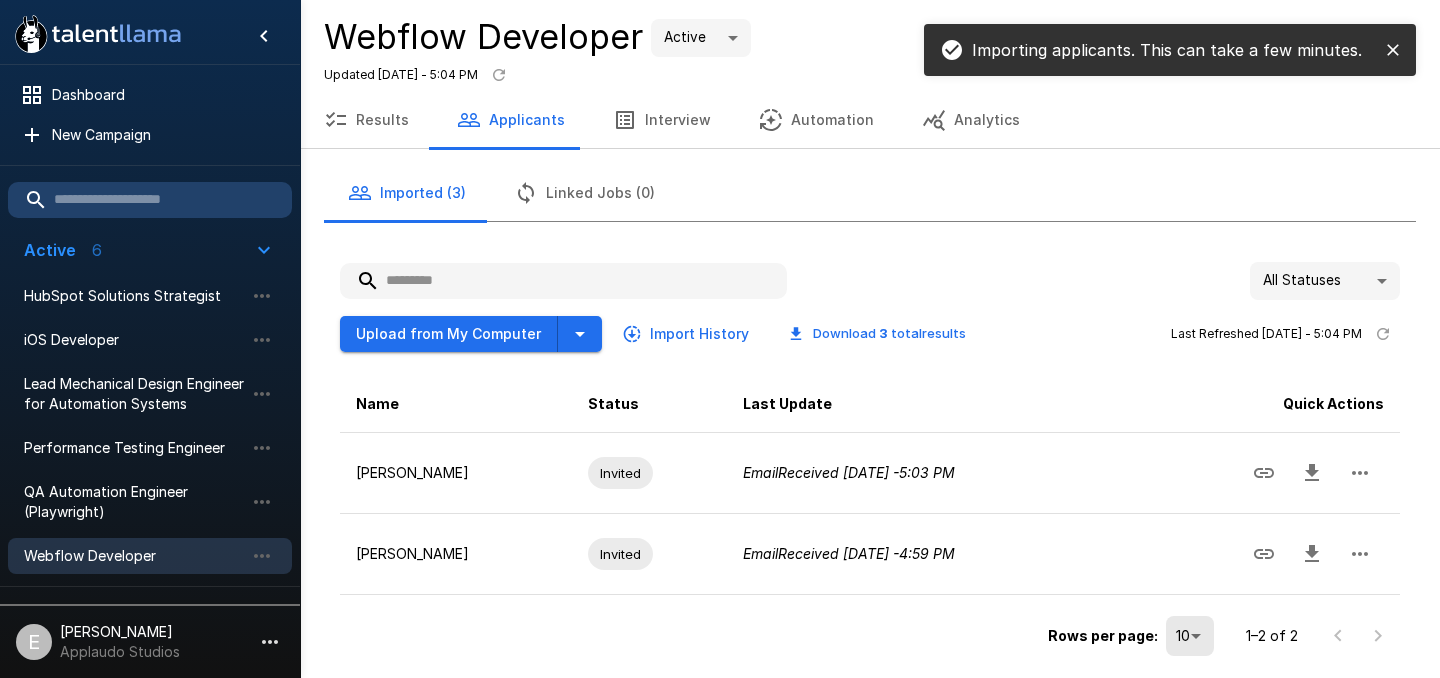 click on "Linked Jobs (0)" at bounding box center (584, 193) 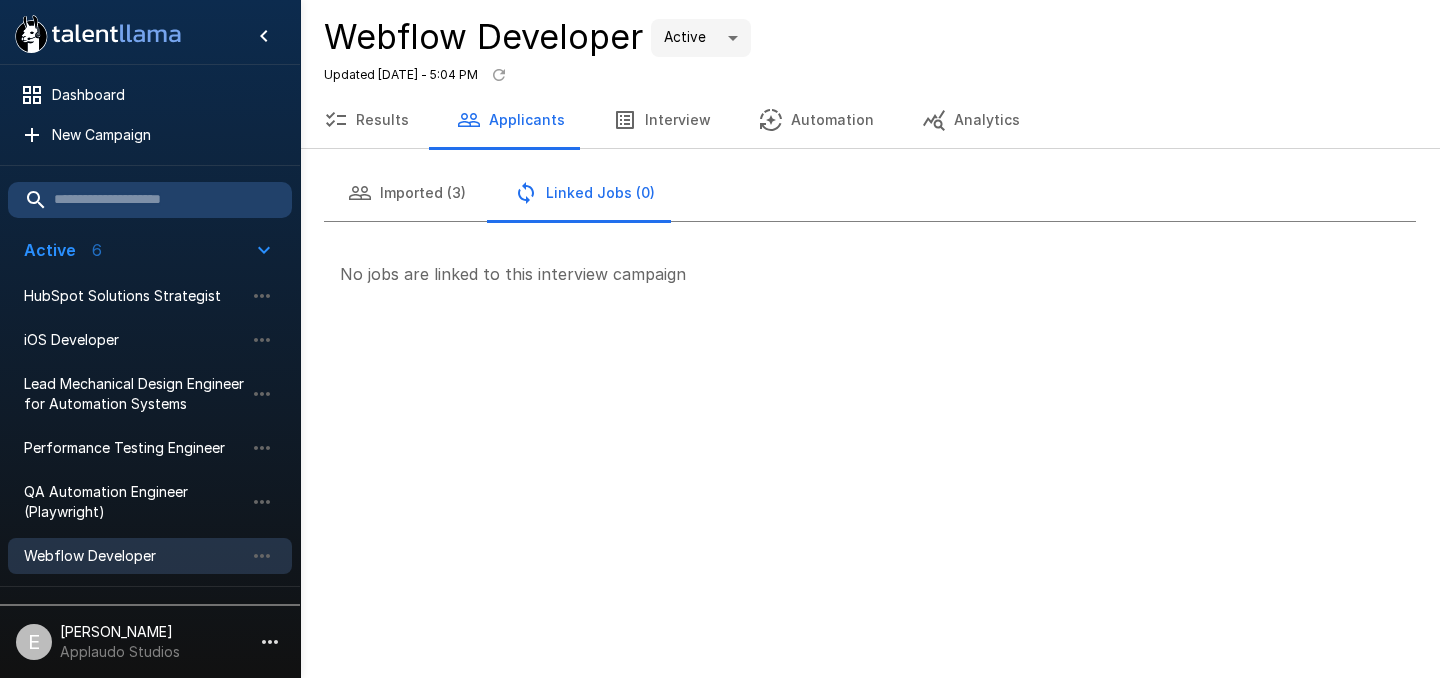 click on "Imported (3)" at bounding box center [407, 193] 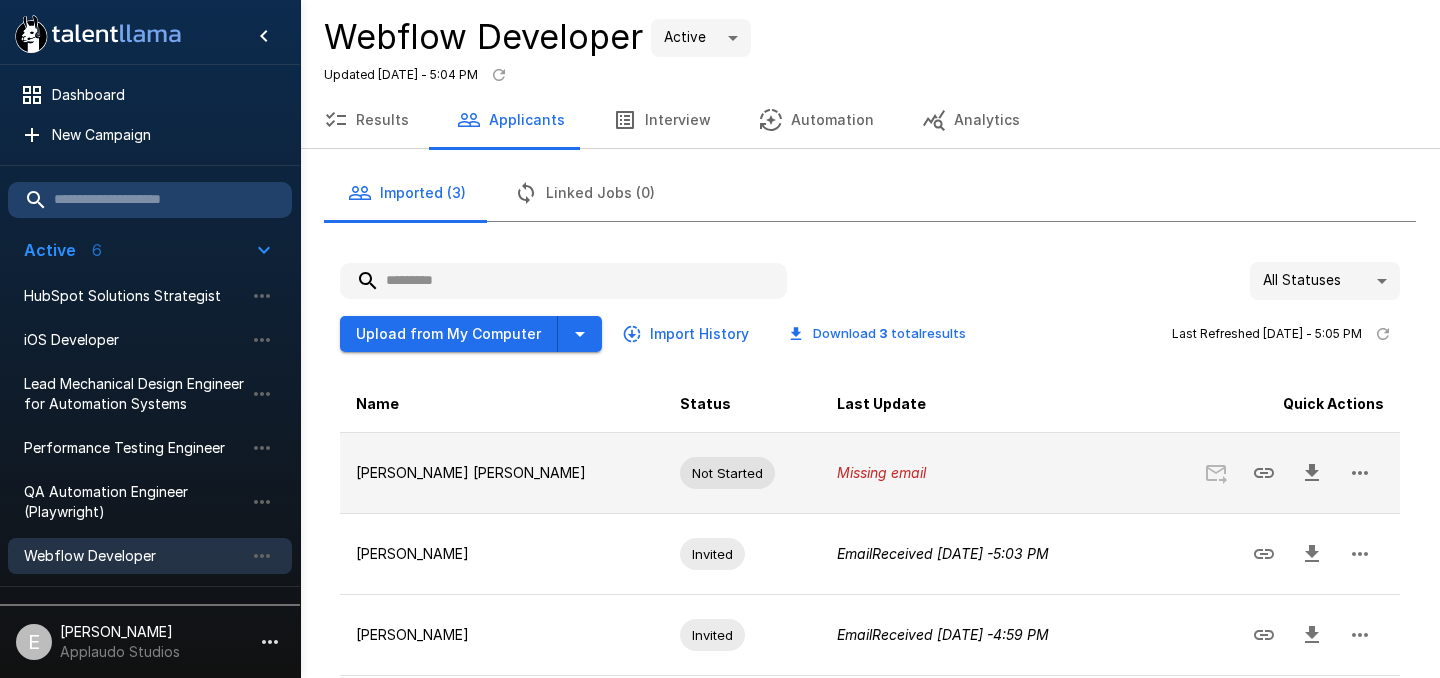 click 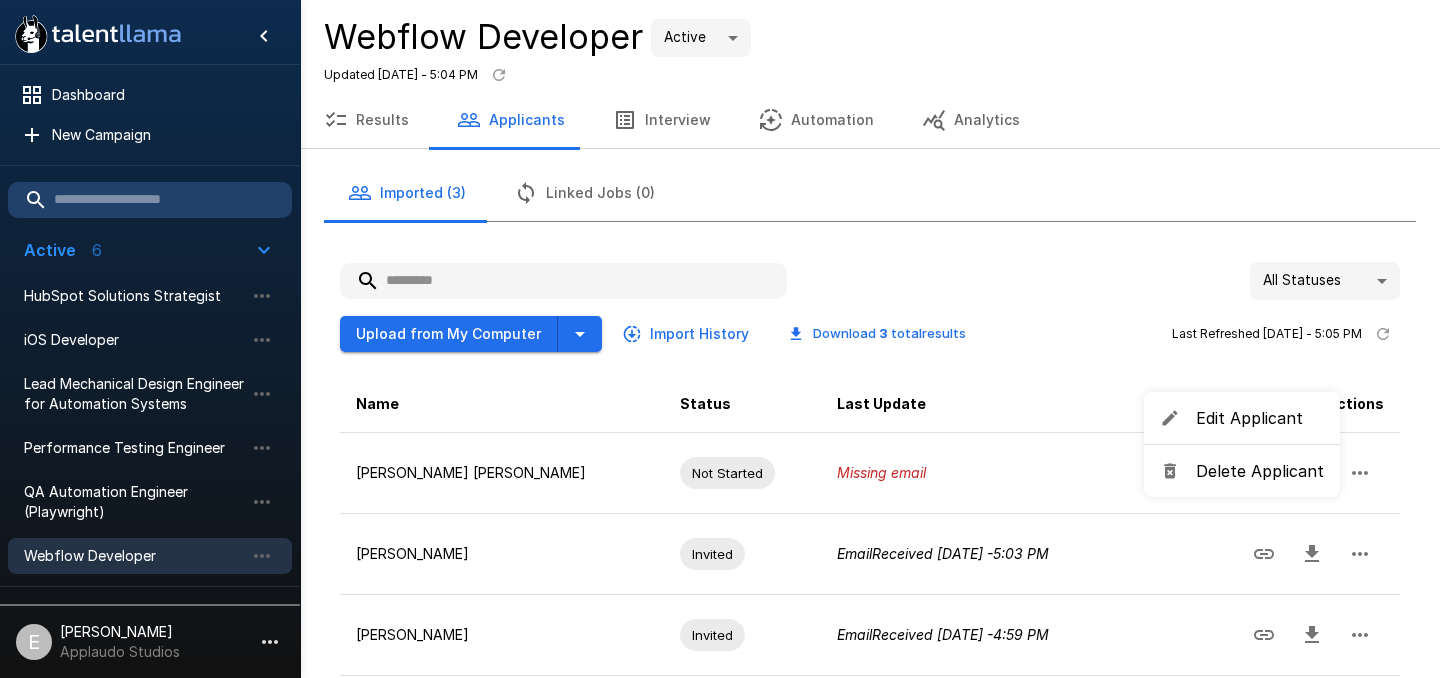 click on "Edit Applicant" at bounding box center (1260, 418) 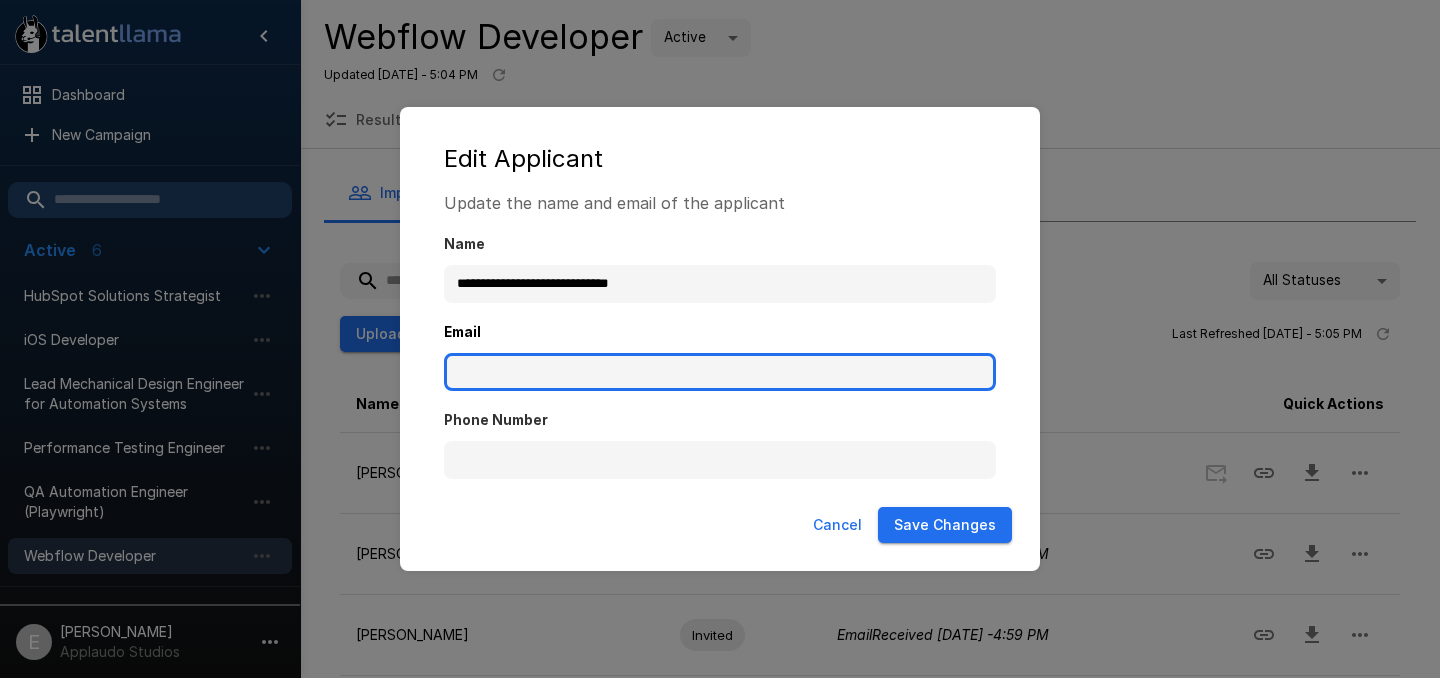 click on "Email" at bounding box center (720, 372) 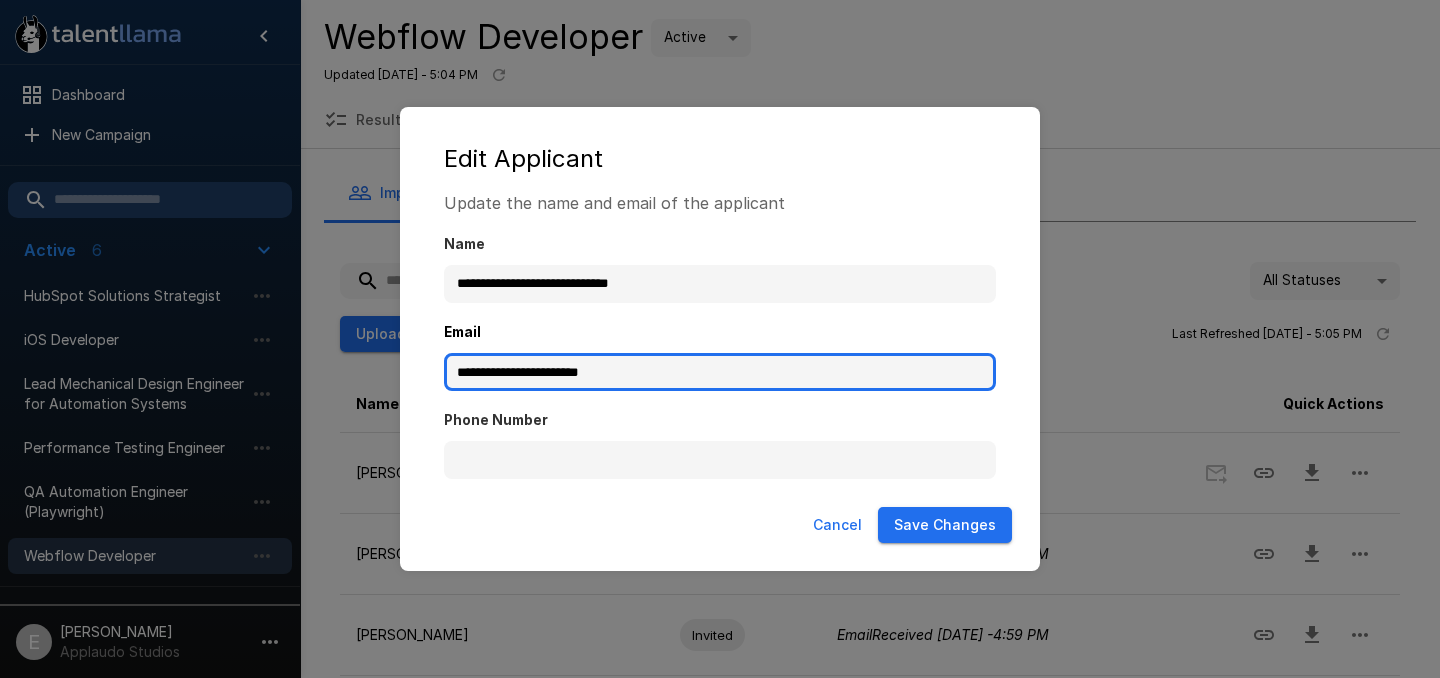 type on "**********" 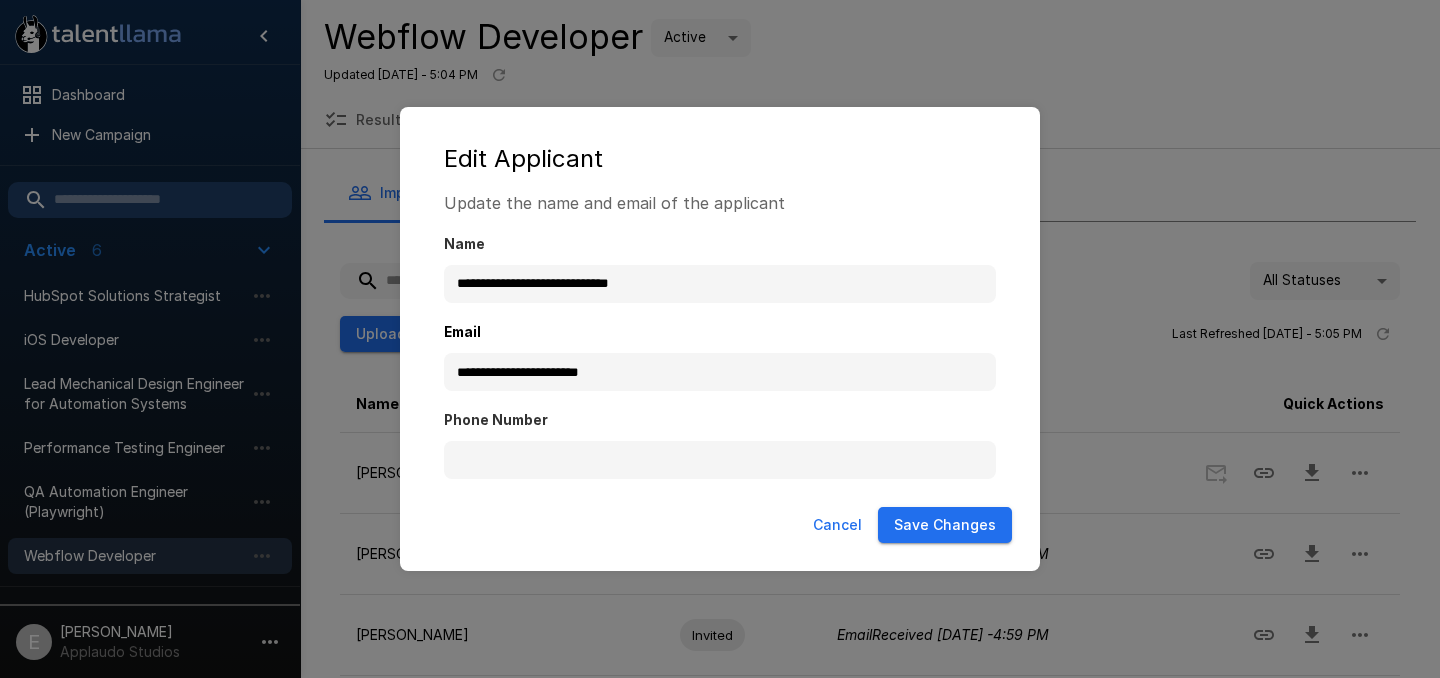 click on "Save Changes" at bounding box center [945, 525] 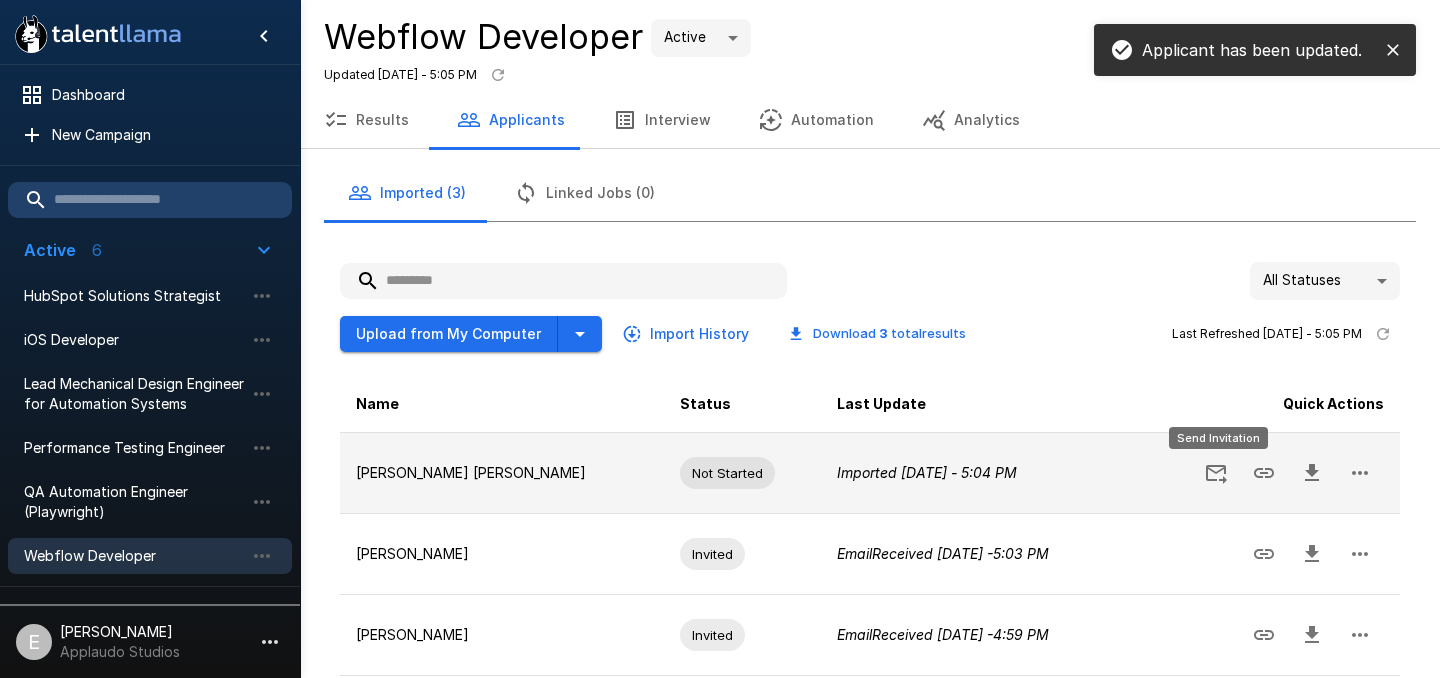 click 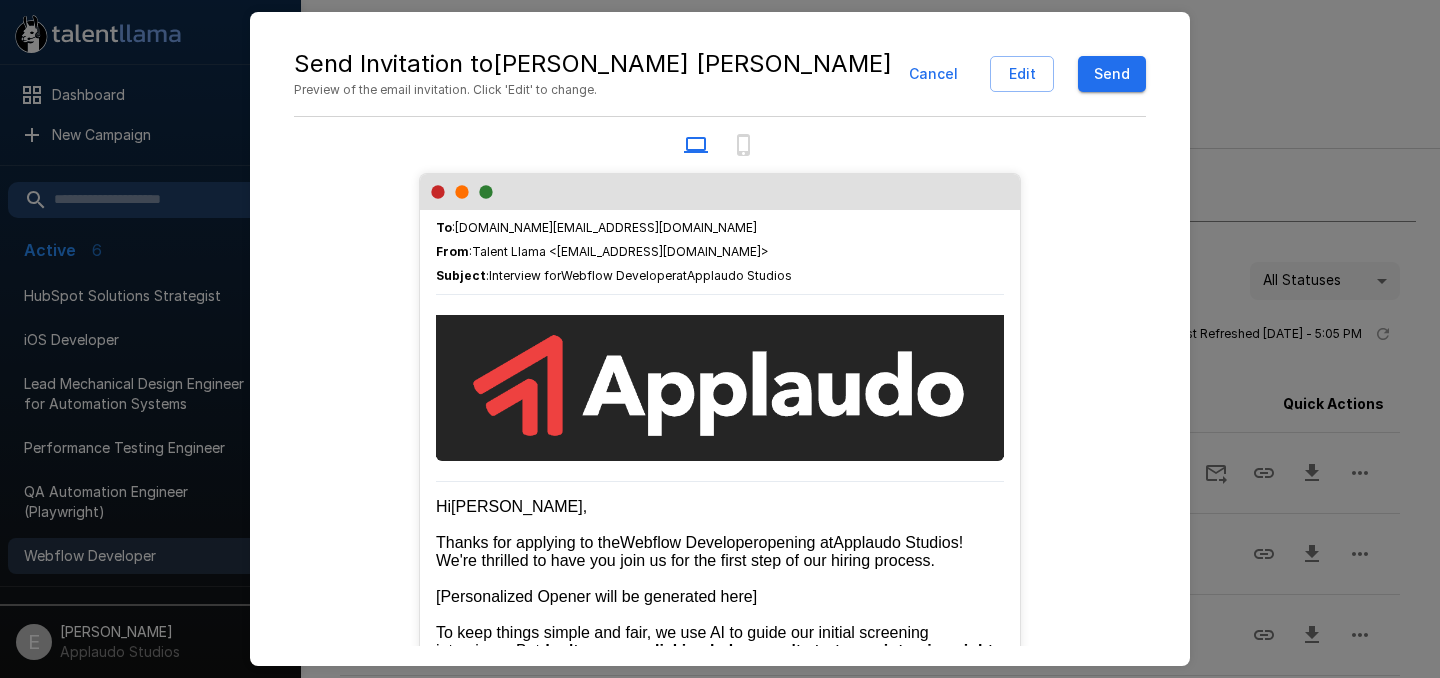 click on "Send" at bounding box center [1112, 74] 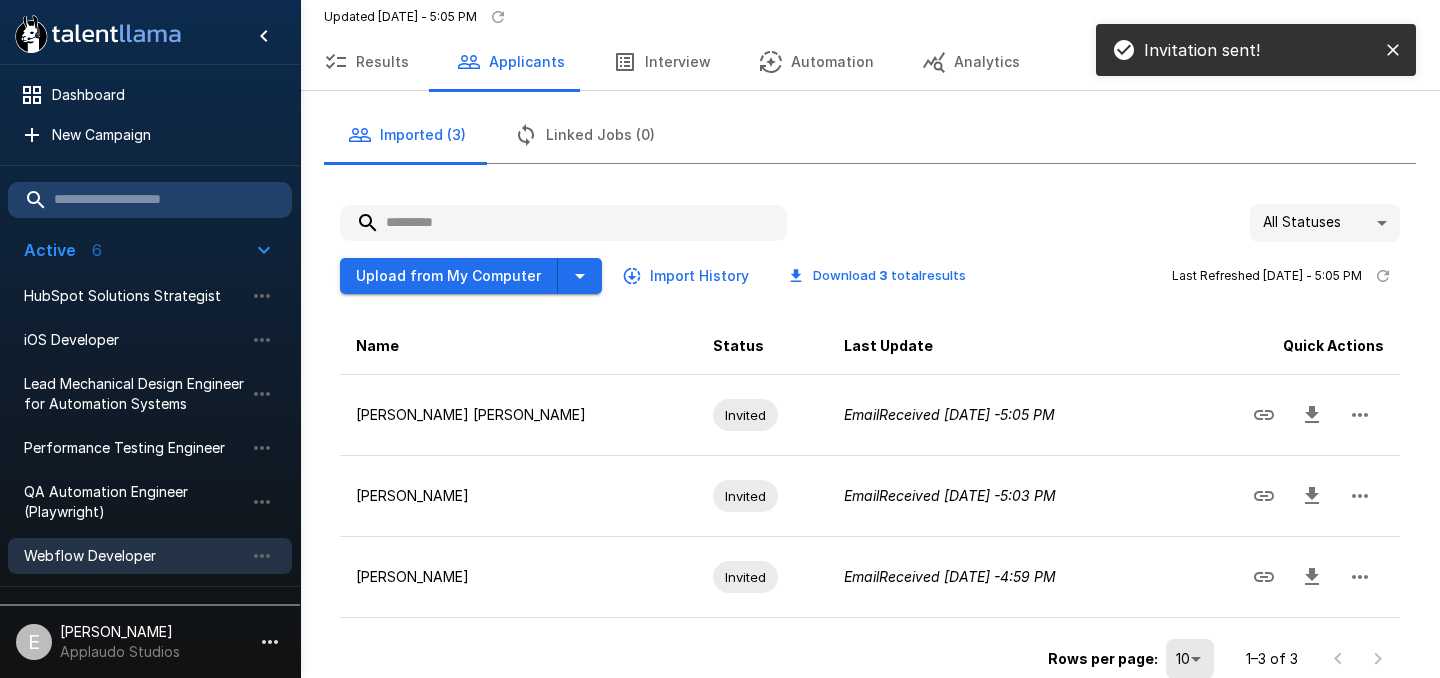 scroll, scrollTop: 96, scrollLeft: 0, axis: vertical 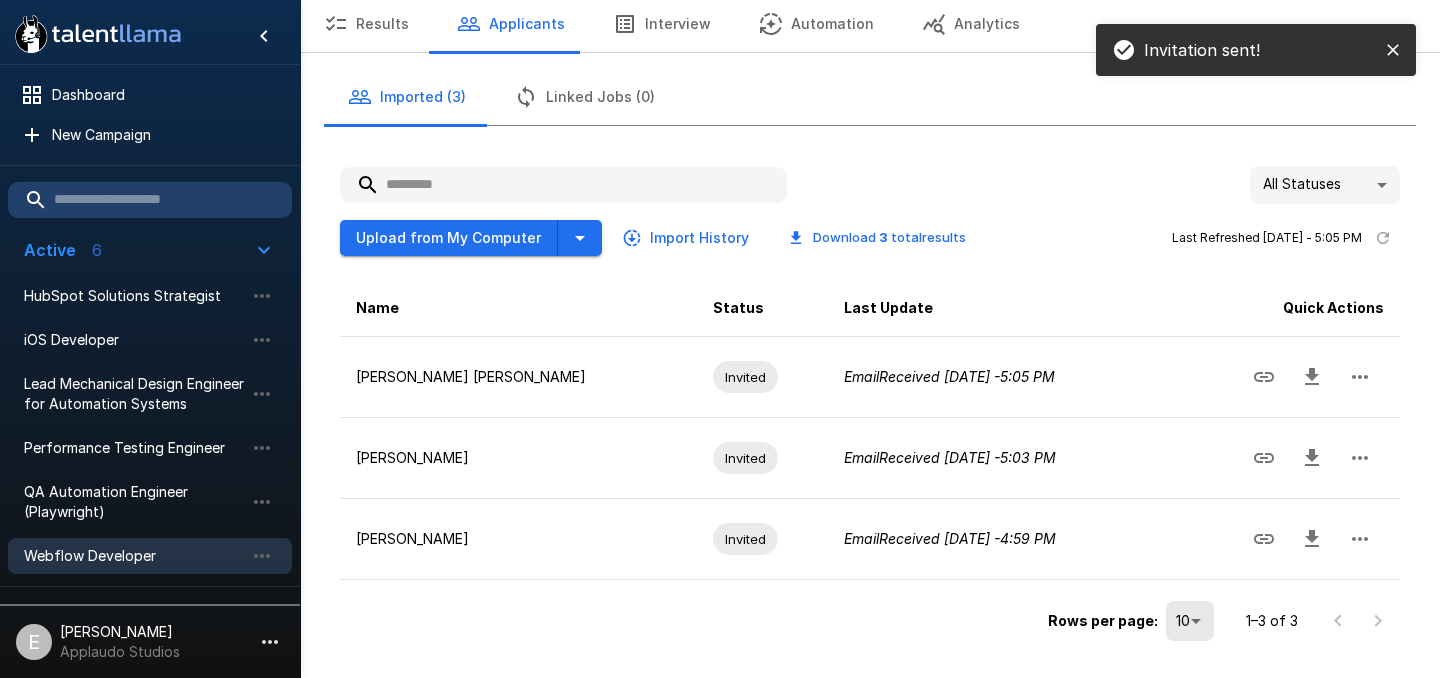 click on "Results" at bounding box center [366, 24] 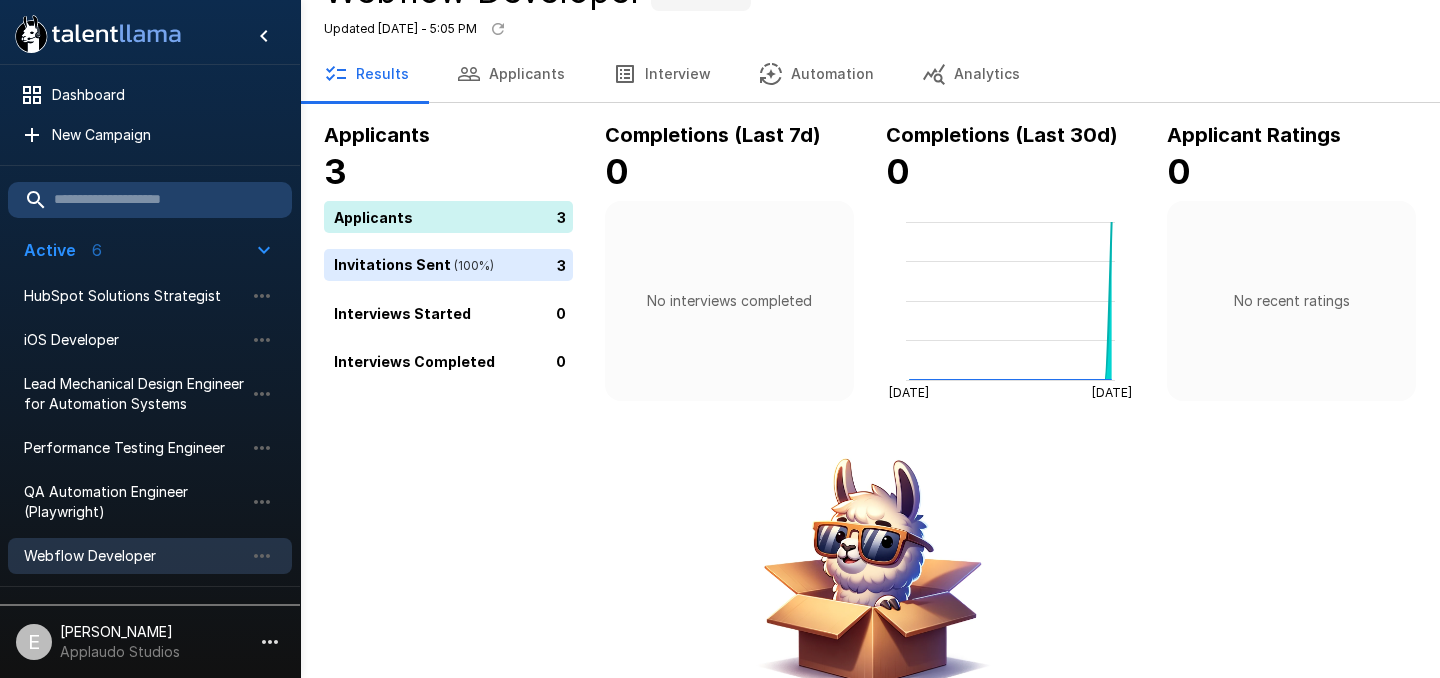 scroll, scrollTop: 0, scrollLeft: 0, axis: both 